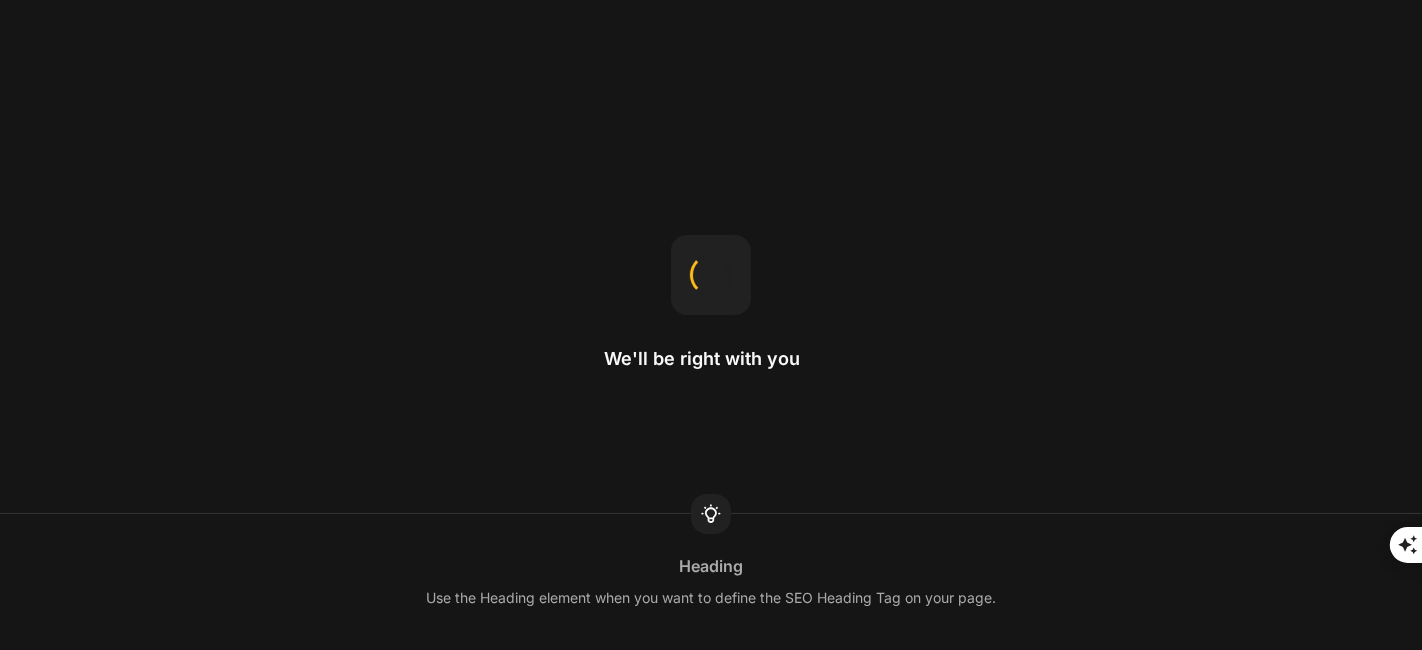 scroll, scrollTop: 0, scrollLeft: 0, axis: both 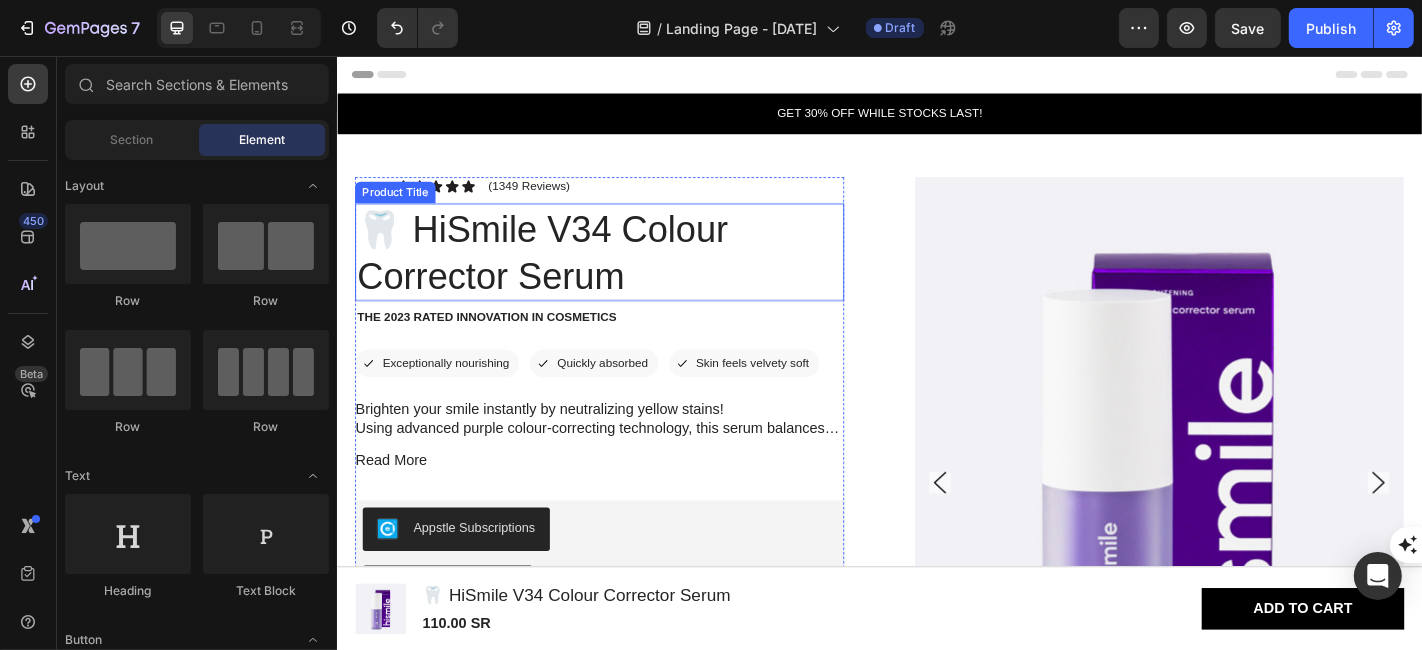 click on "🦷 HiSmile V34 Colour Corrector Serum" at bounding box center (626, 273) 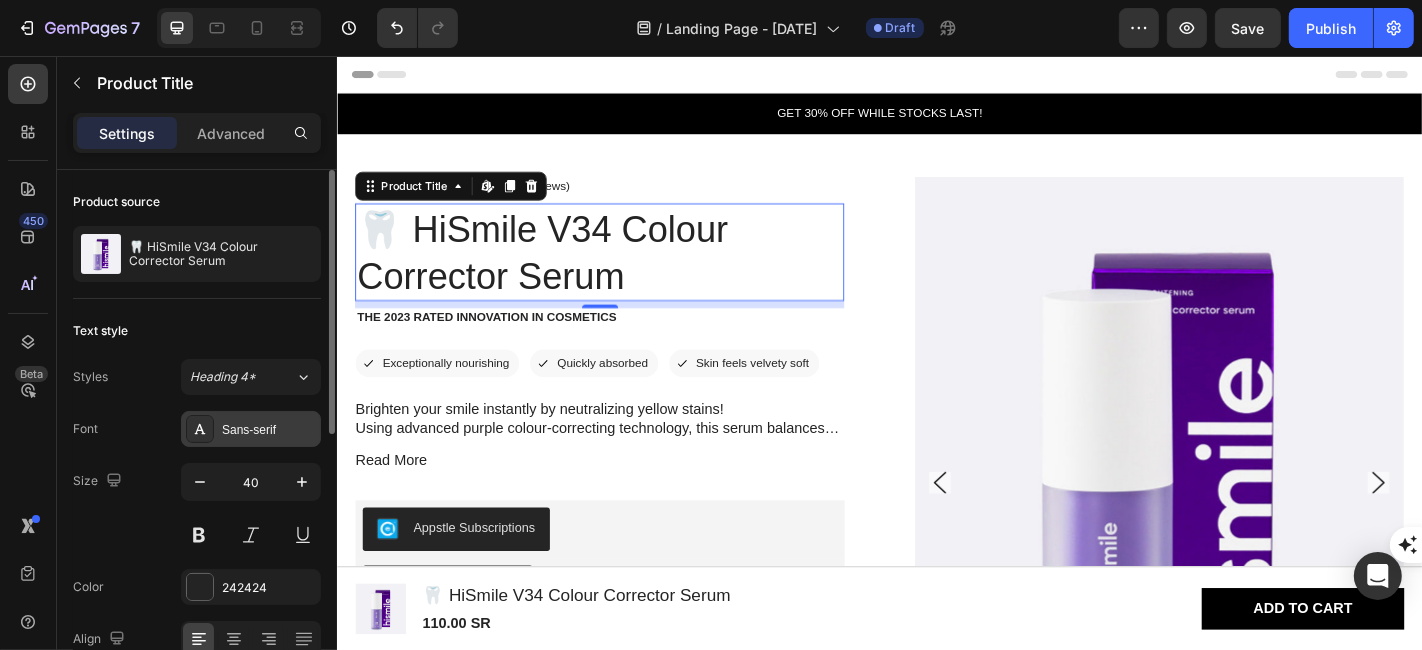 click on "Sans-serif" at bounding box center [269, 430] 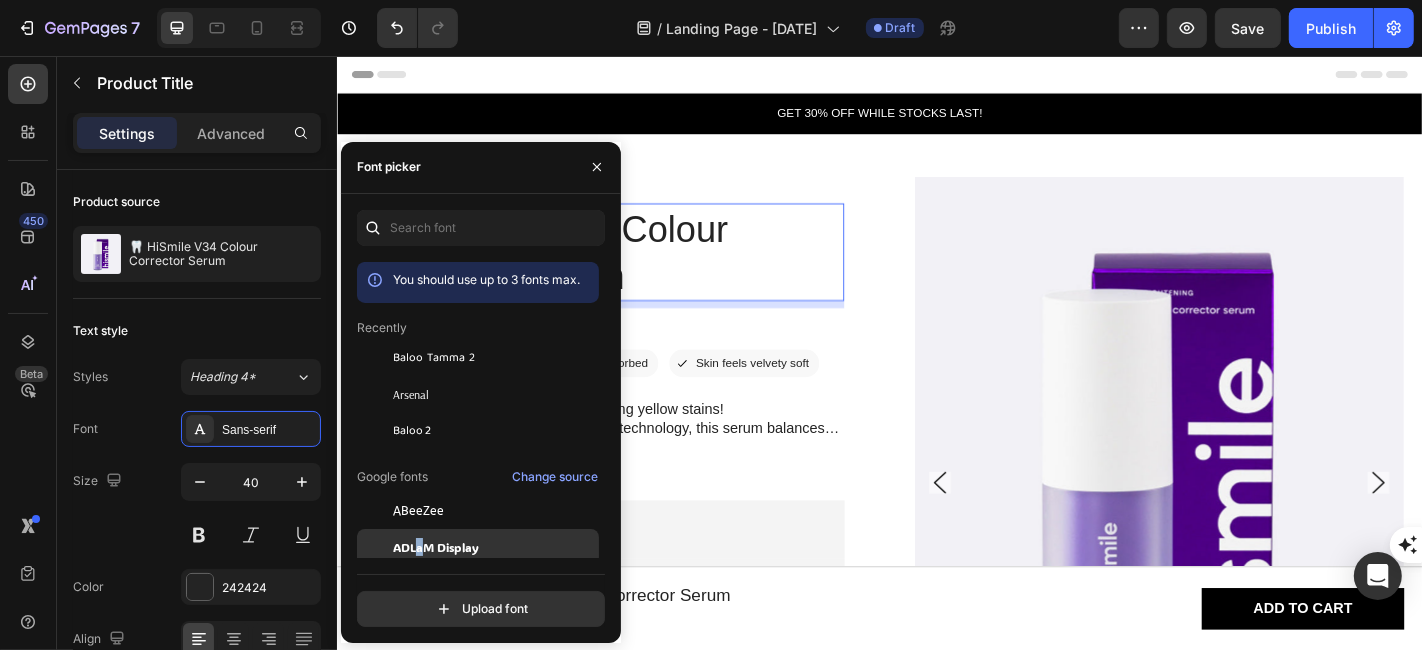 click on "ADLaM Display" 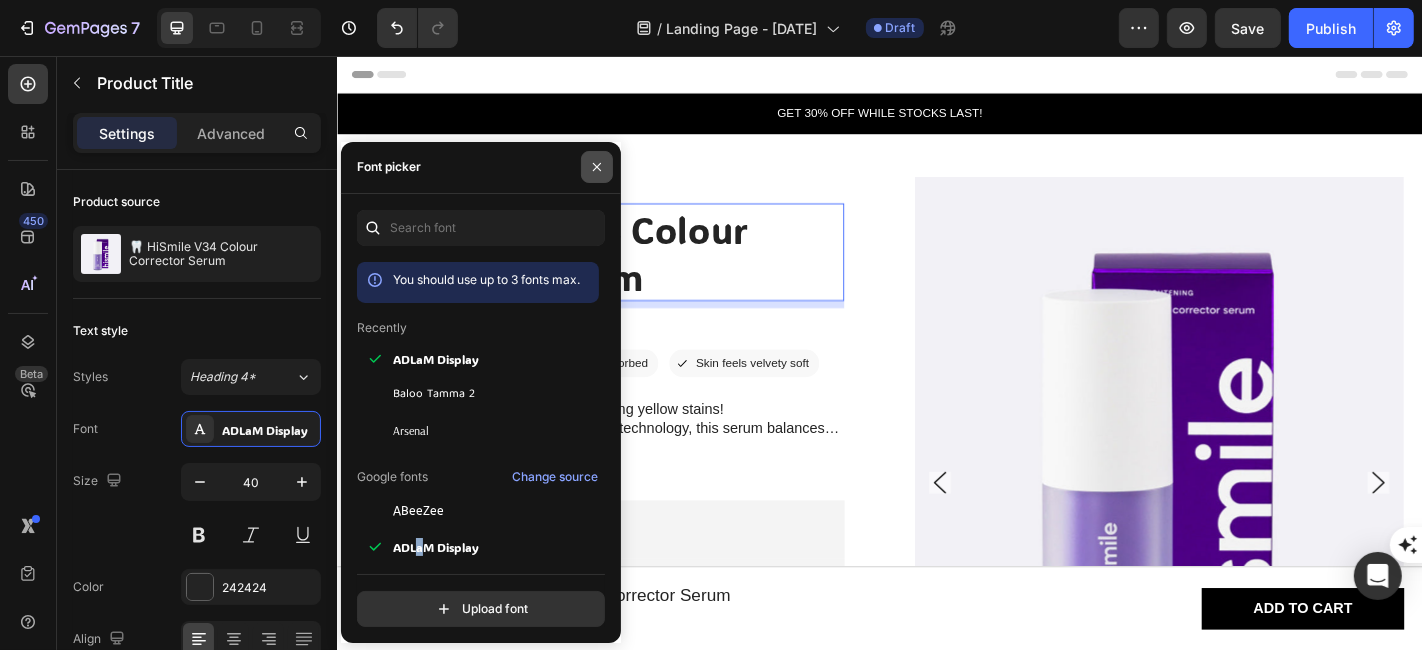 click 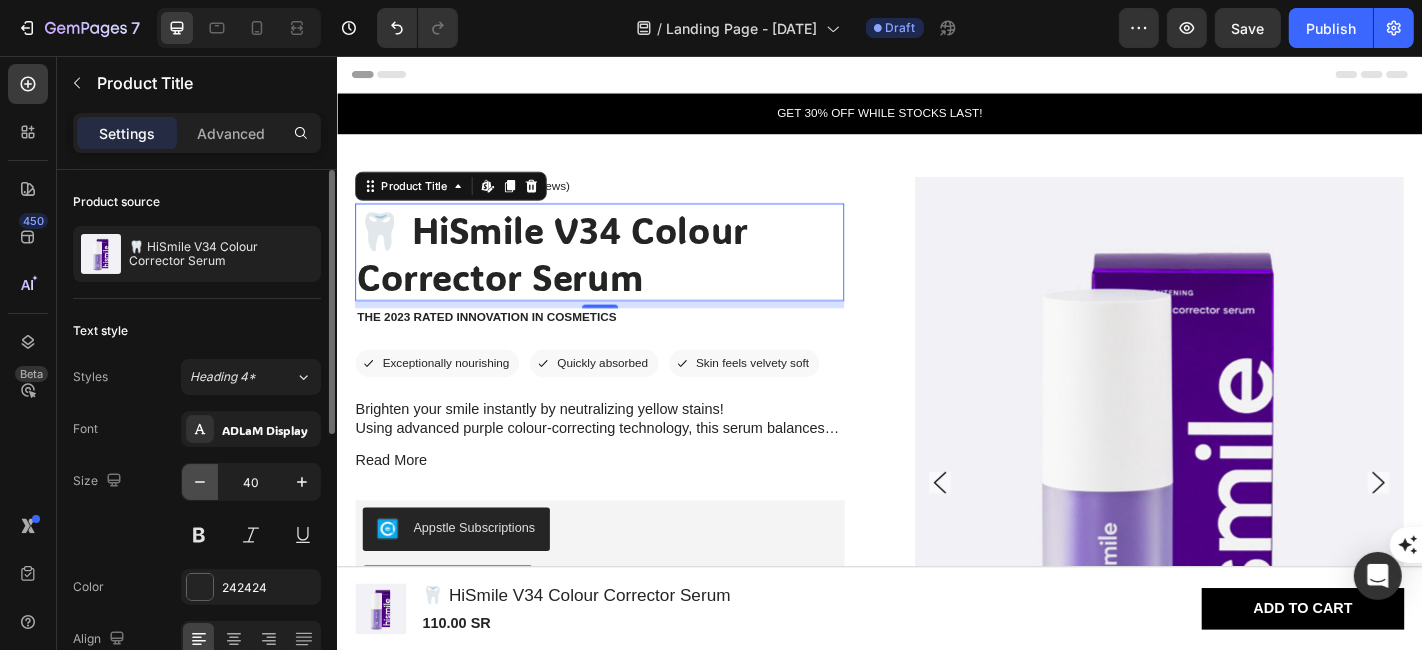 click 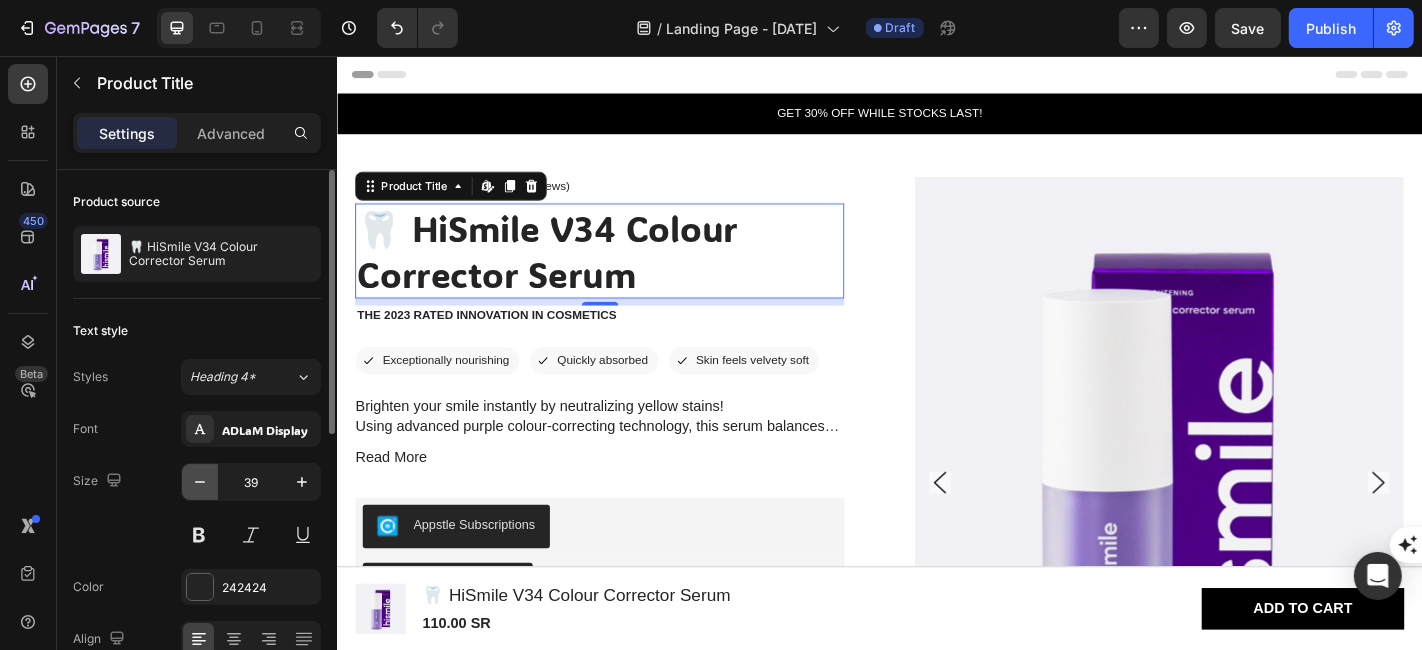 click 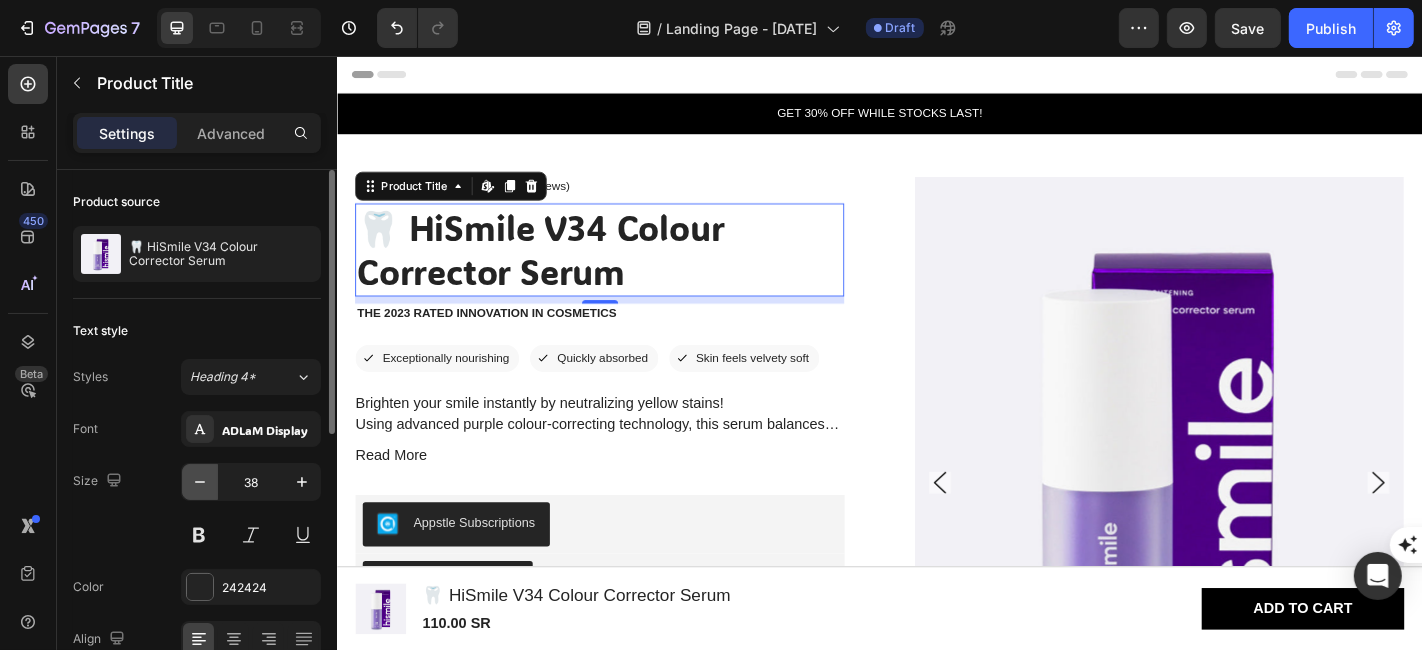 click 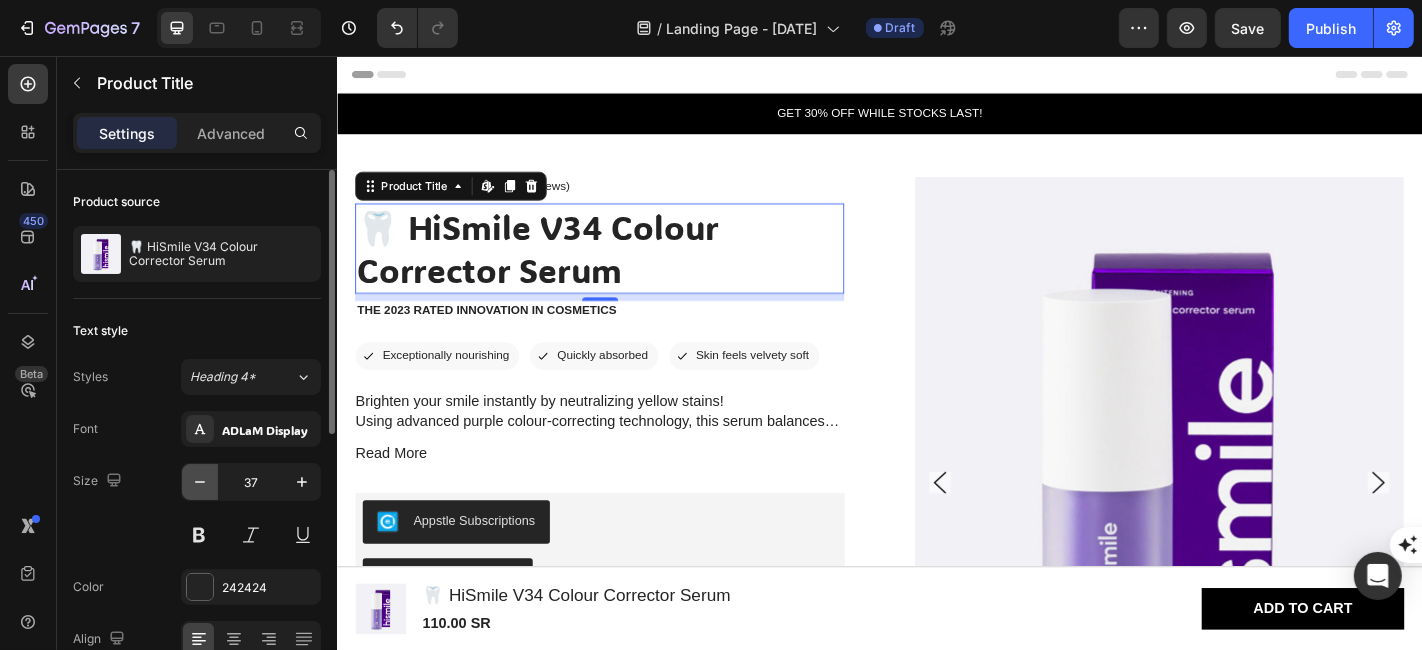 click 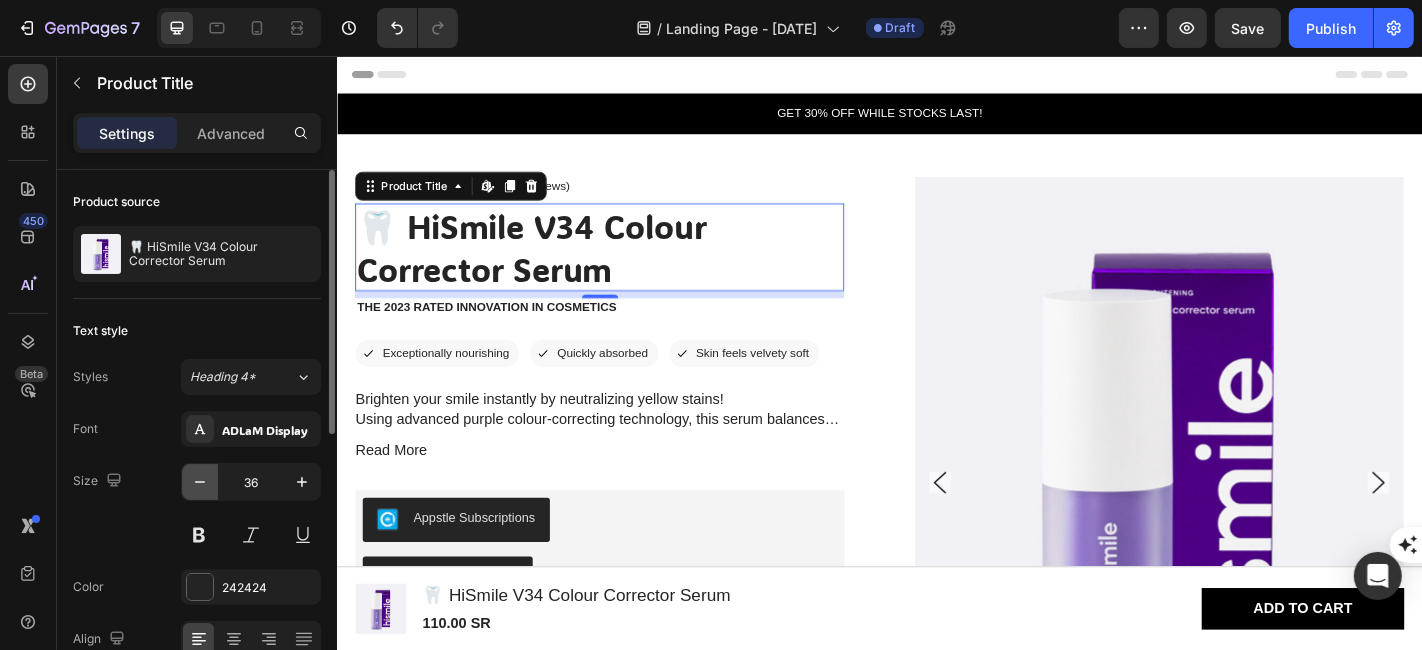 click 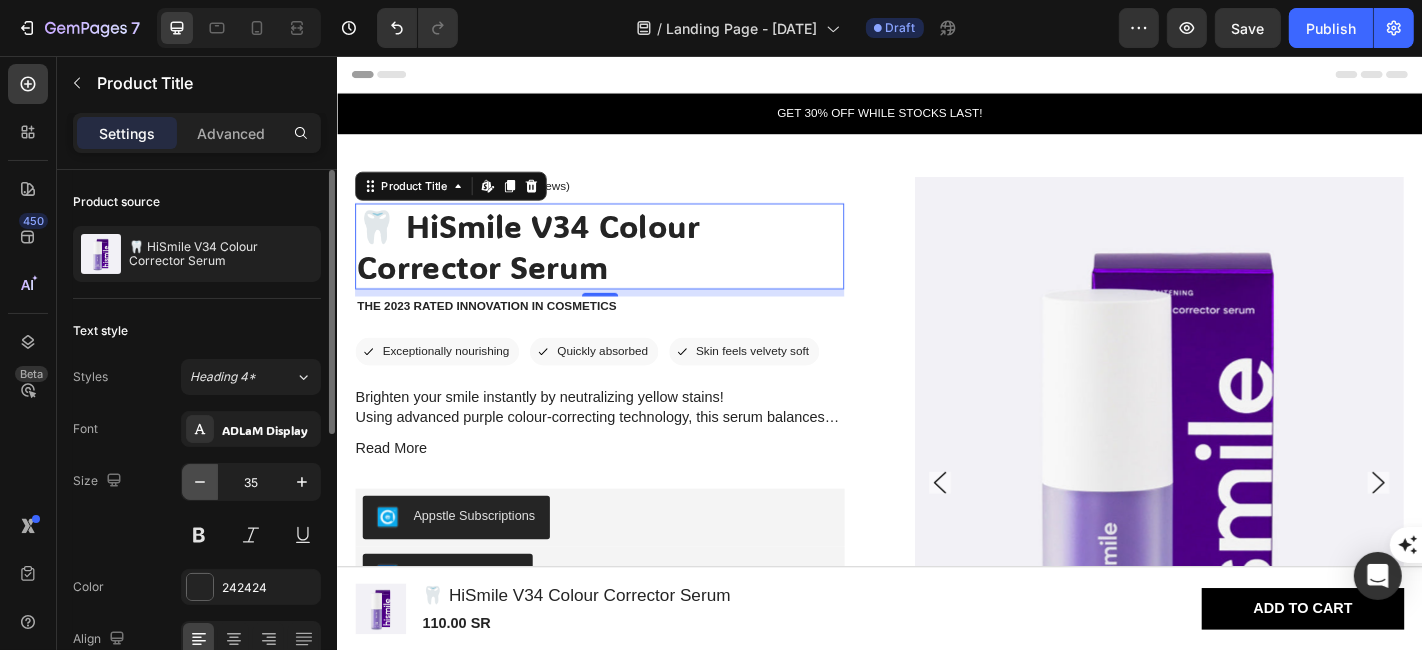 click 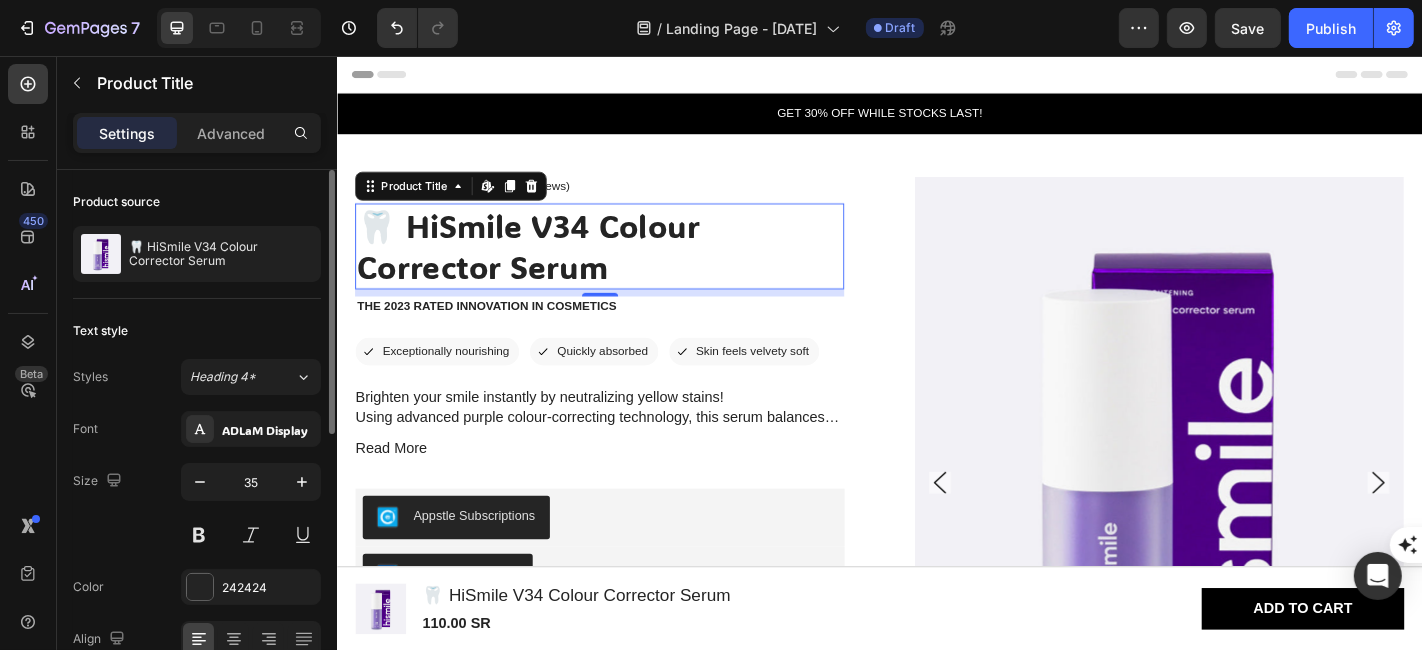 type on "34" 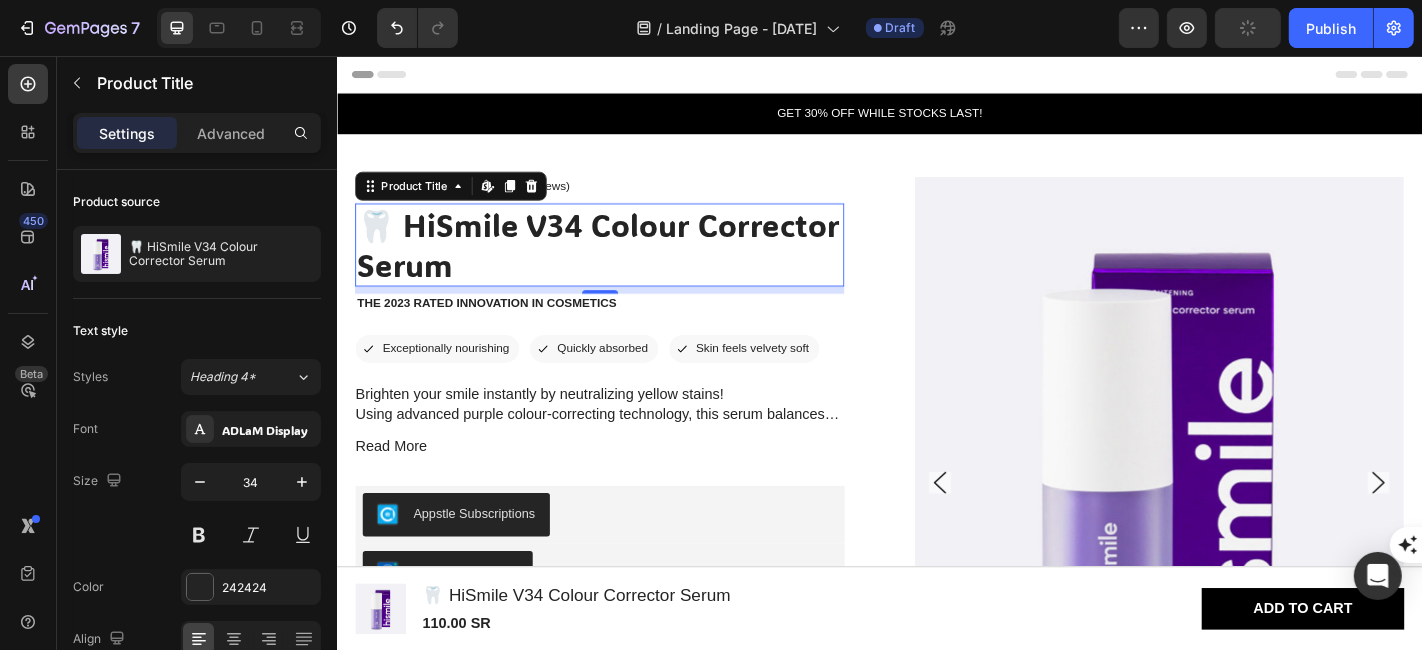 click on "🦷 HiSmile V34 Colour Corrector Serum" at bounding box center [626, 265] 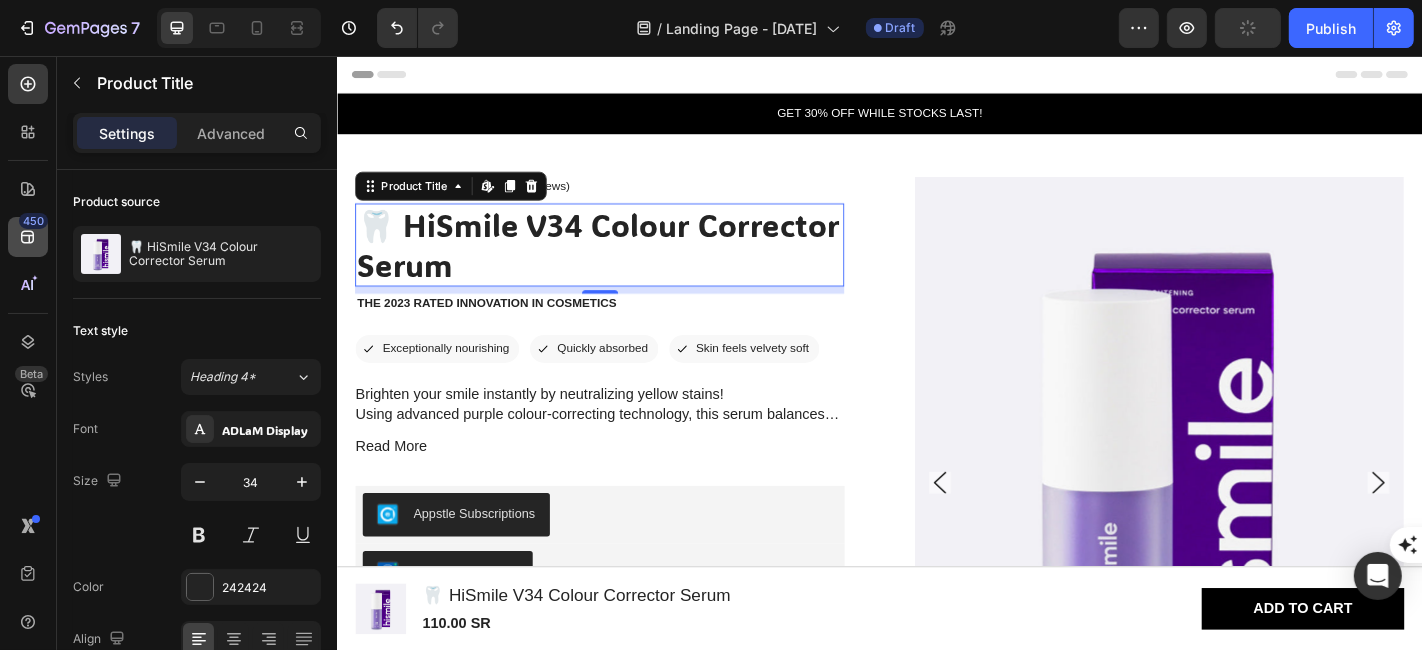 click 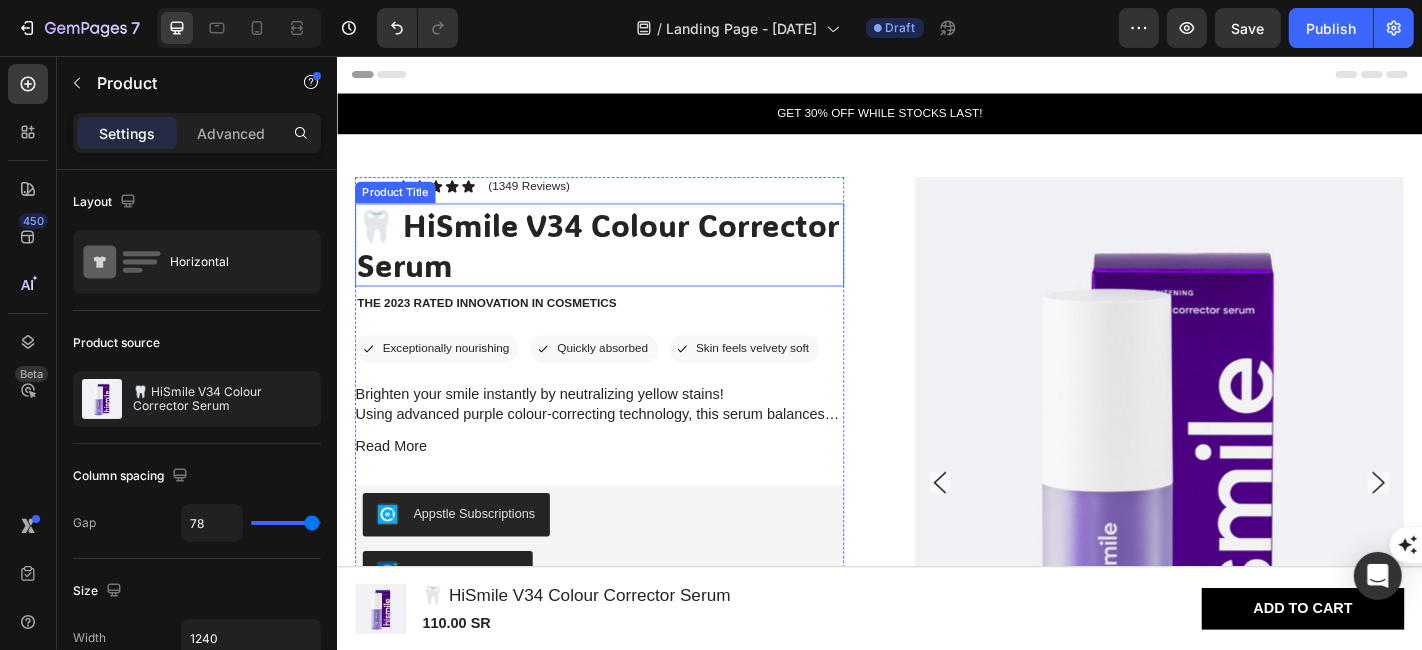 click on "🦷 HiSmile V34 Colour Corrector Serum" at bounding box center (626, 265) 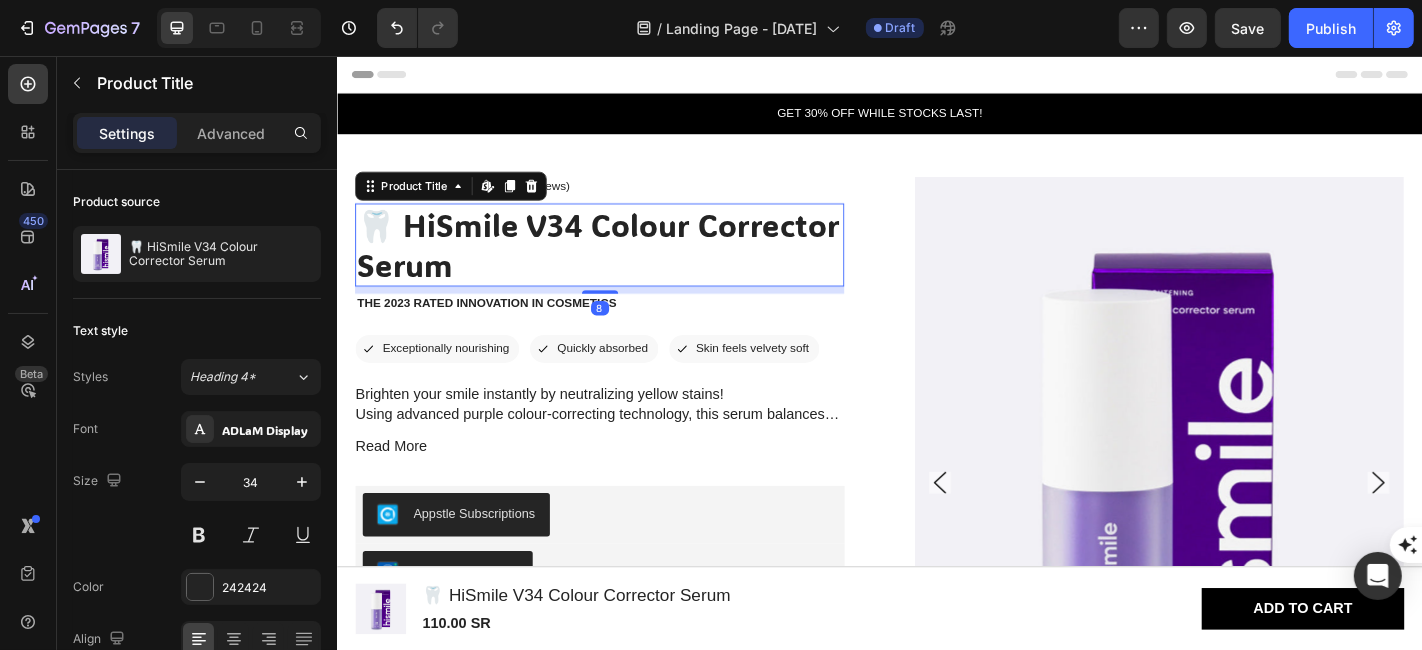 click on "🦷 HiSmile V34 Colour Corrector Serum" at bounding box center (626, 265) 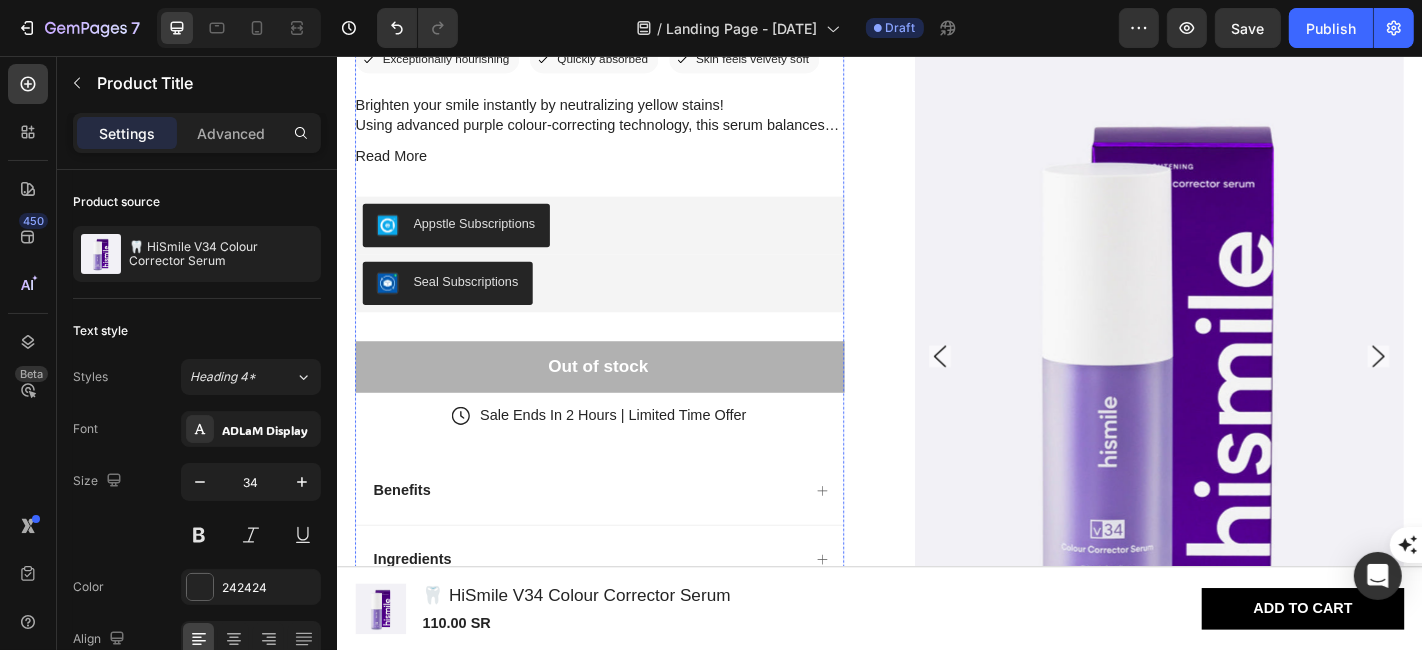 scroll, scrollTop: 574, scrollLeft: 0, axis: vertical 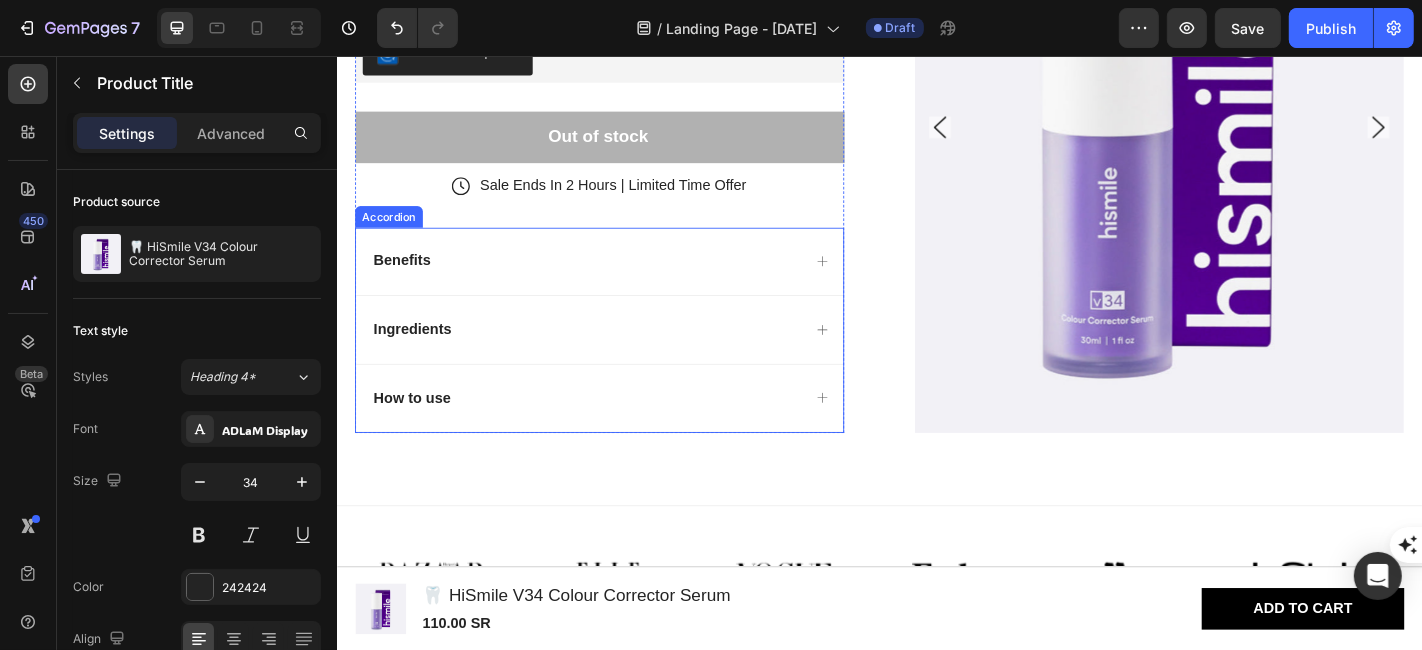 click 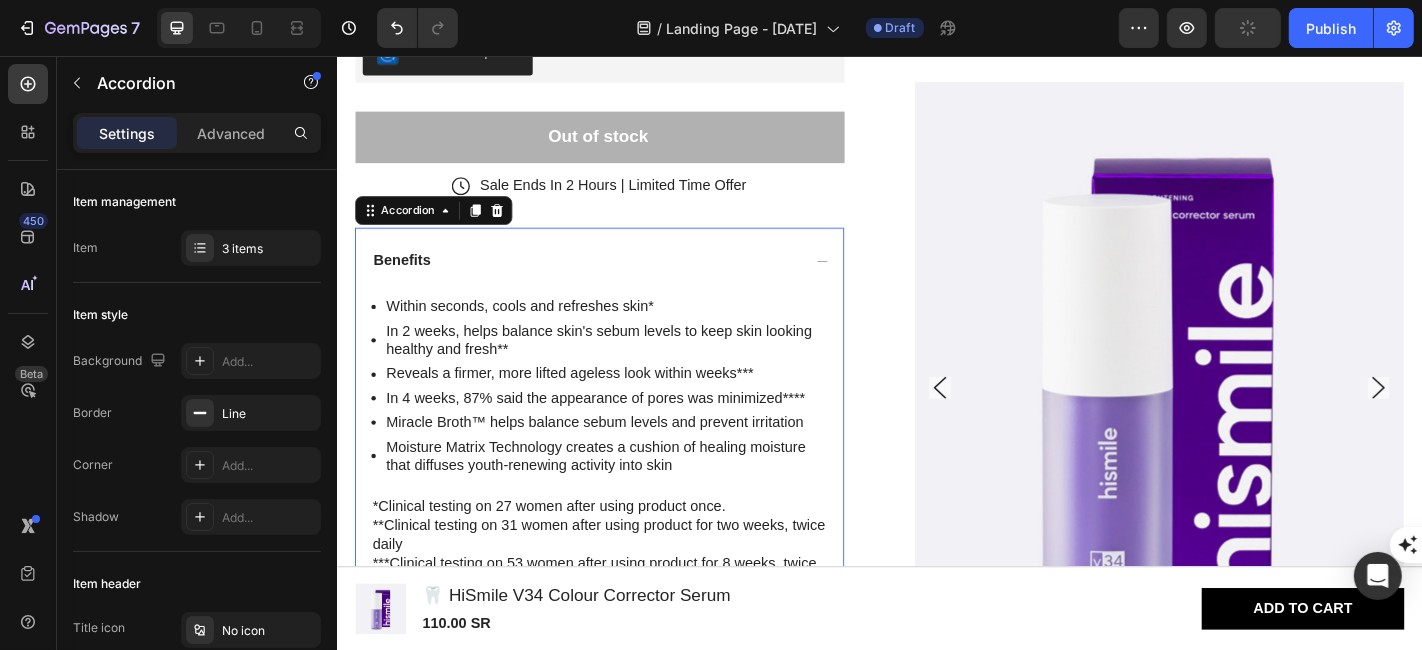 click 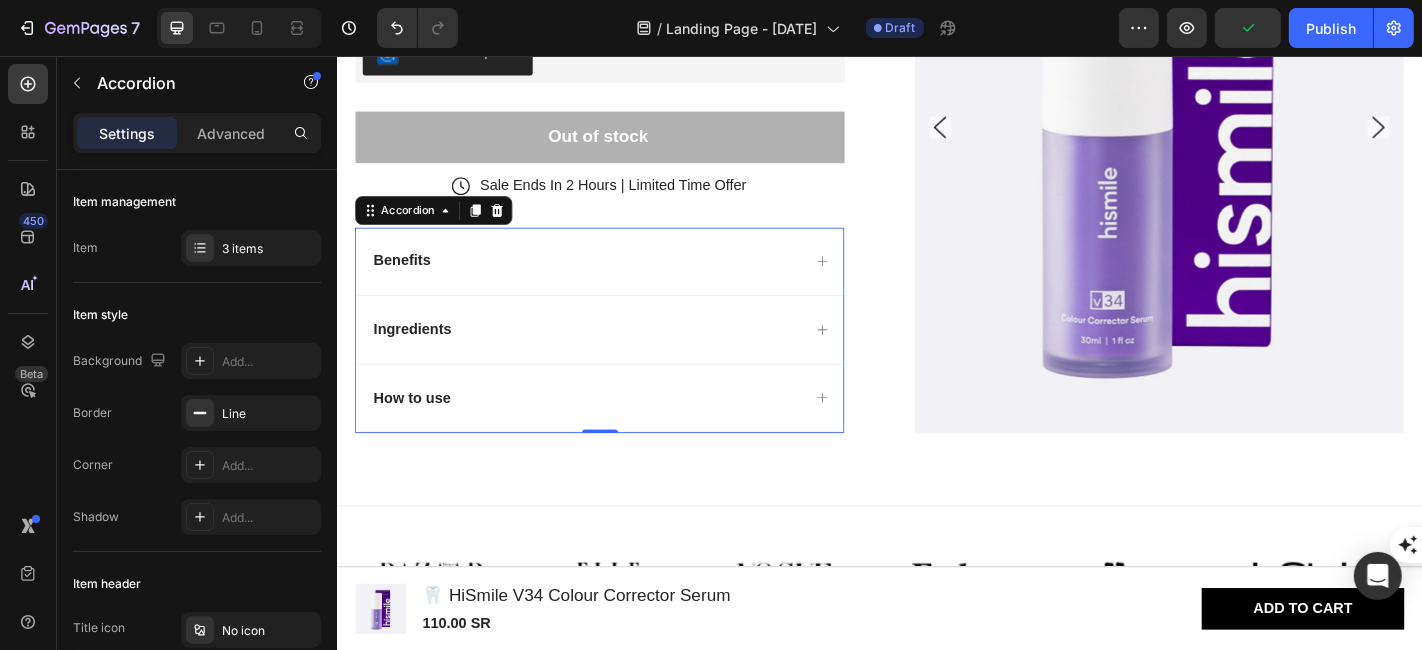 click 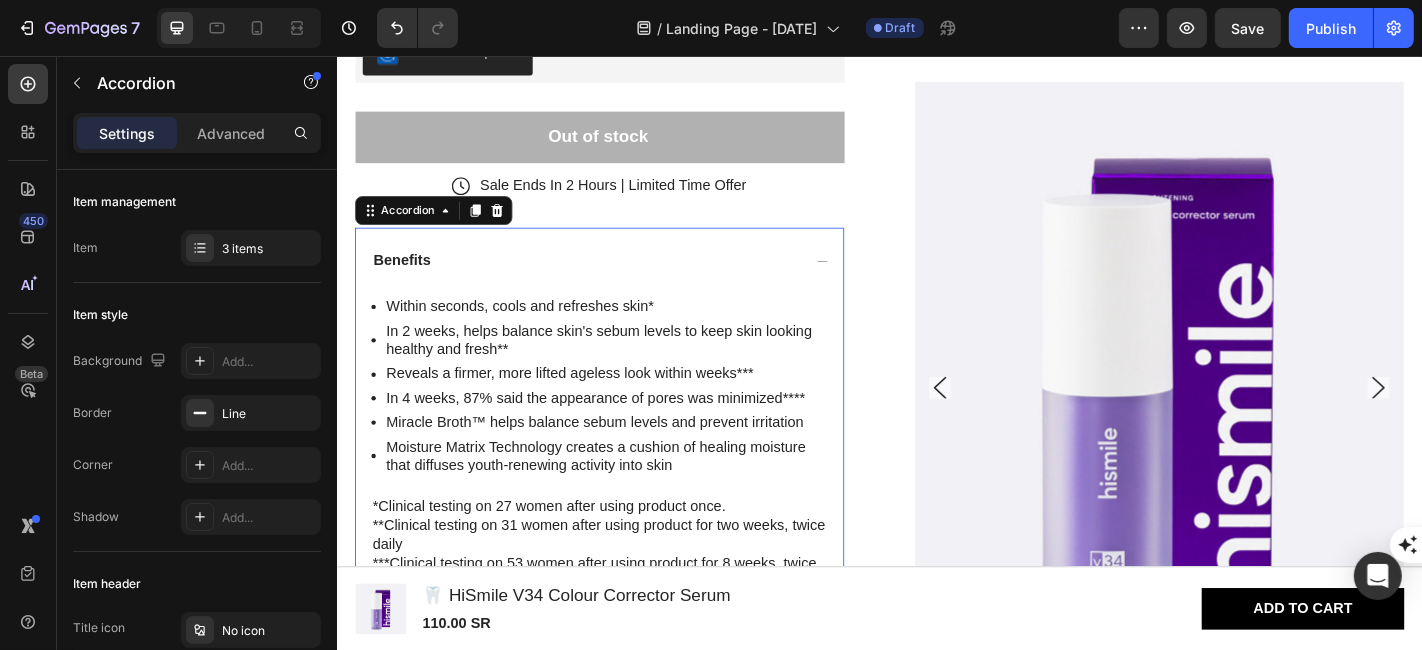 click 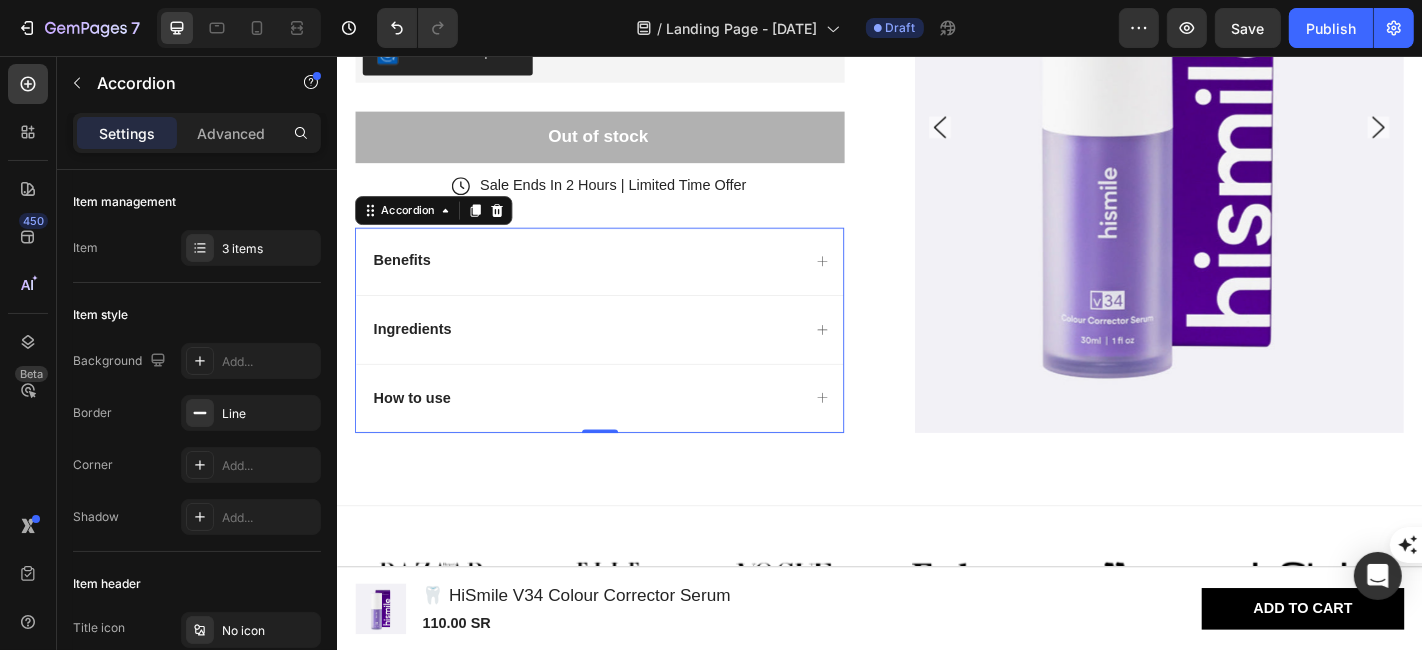 click on "Benefits" at bounding box center (626, 282) 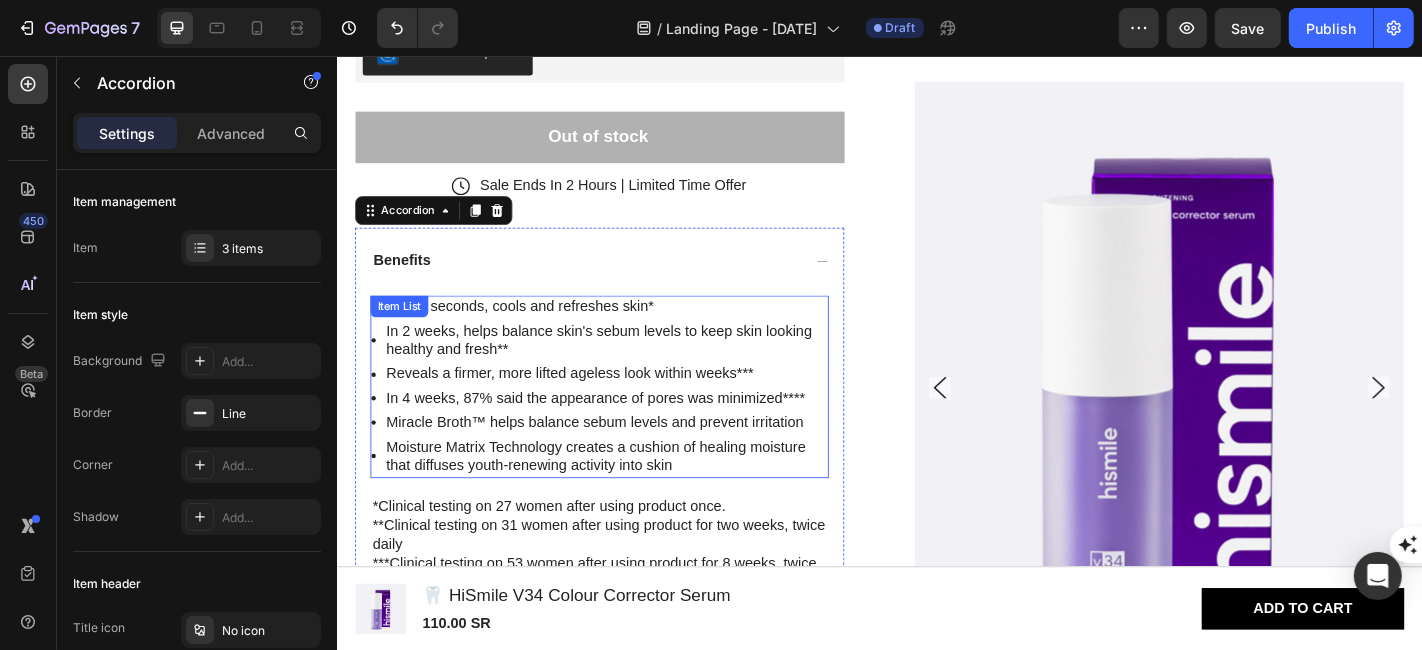 click on "Reveals a firmer, more lifted ageless look within weeks***" at bounding box center (633, 407) 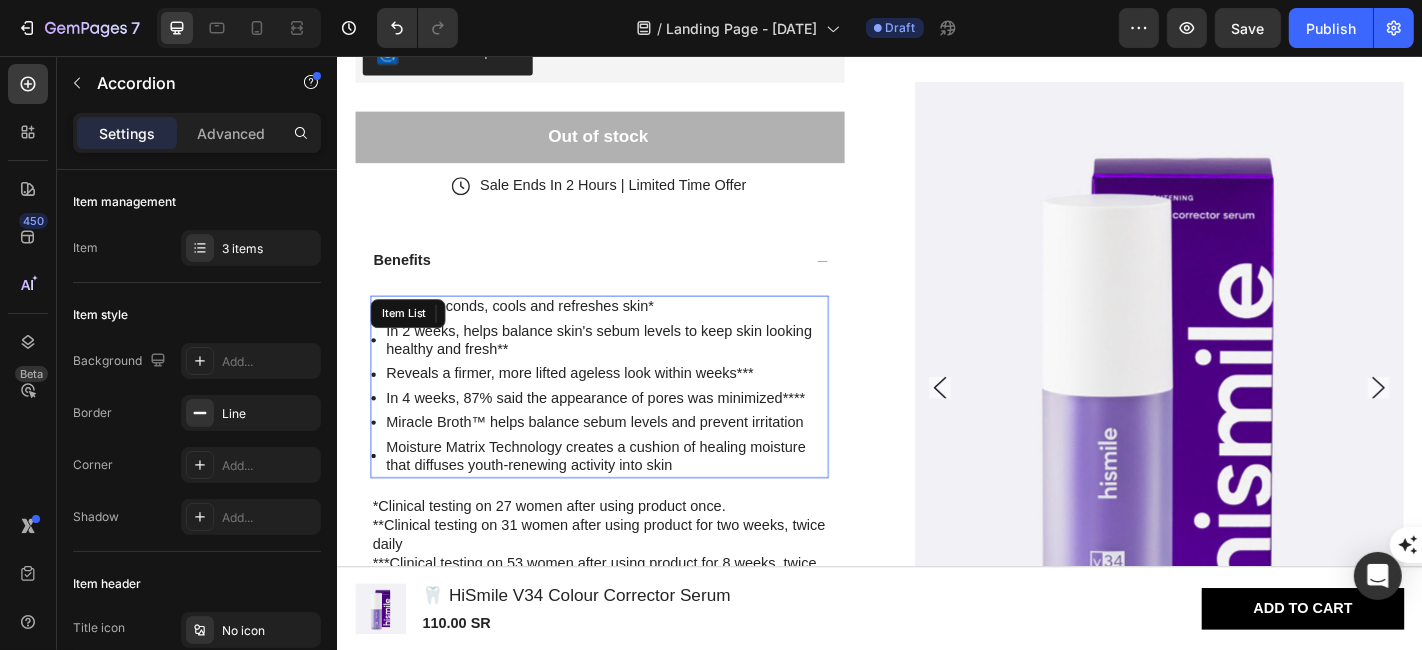 click on "Reveals a firmer, more lifted ageless look within weeks***" at bounding box center [633, 407] 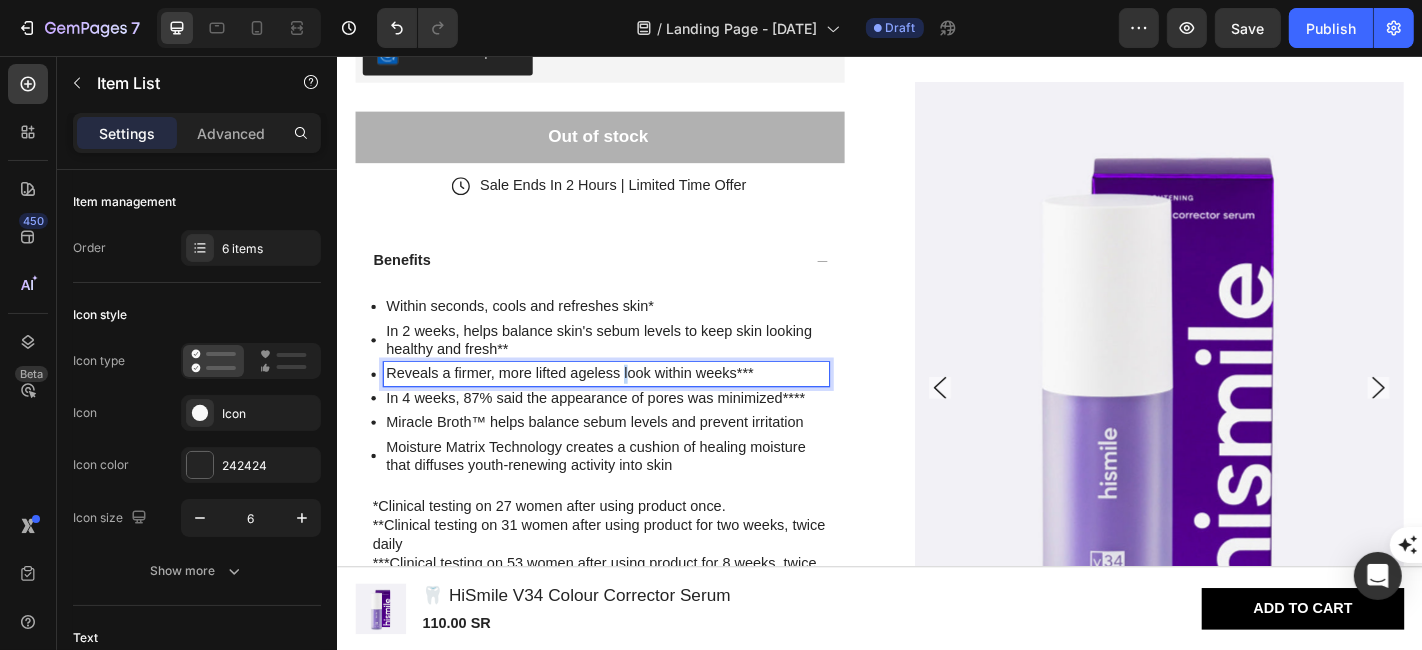 click on "Reveals a firmer, more lifted ageless look within weeks***" at bounding box center [633, 407] 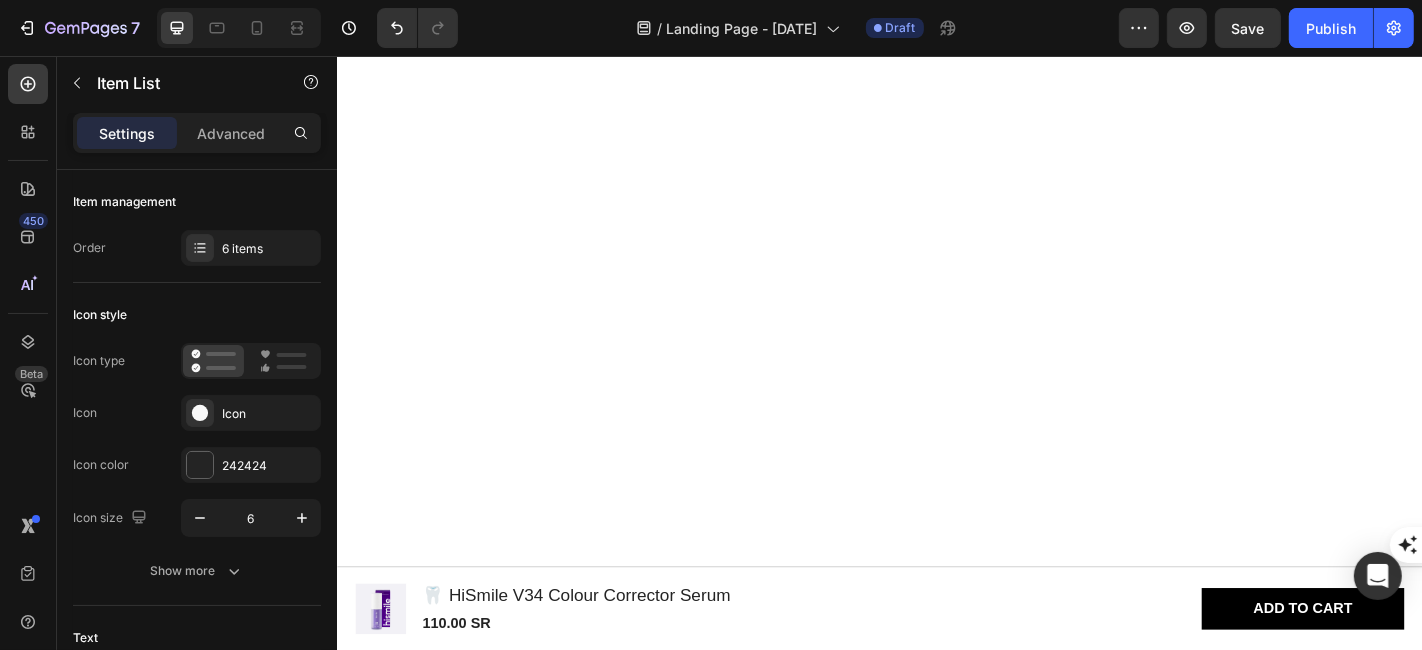 scroll, scrollTop: 1724, scrollLeft: 0, axis: vertical 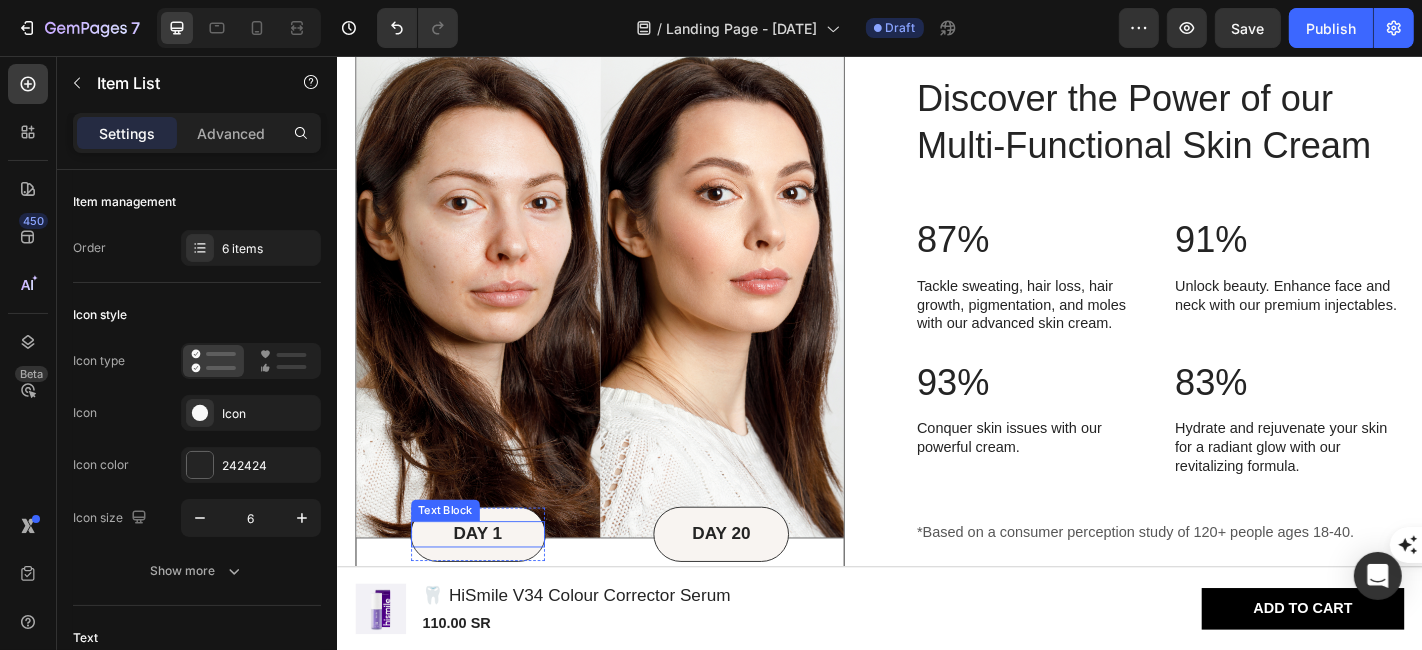 click on "DAY 1" at bounding box center [492, 584] 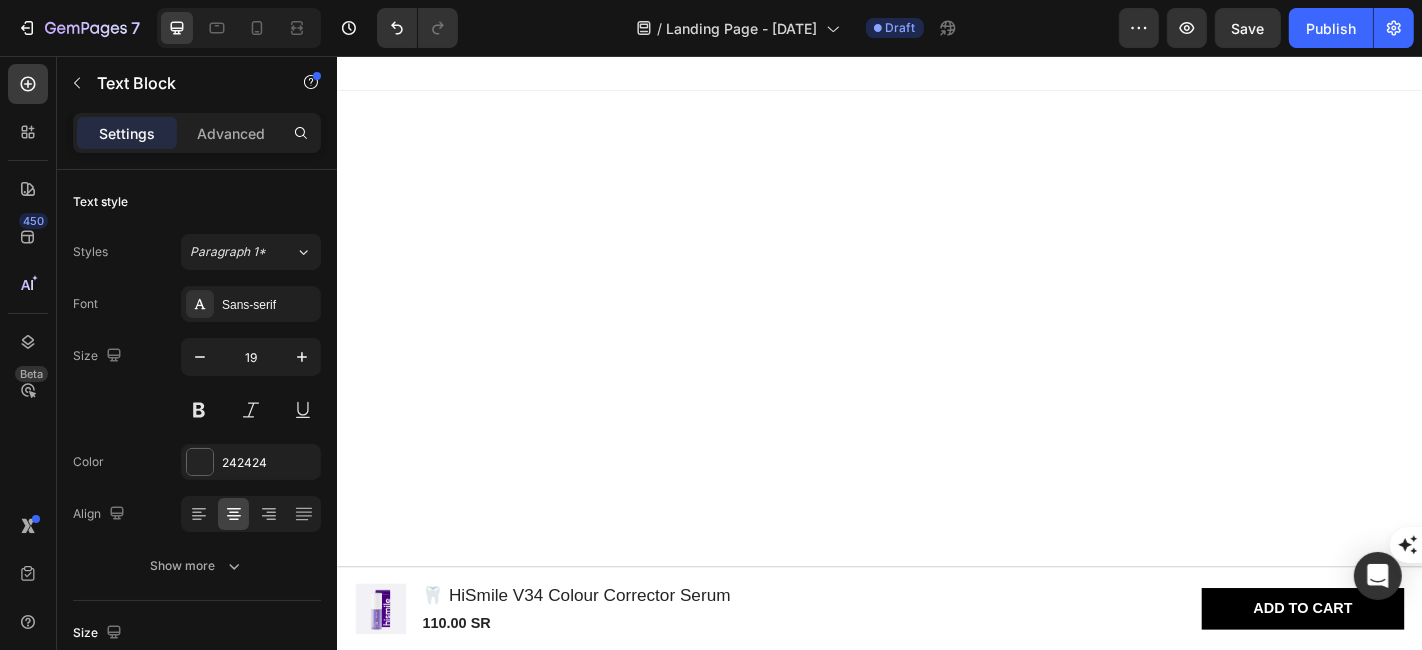 scroll, scrollTop: 2301, scrollLeft: 0, axis: vertical 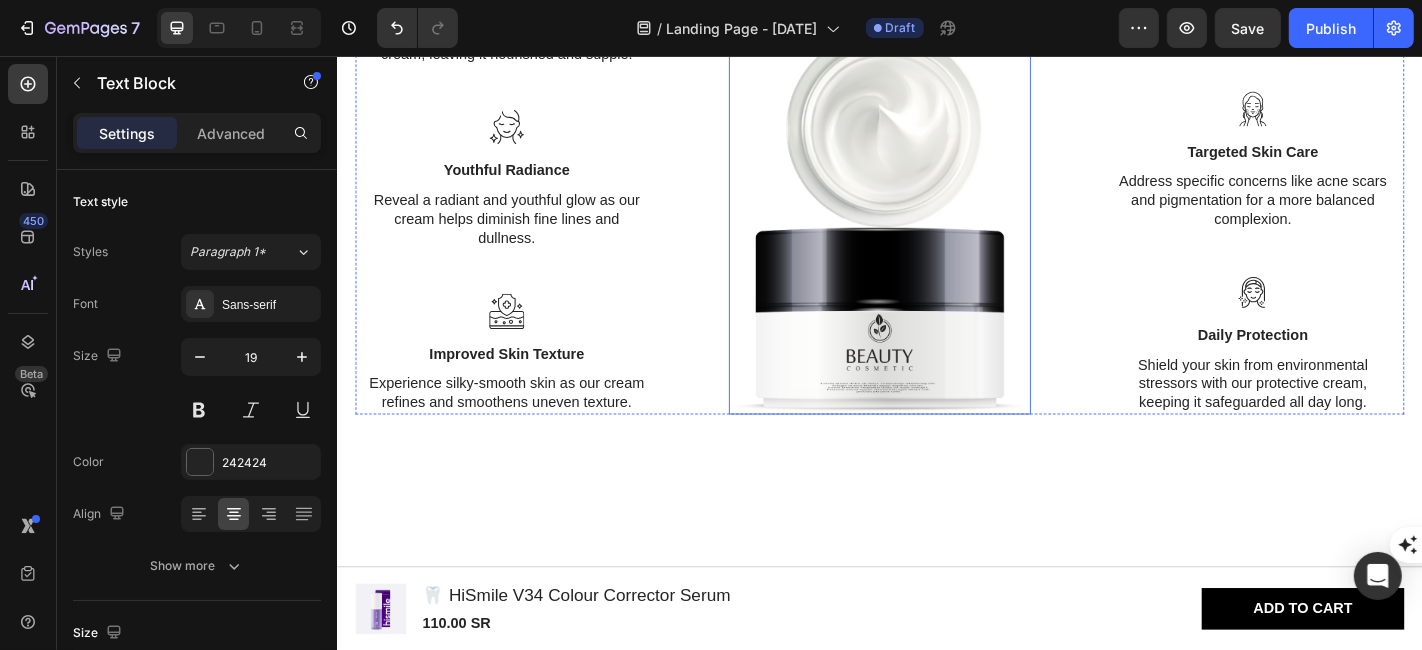 click at bounding box center (936, 239) 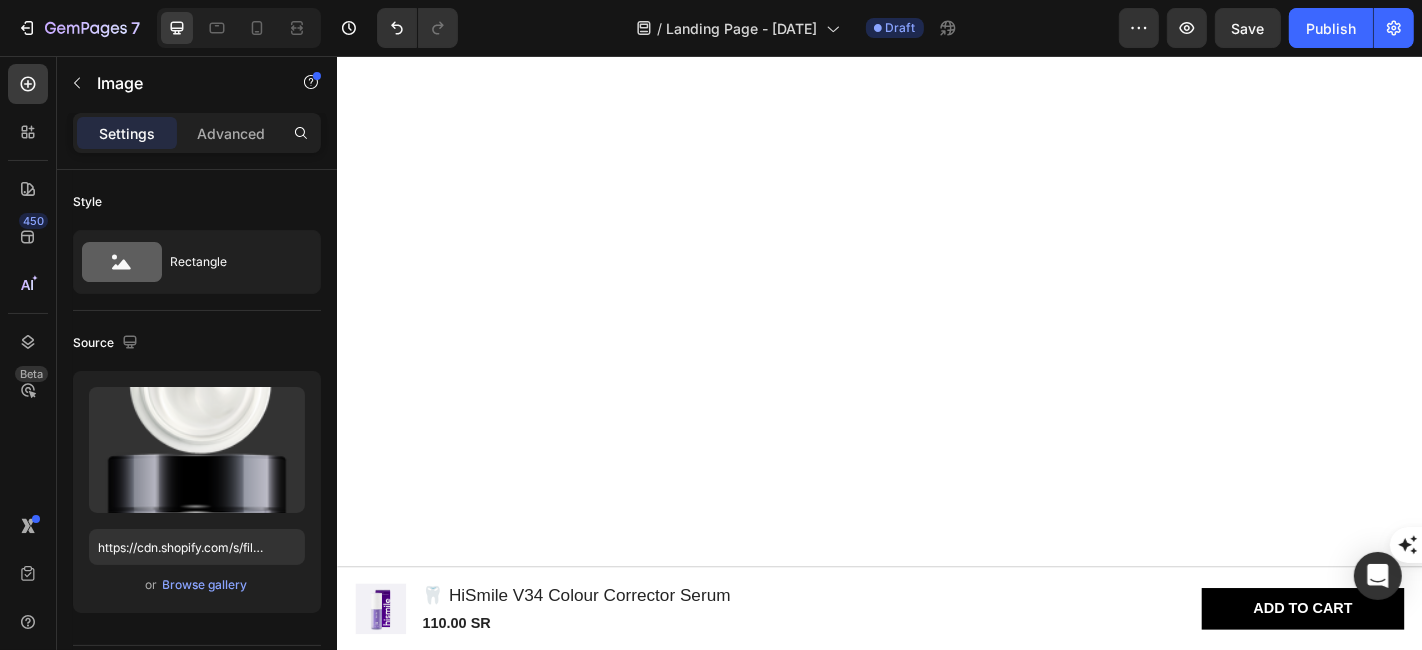 scroll, scrollTop: 5578, scrollLeft: 0, axis: vertical 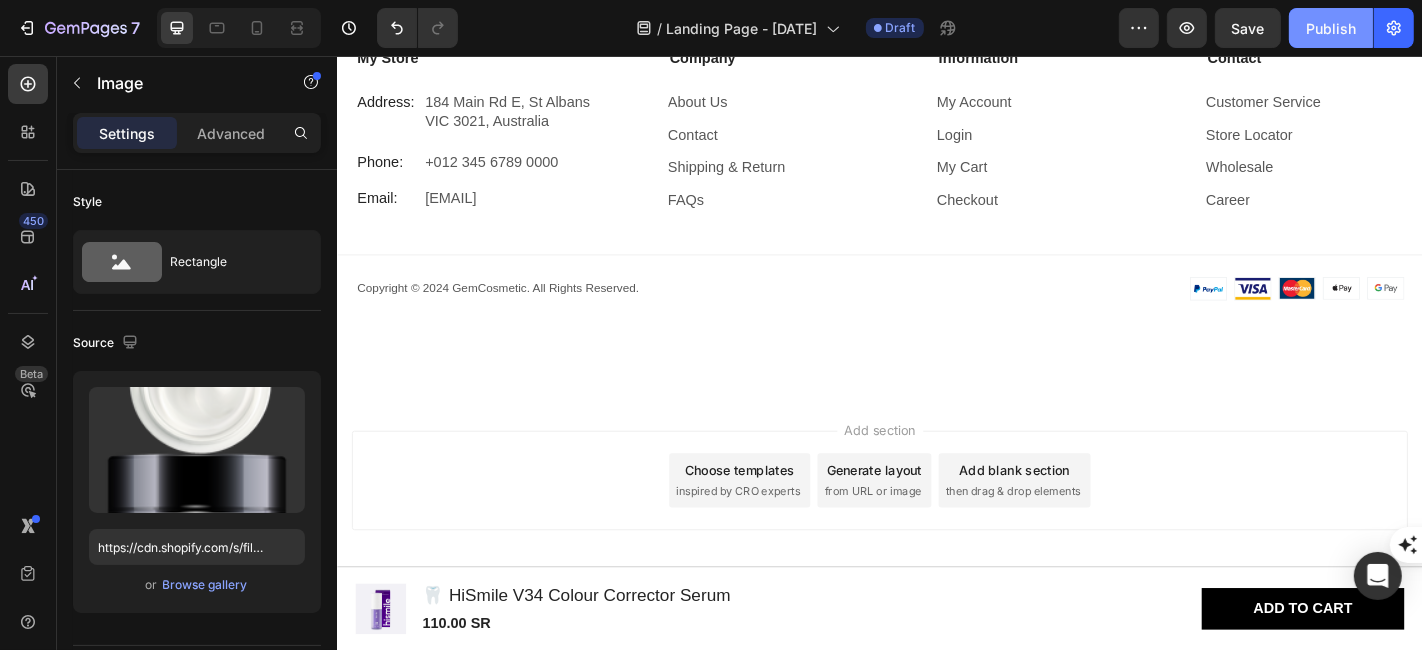 click on "Publish" at bounding box center (1331, 28) 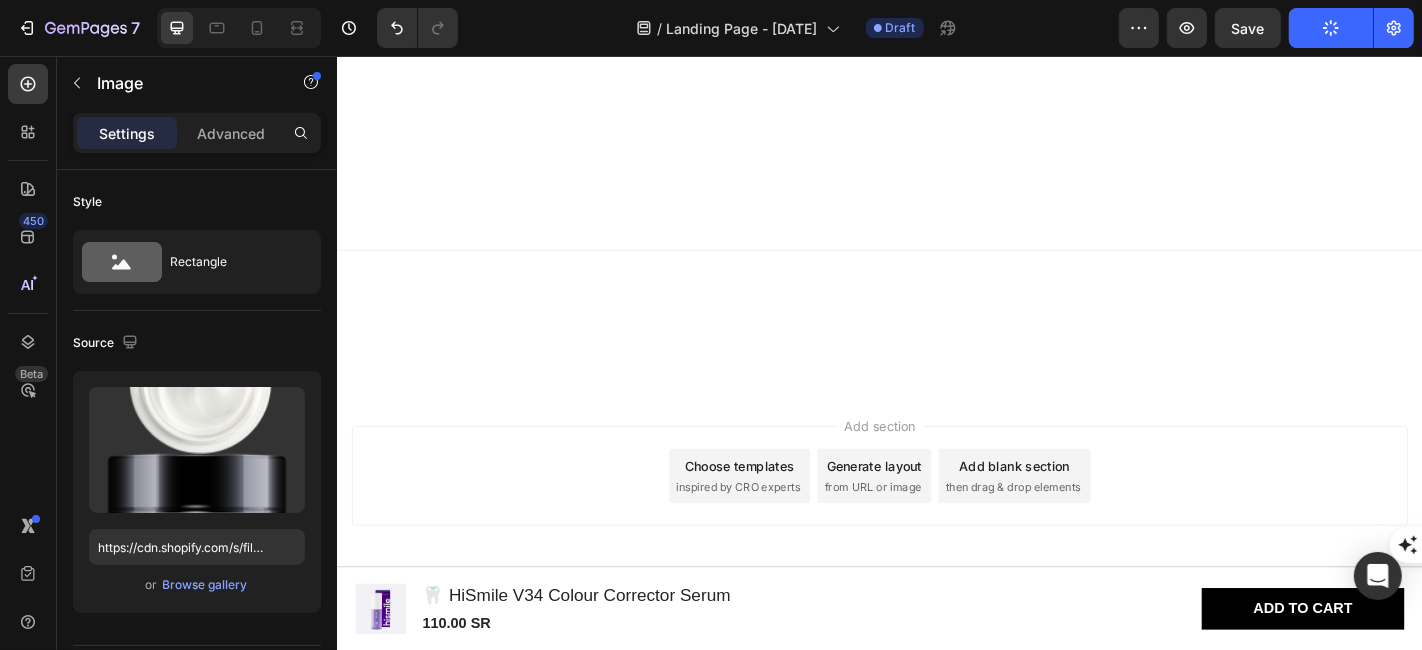 scroll, scrollTop: 979, scrollLeft: 0, axis: vertical 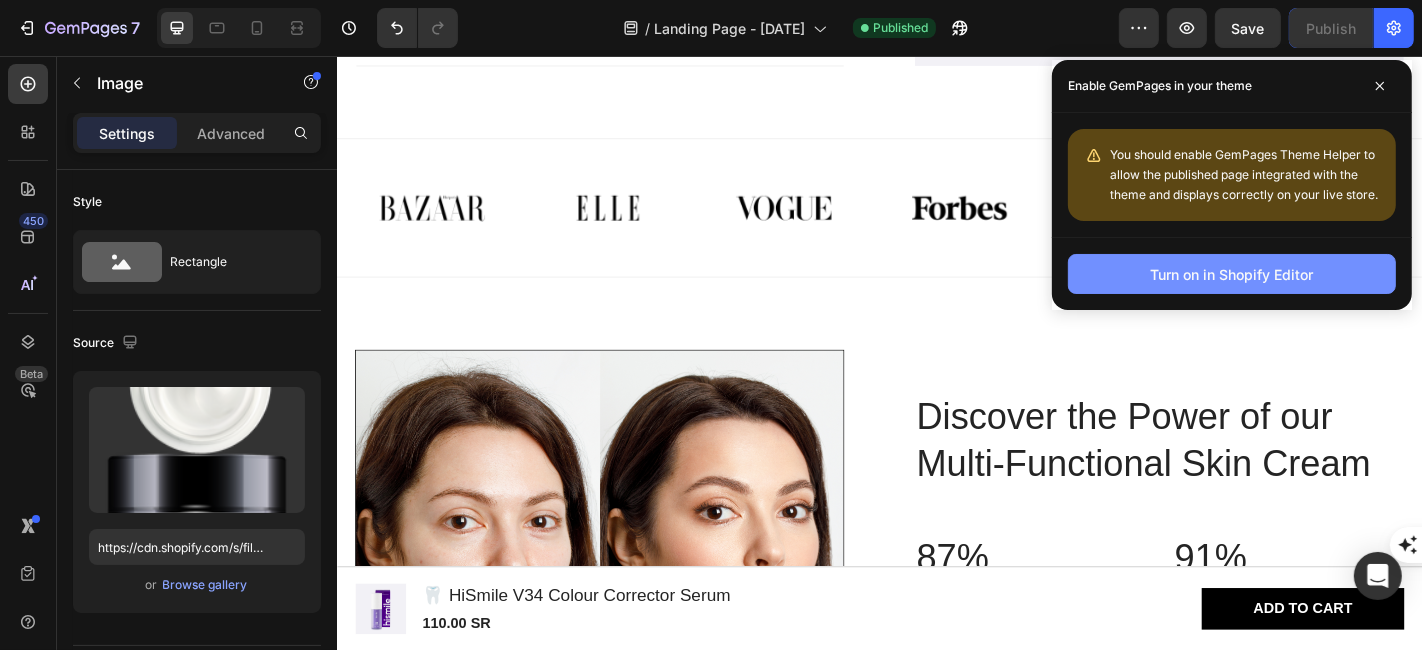 click on "Turn on in Shopify Editor" at bounding box center (1232, 274) 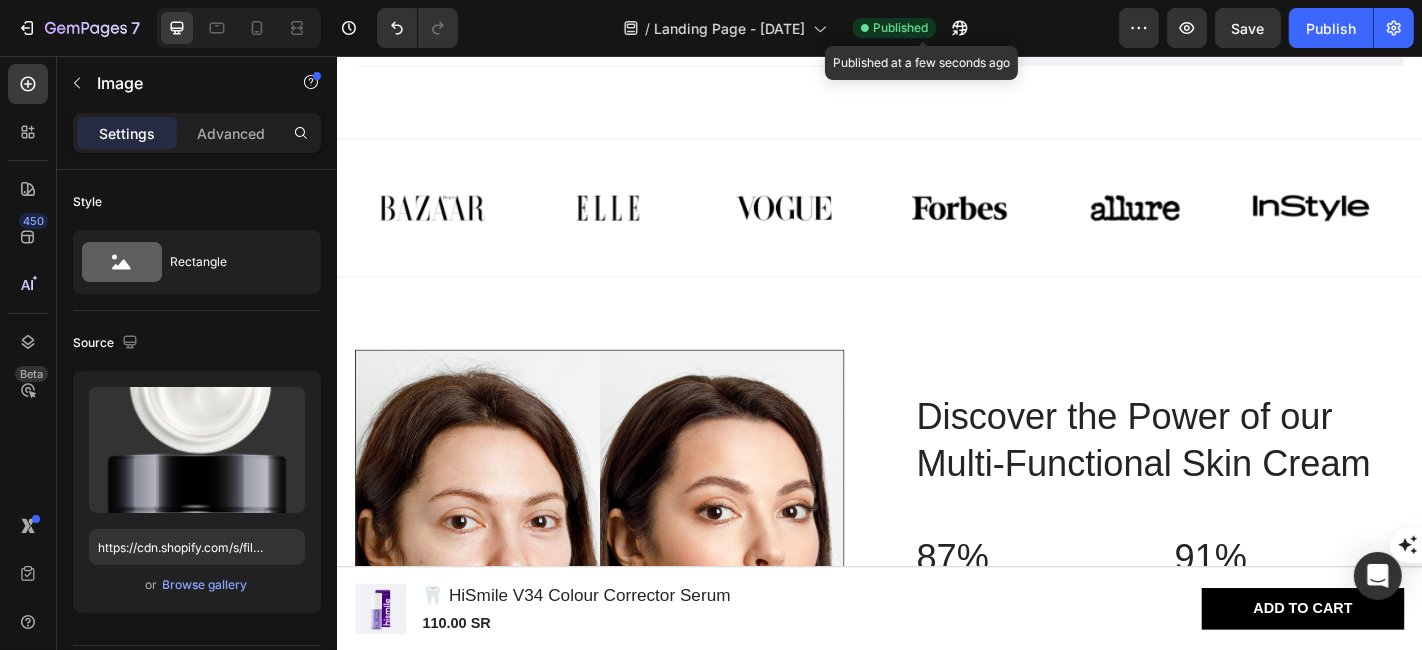 click on "Published" at bounding box center [900, 28] 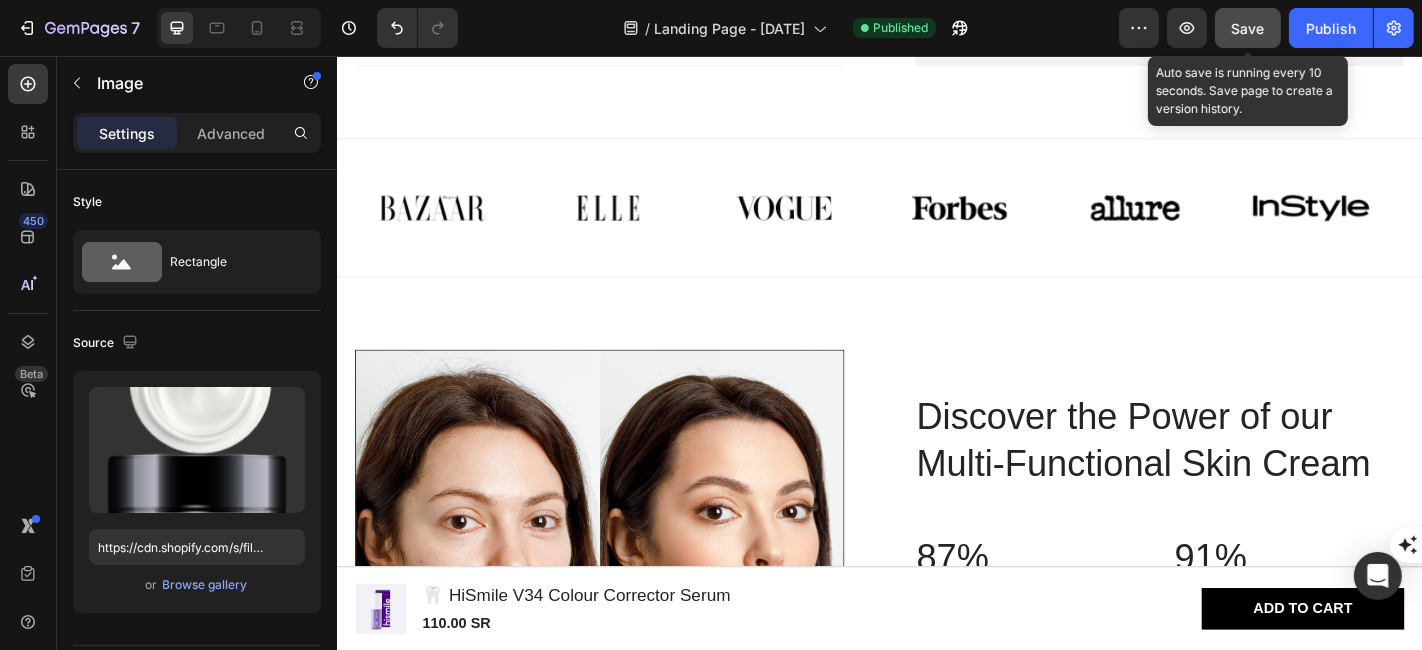 click on "Save" at bounding box center [1248, 28] 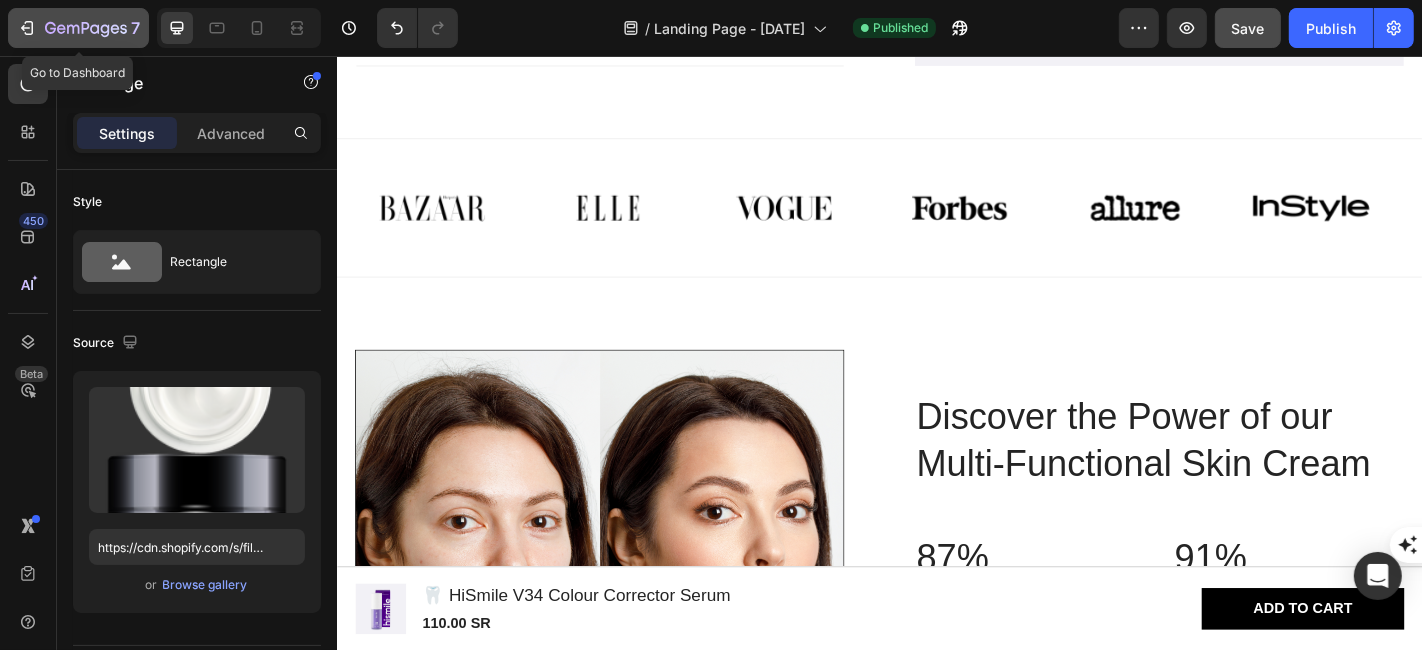 click 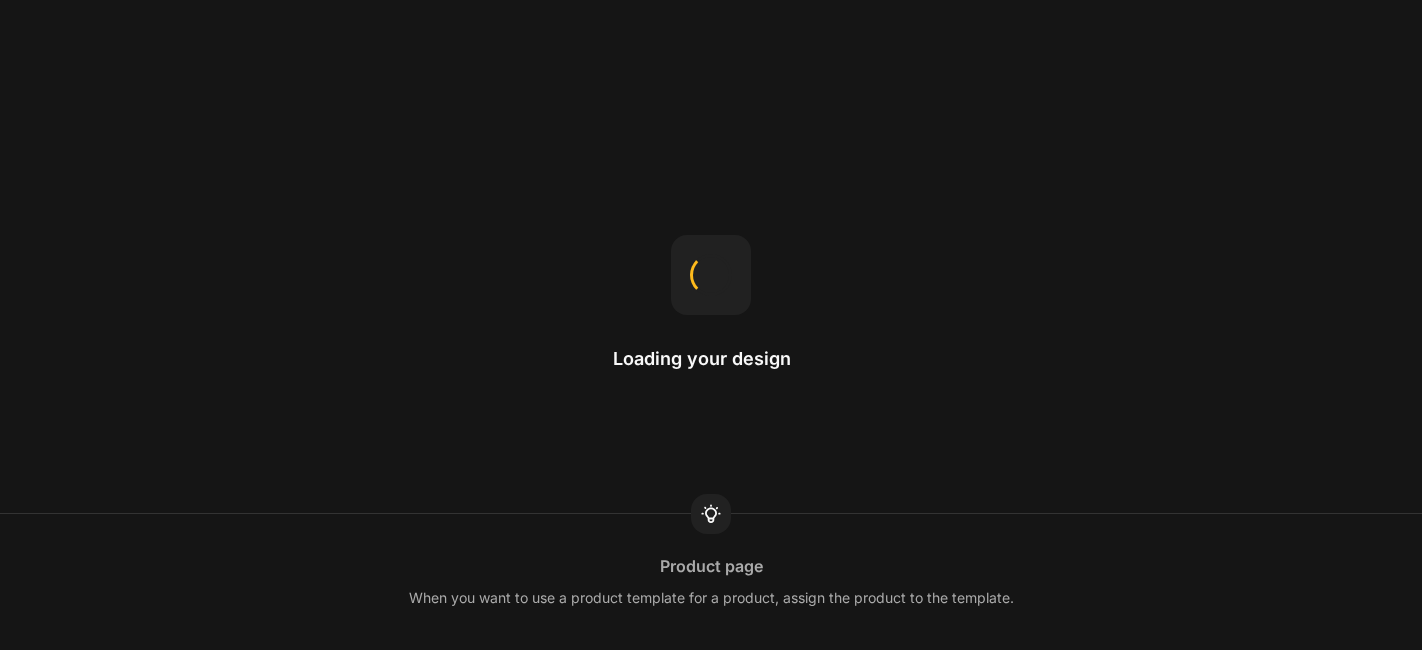 scroll, scrollTop: 0, scrollLeft: 0, axis: both 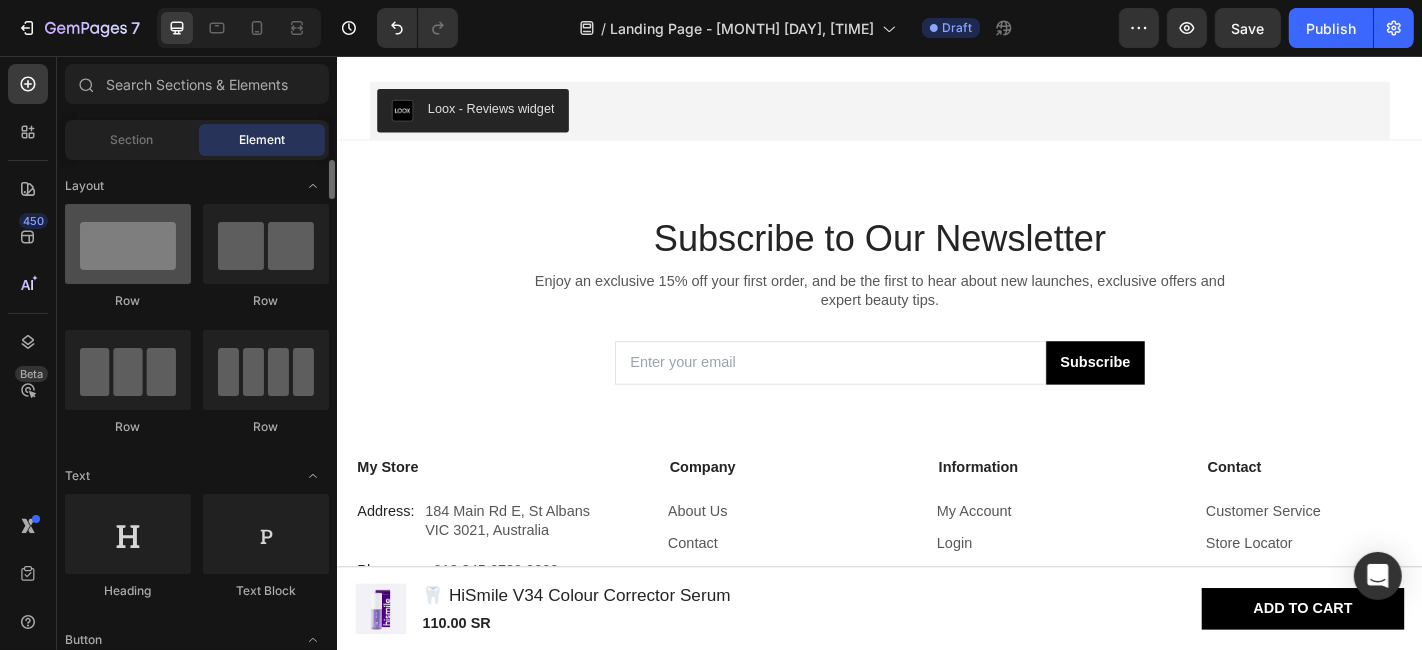 click at bounding box center (128, 244) 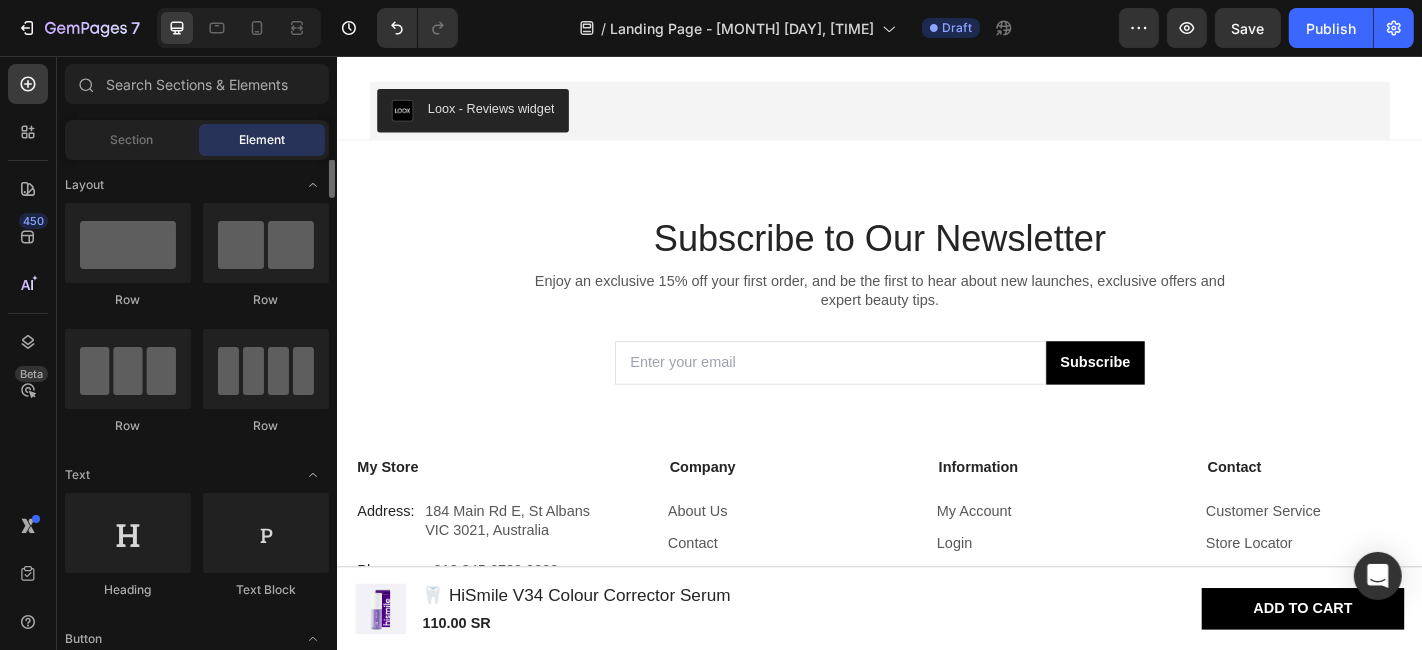 scroll, scrollTop: 0, scrollLeft: 0, axis: both 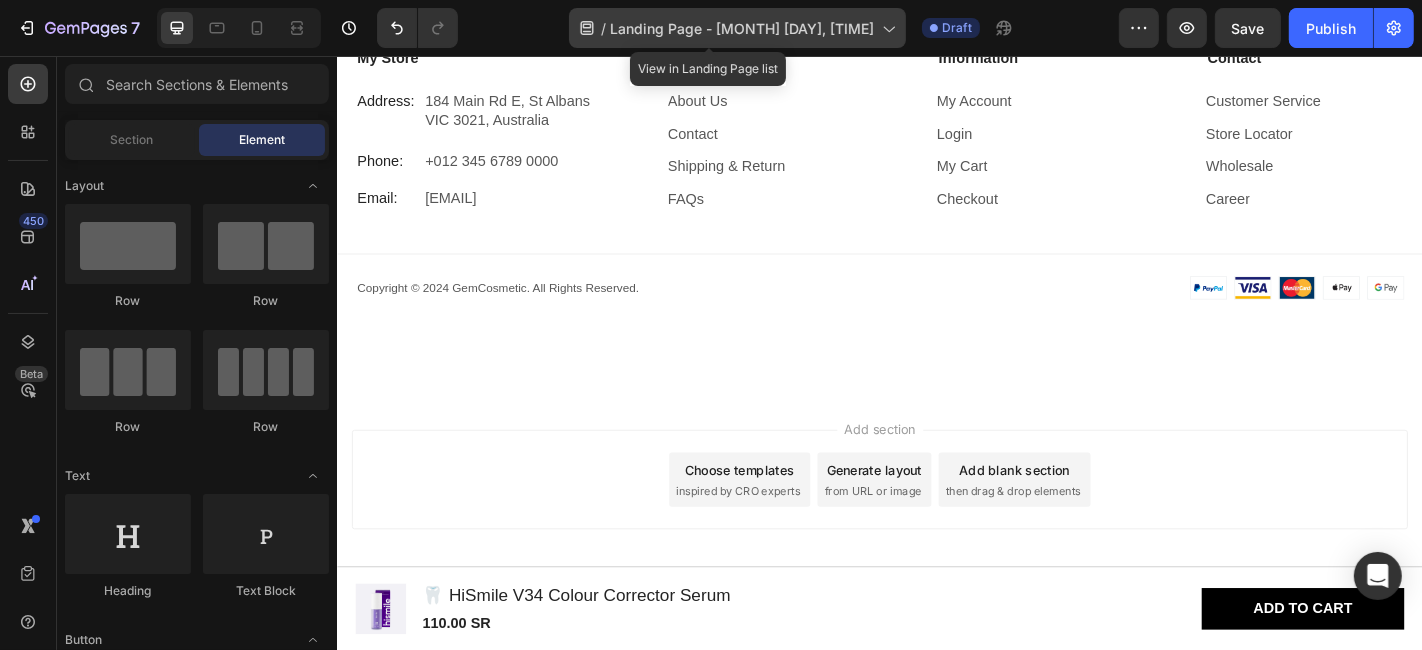 click on "Landing Page - [MONTH] [DAY], [TIME]" at bounding box center (742, 28) 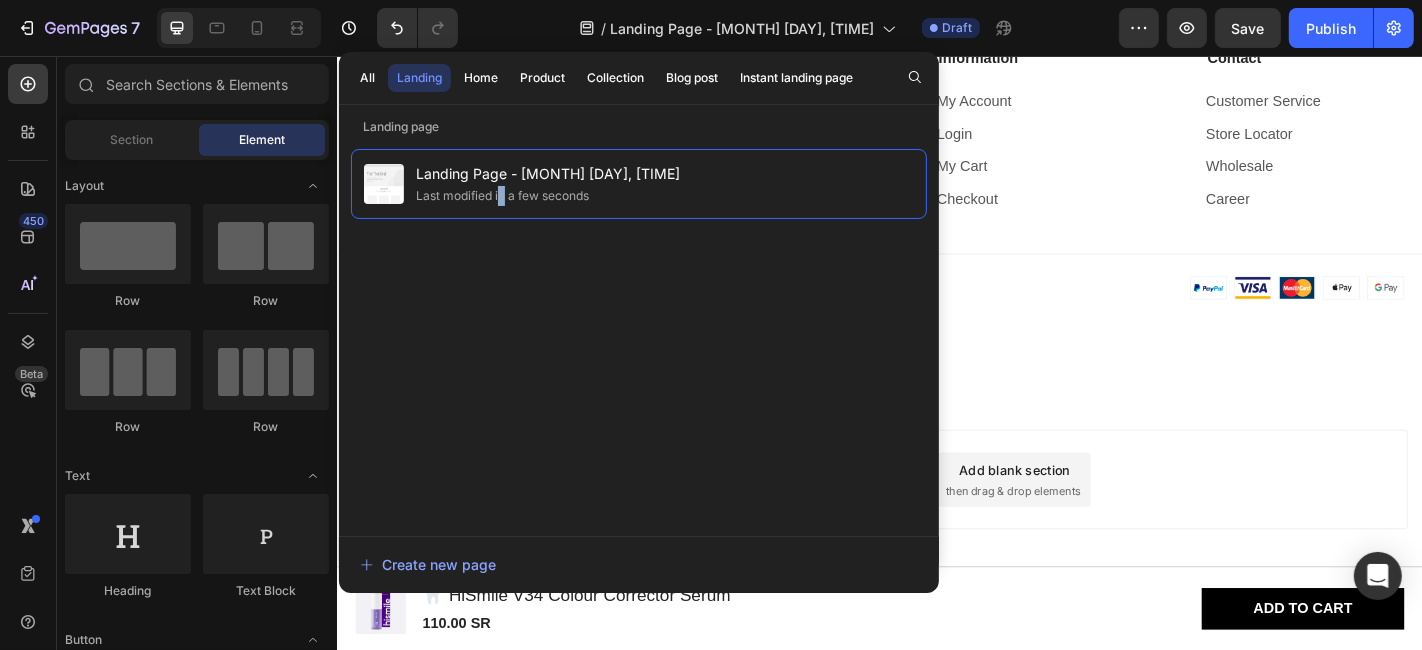 drag, startPoint x: 603, startPoint y: 172, endPoint x: 502, endPoint y: 220, distance: 111.82576 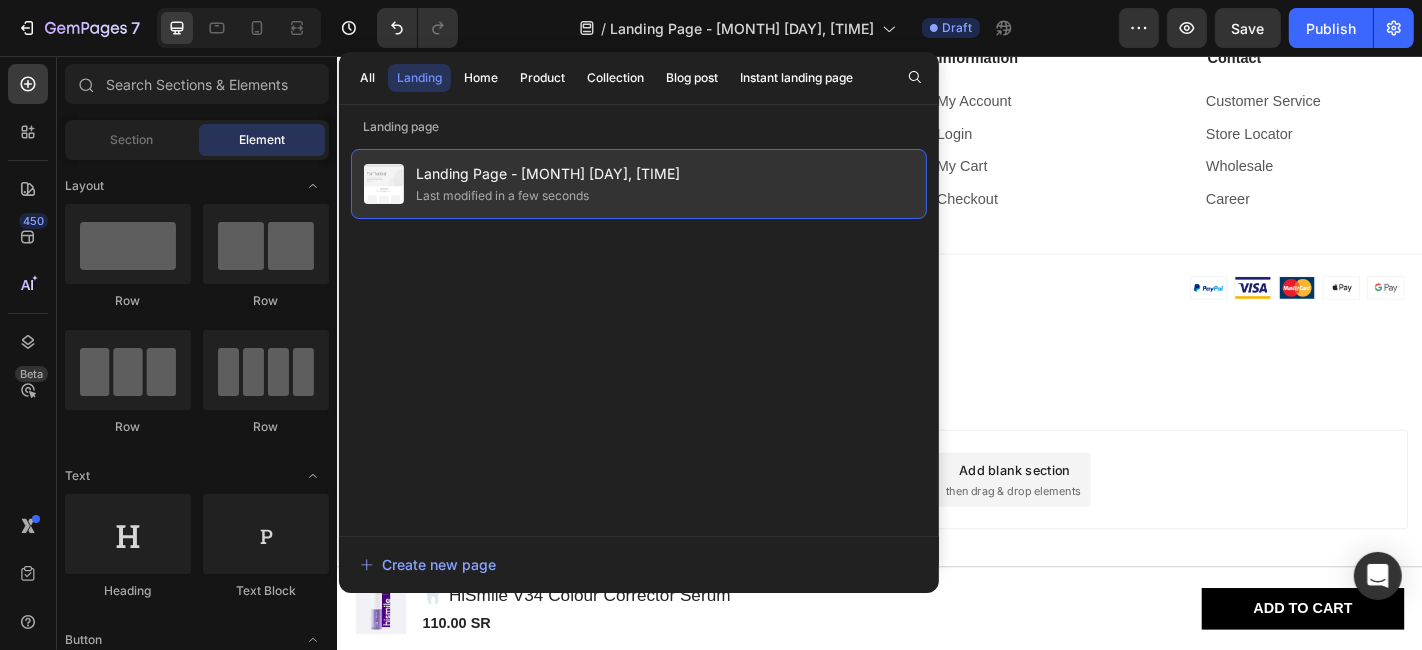 click on "Landing Page - [MONTH] [DAY], [TIME]" at bounding box center (548, 174) 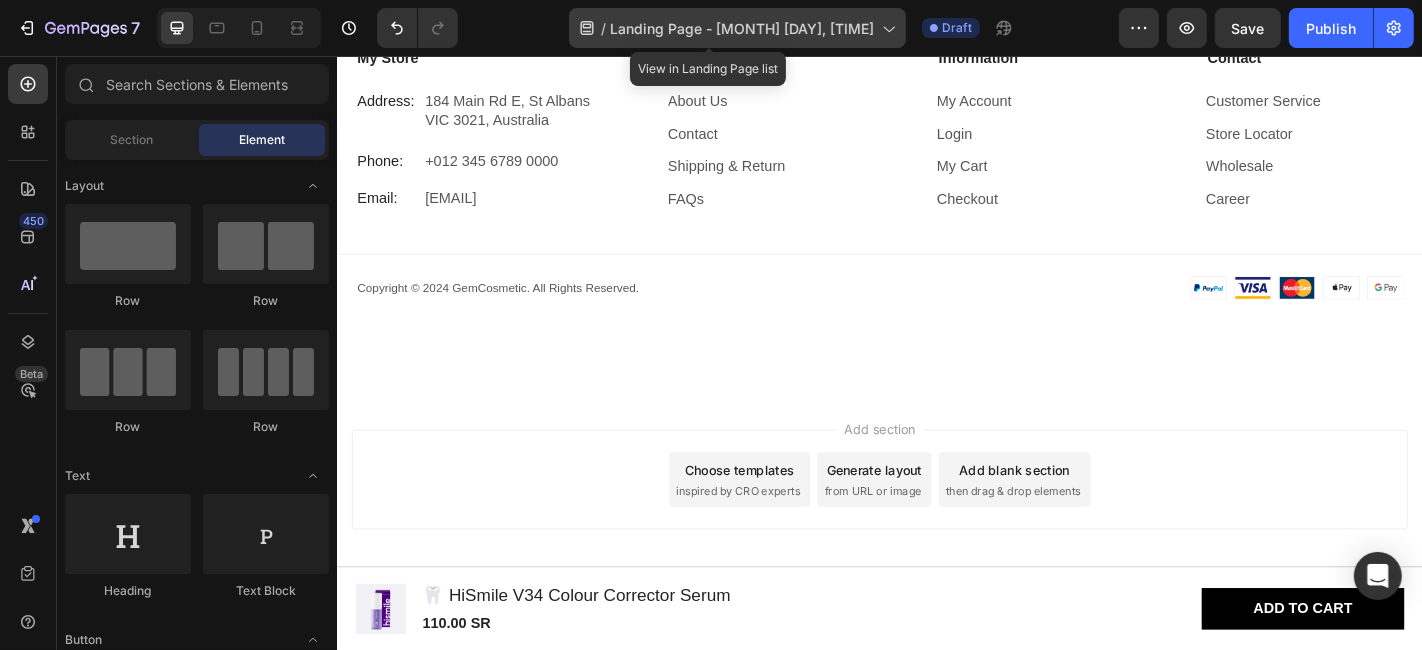 click on "Landing Page - [MONTH] [DAY], [TIME]" at bounding box center [742, 28] 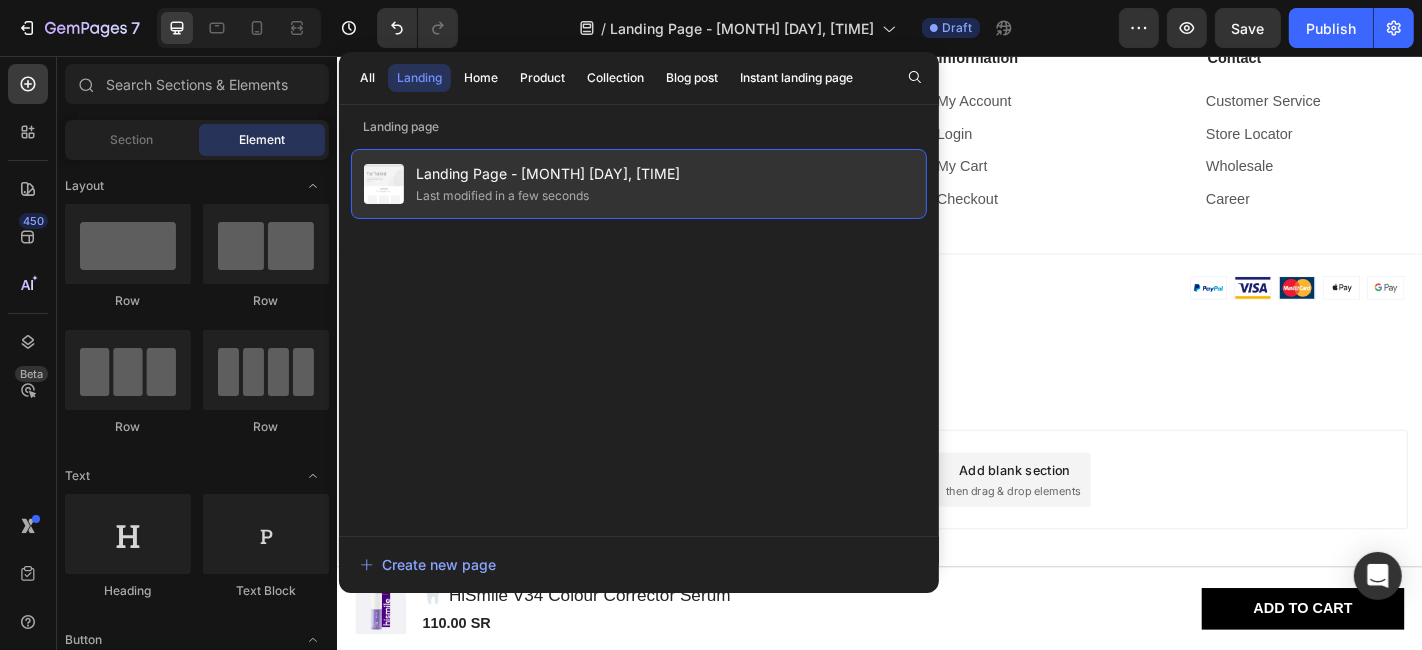 click on "Landing Page - [MONTH] [DAY], [TIME]" at bounding box center [548, 174] 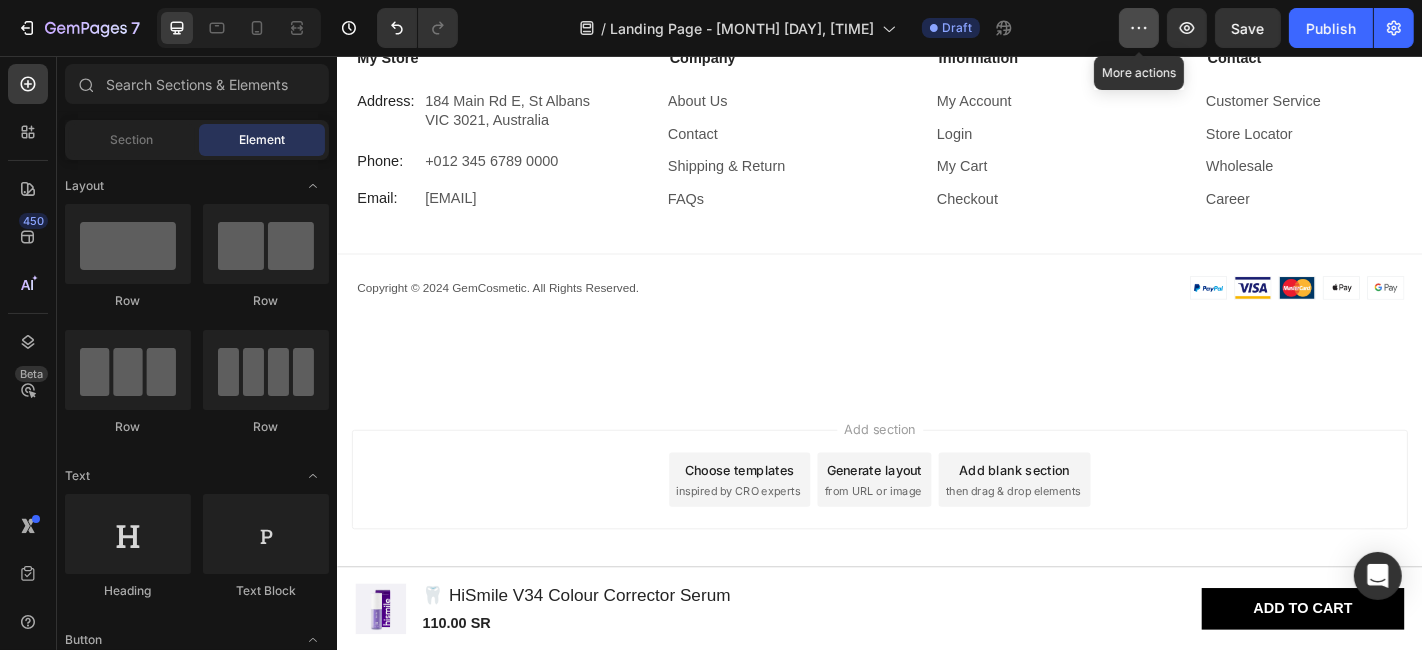 click 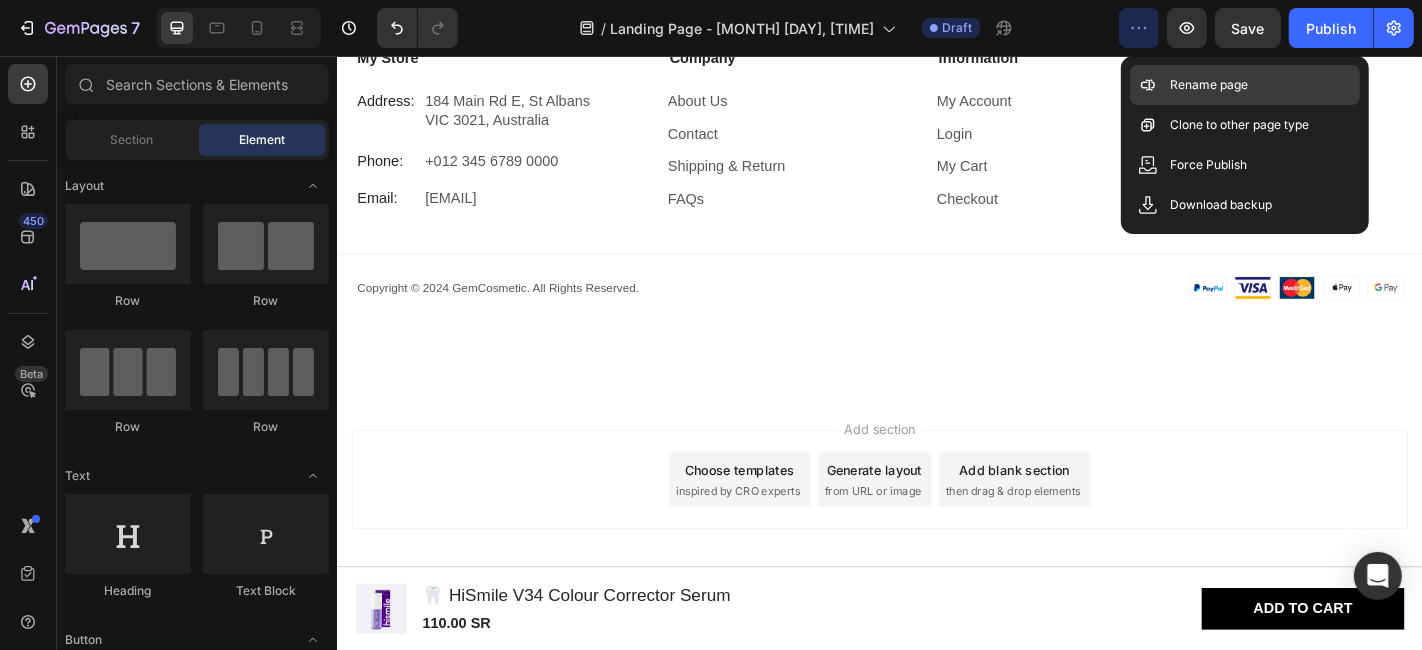 click on "Rename page" at bounding box center (1209, 85) 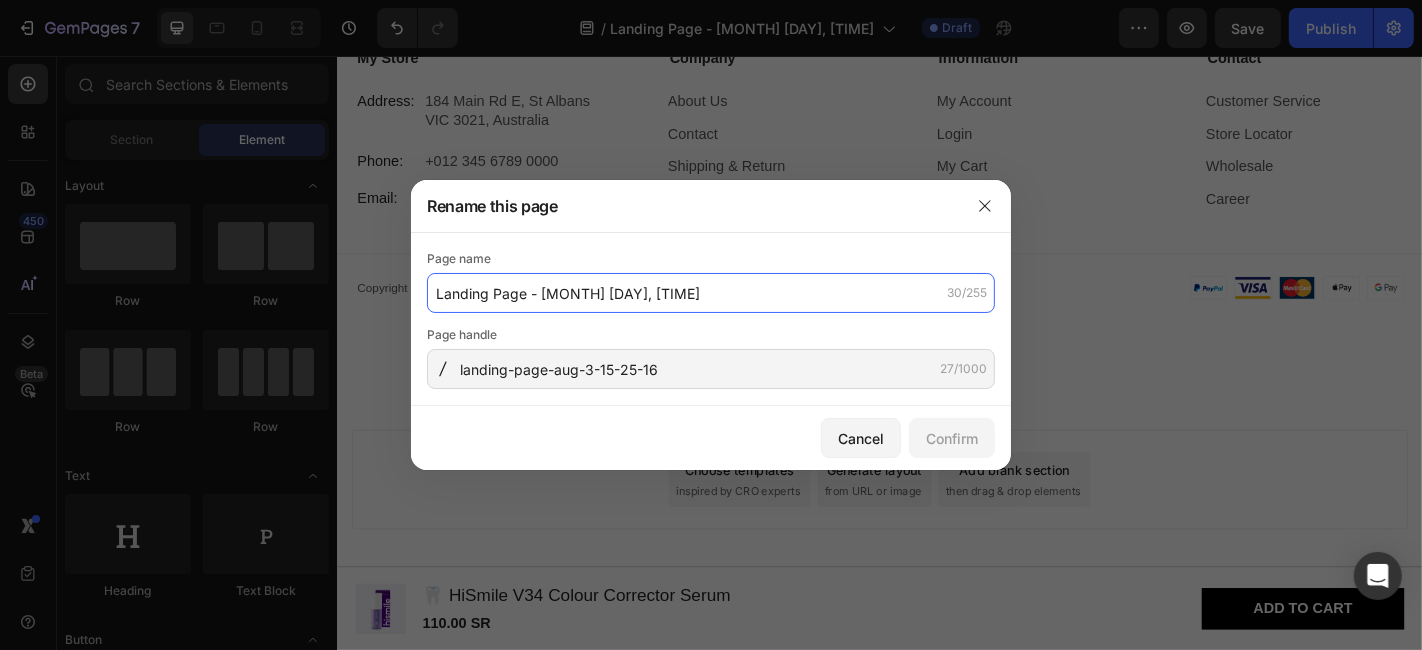 click on "Landing Page - Aug 3, 15:25:16" 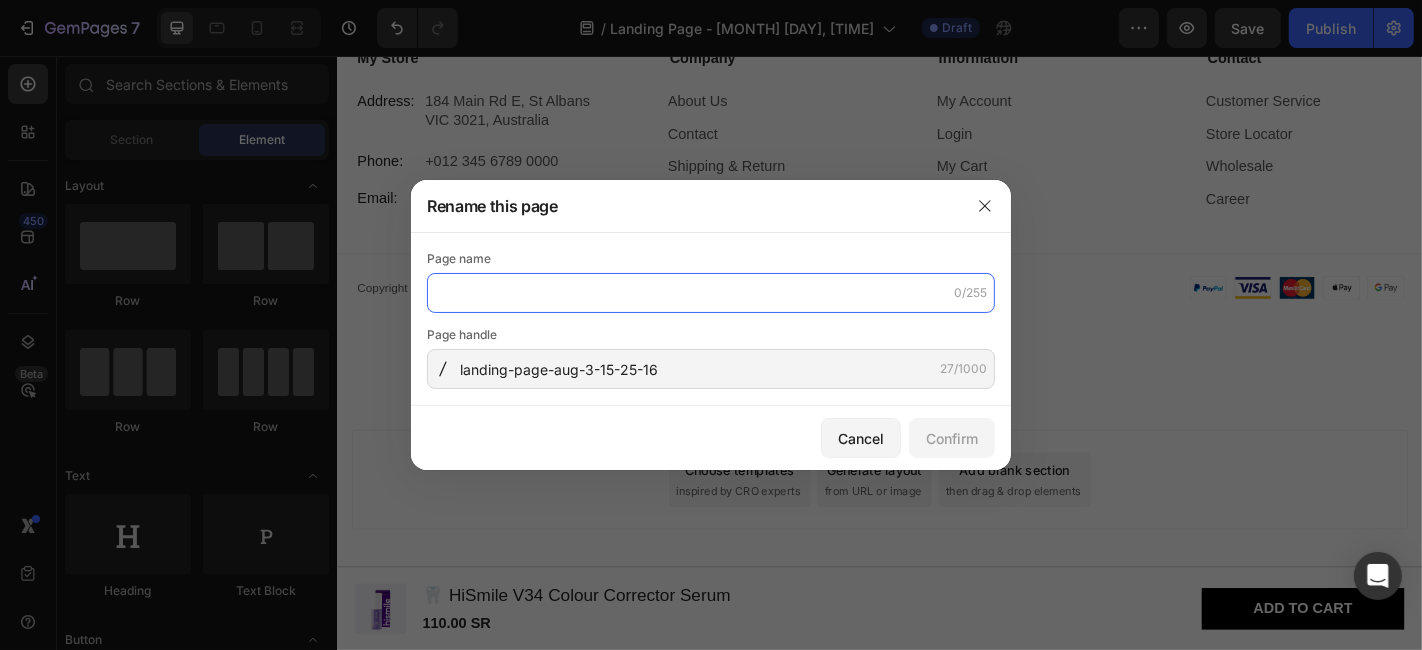 type 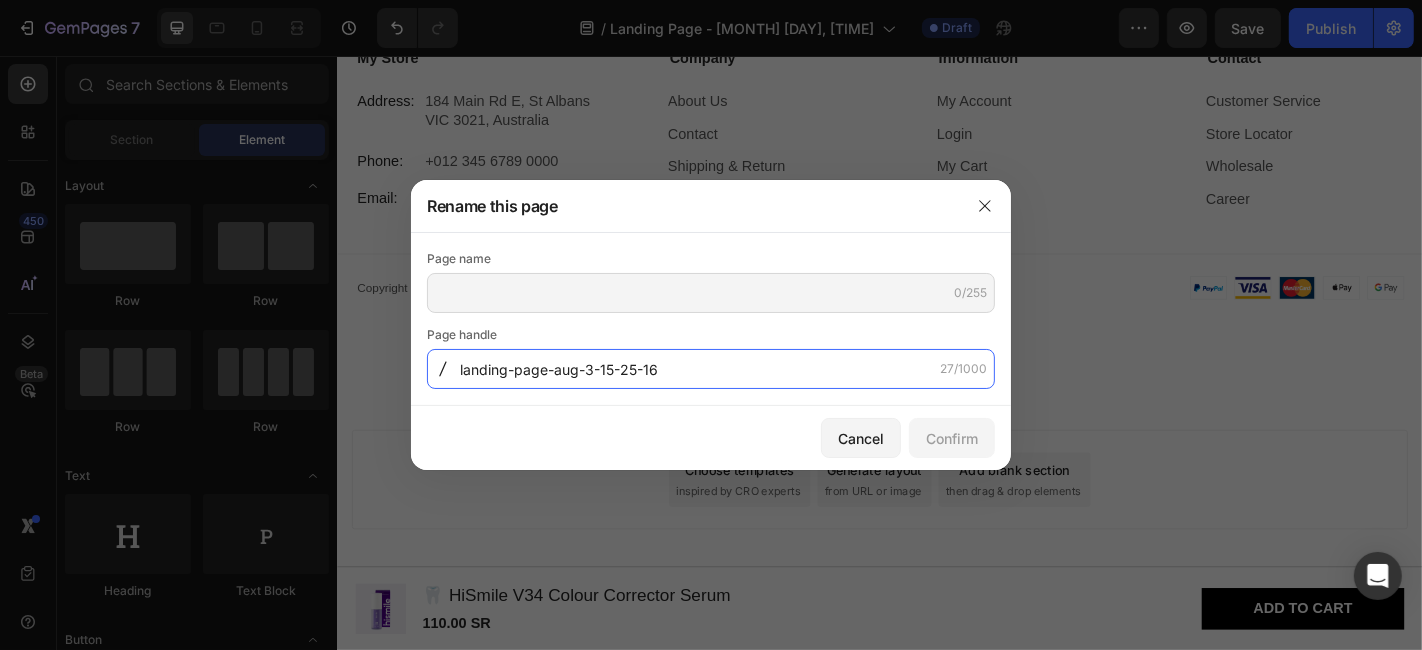 click on "landing-page-aug-3-15-25-16" 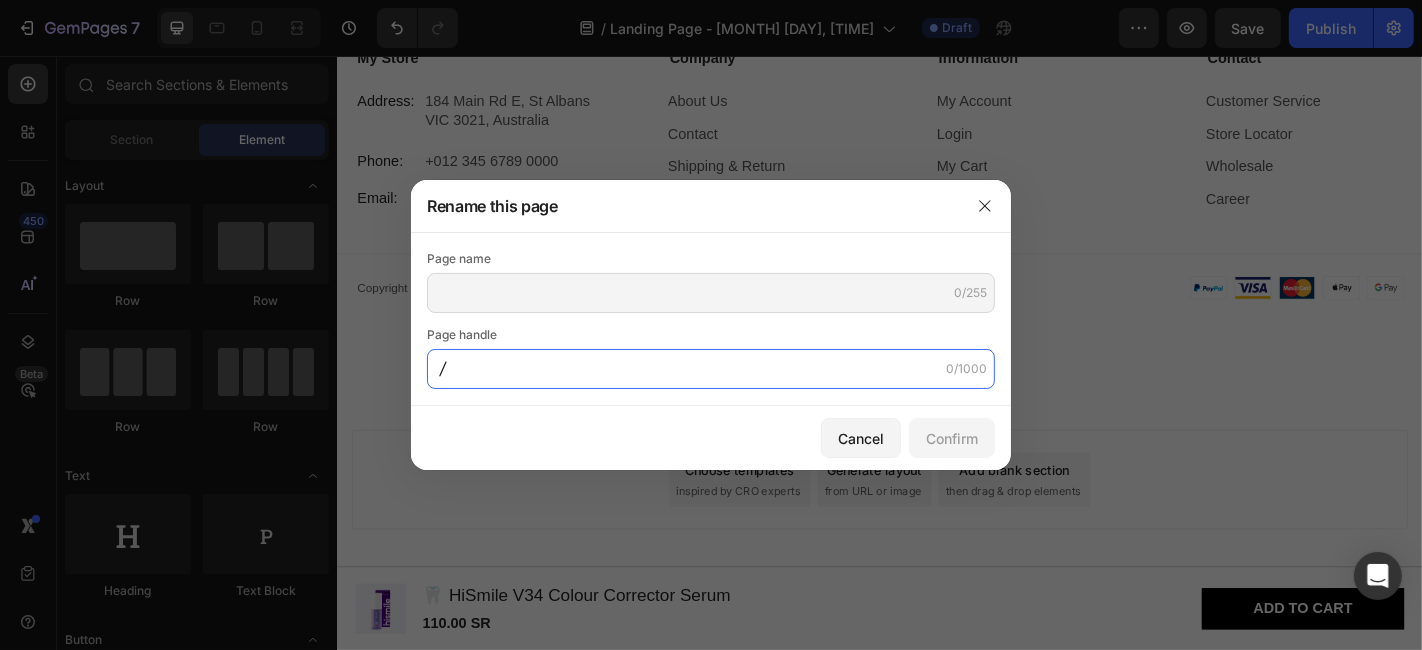 type 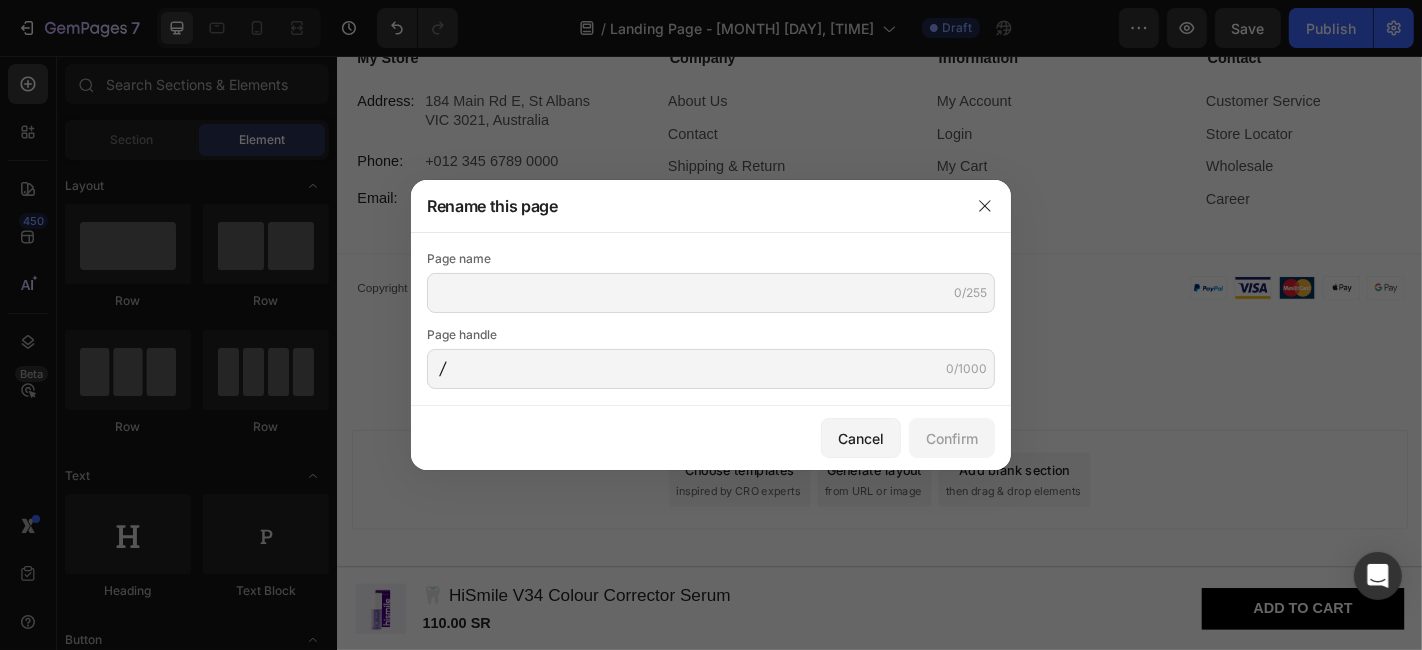 click on "Page name" 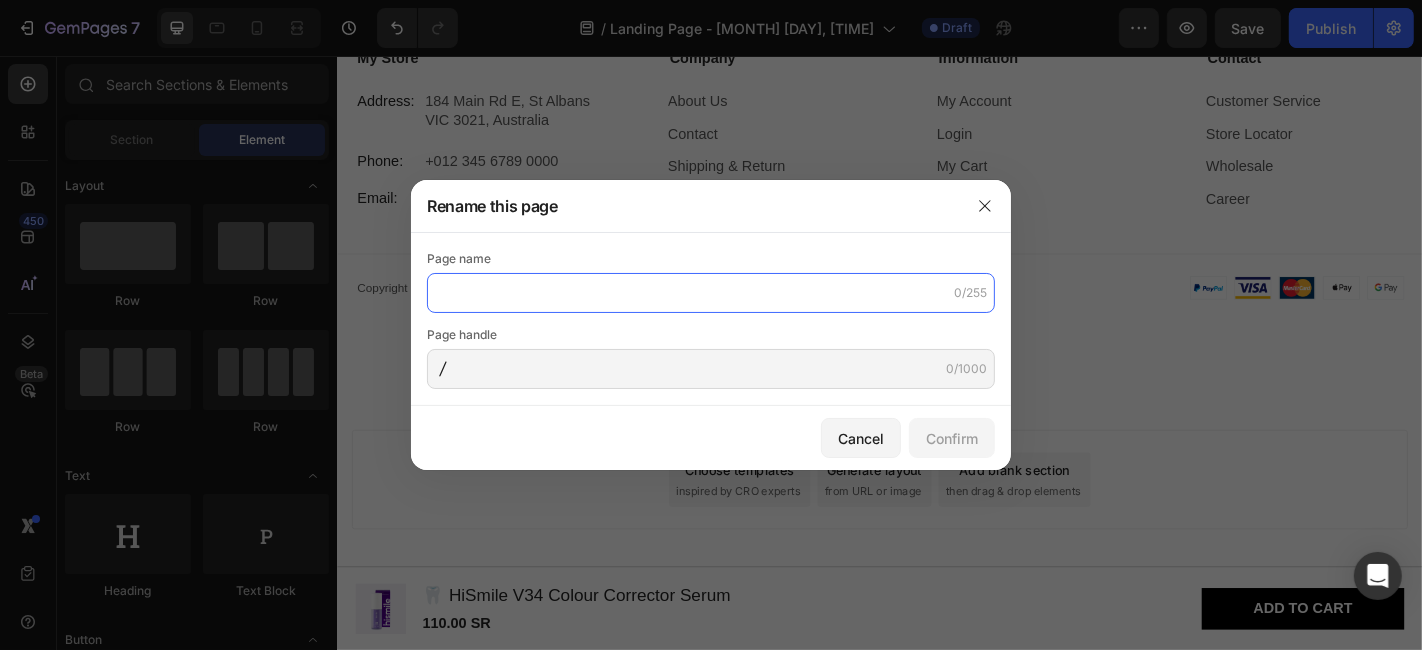 click 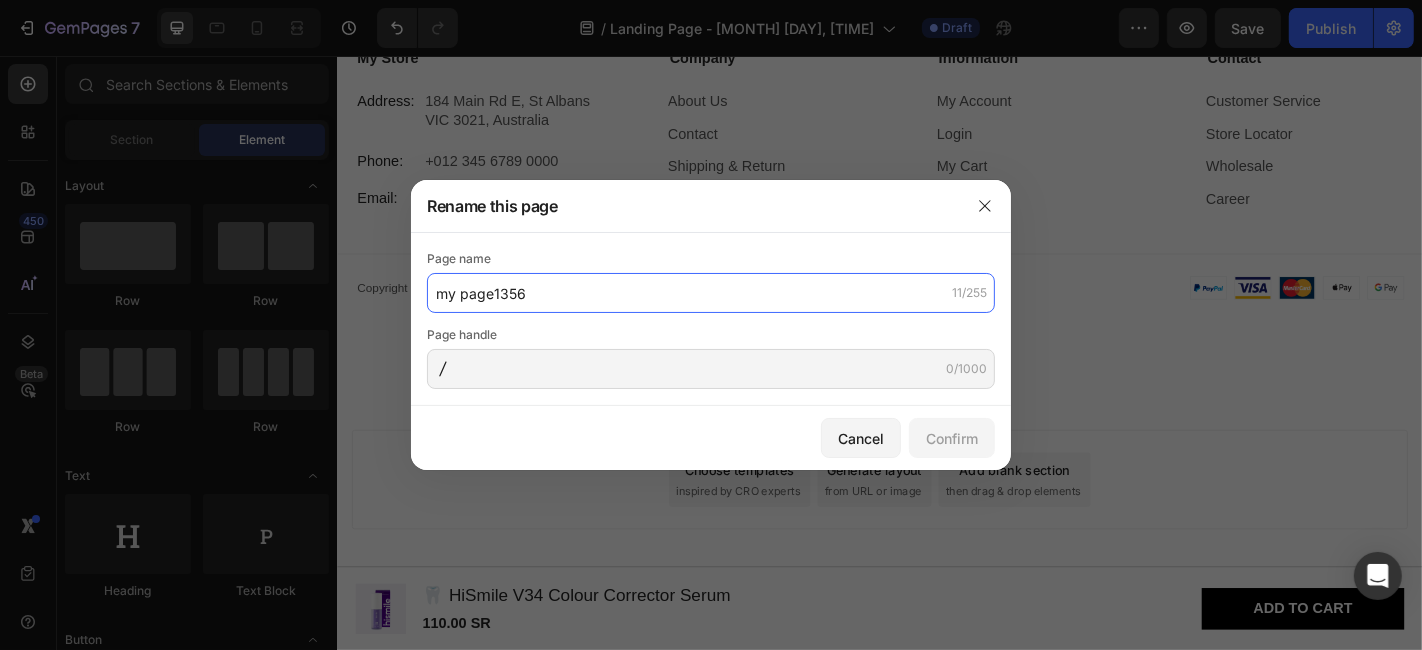 type on "my page1356" 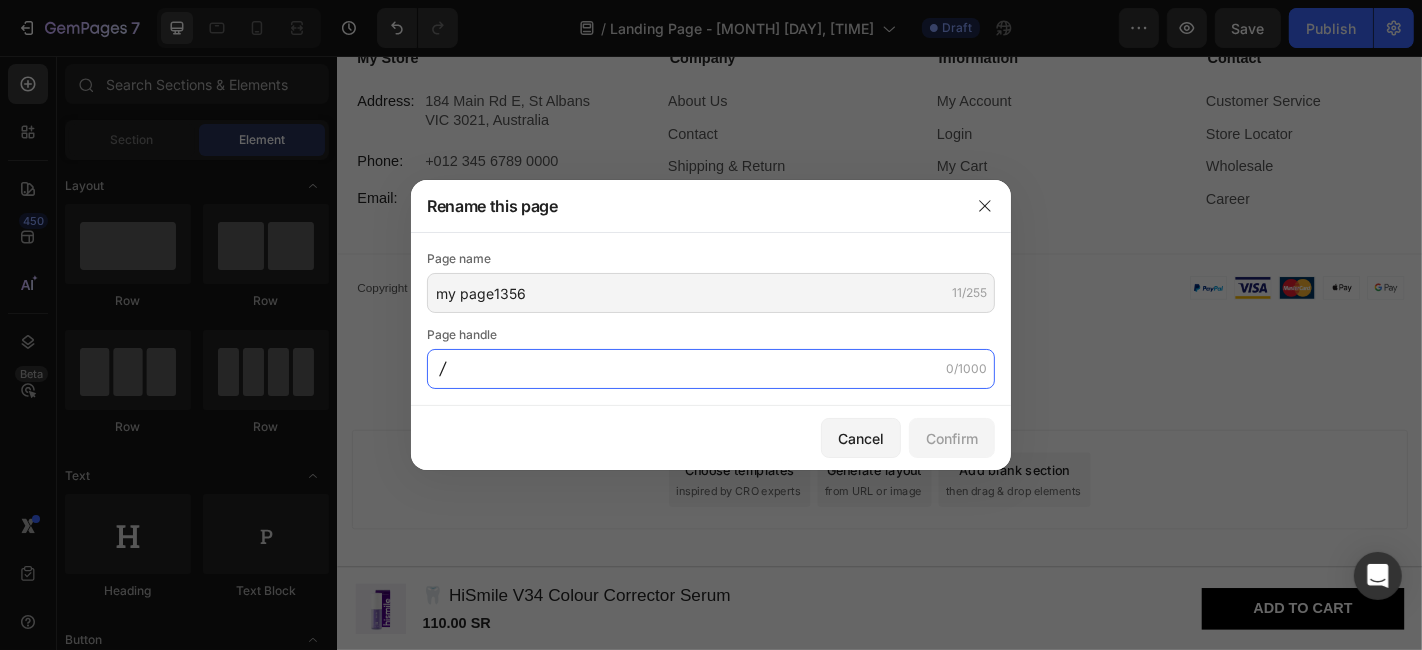 click 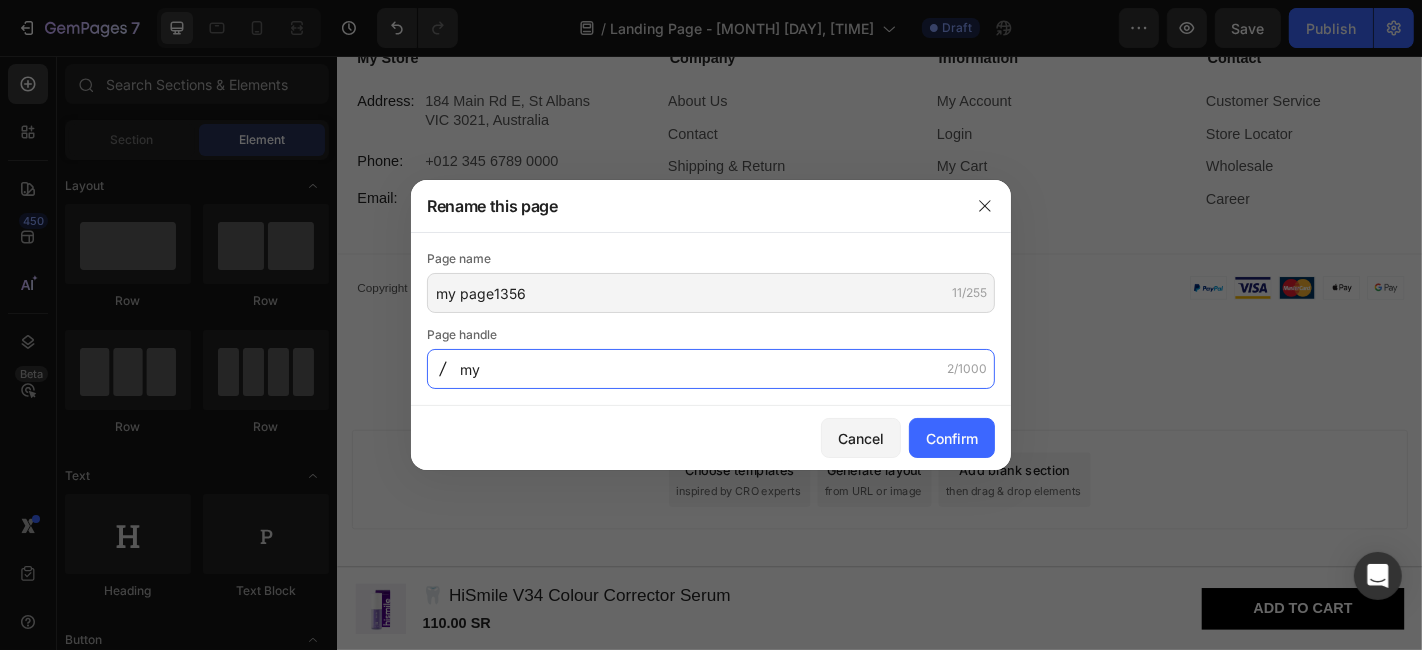 type on "my" 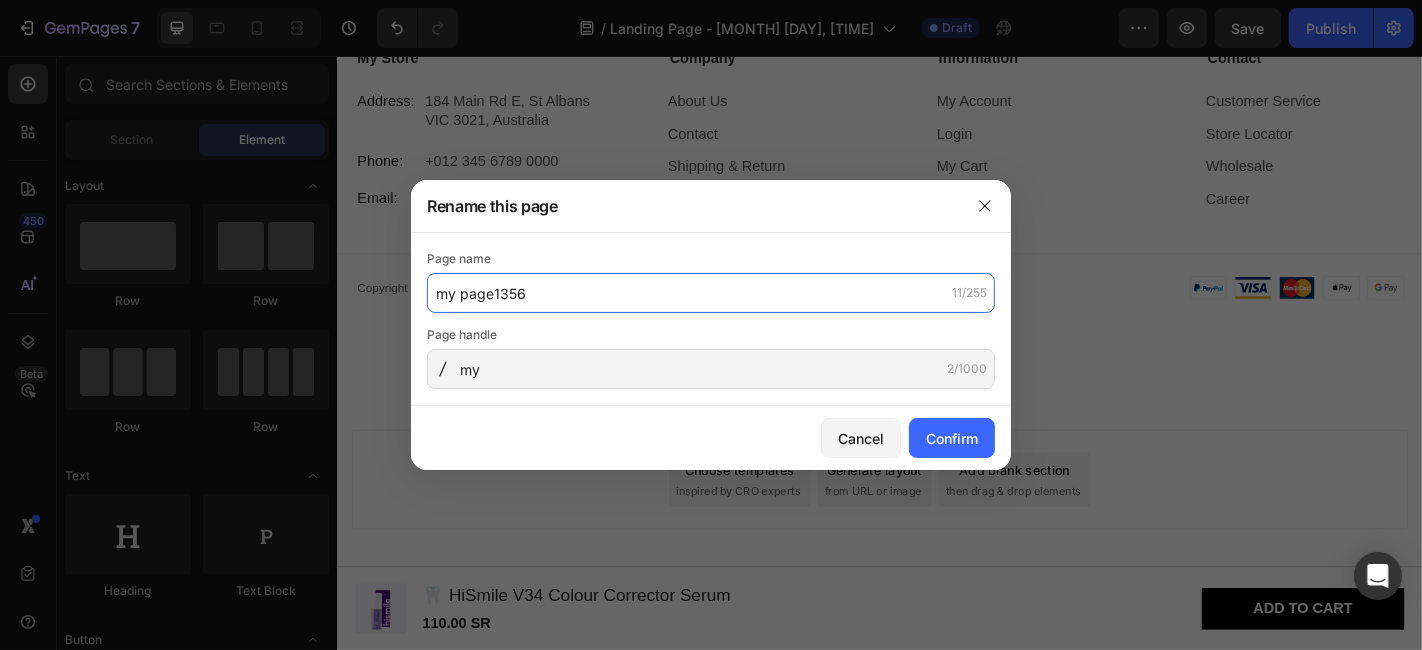 click on "my page1356" 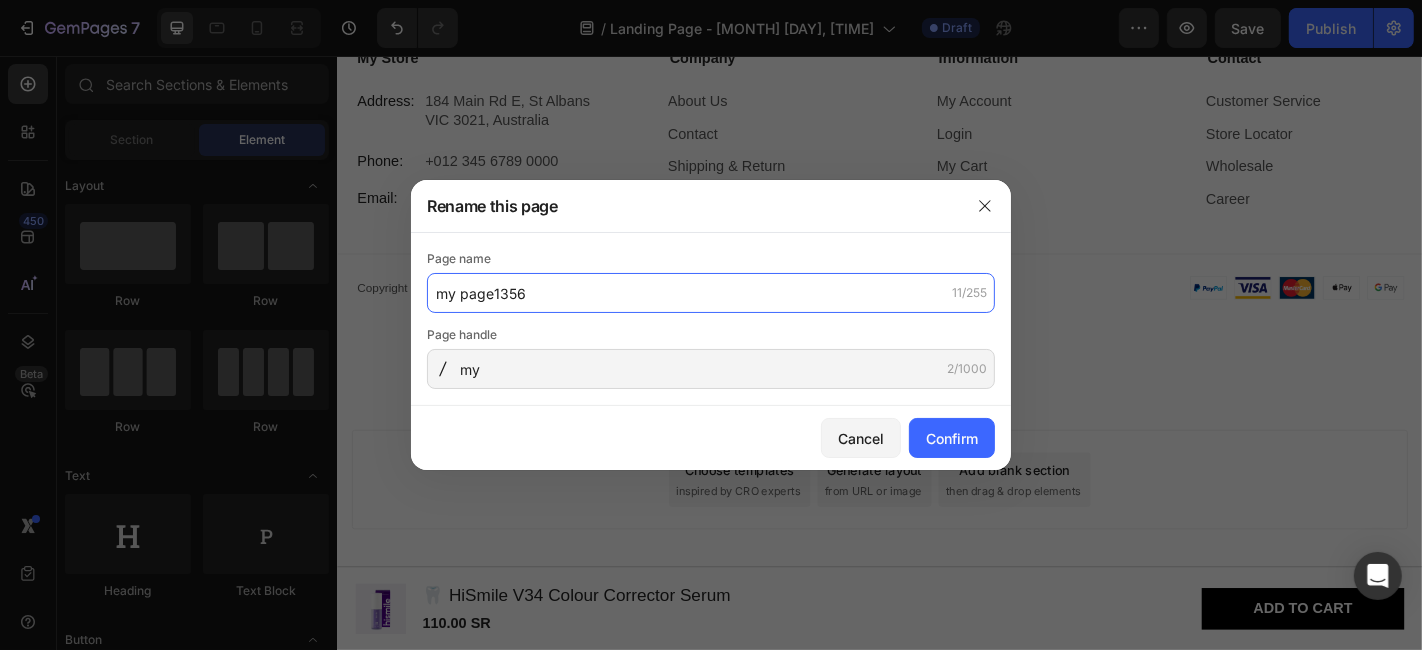 click on "my page1356" 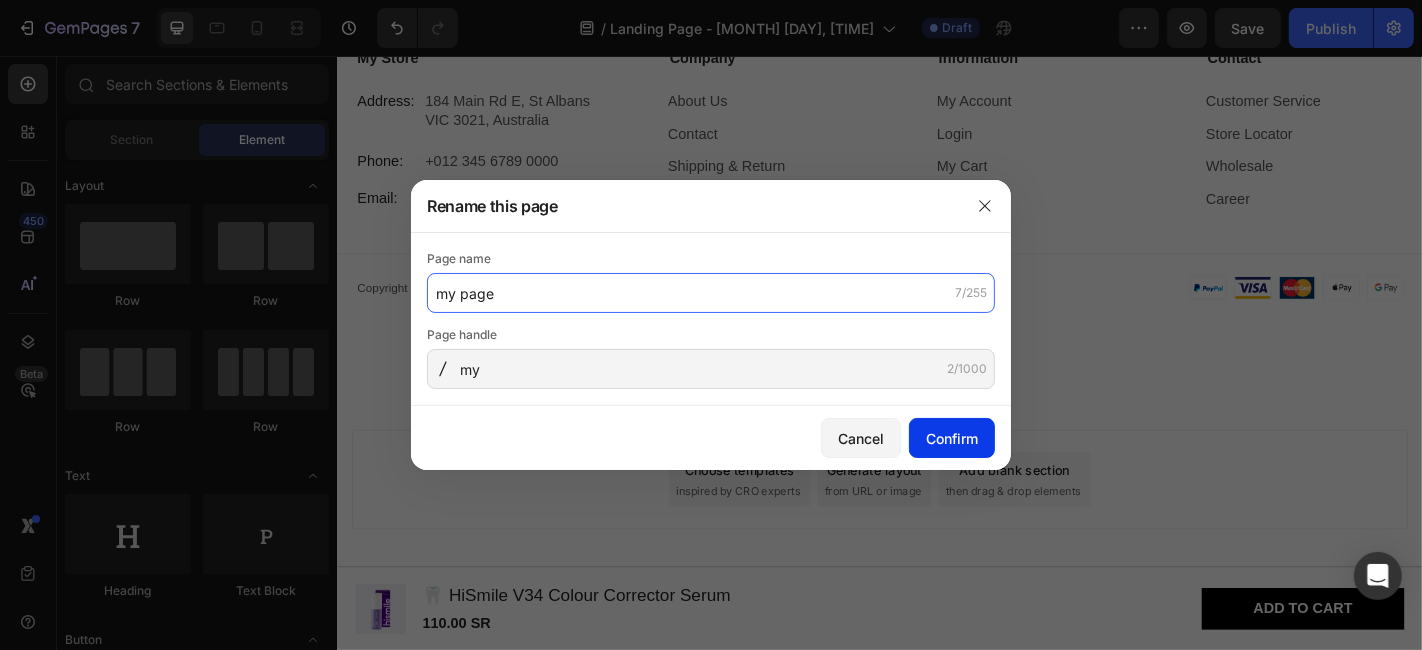 type on "my page" 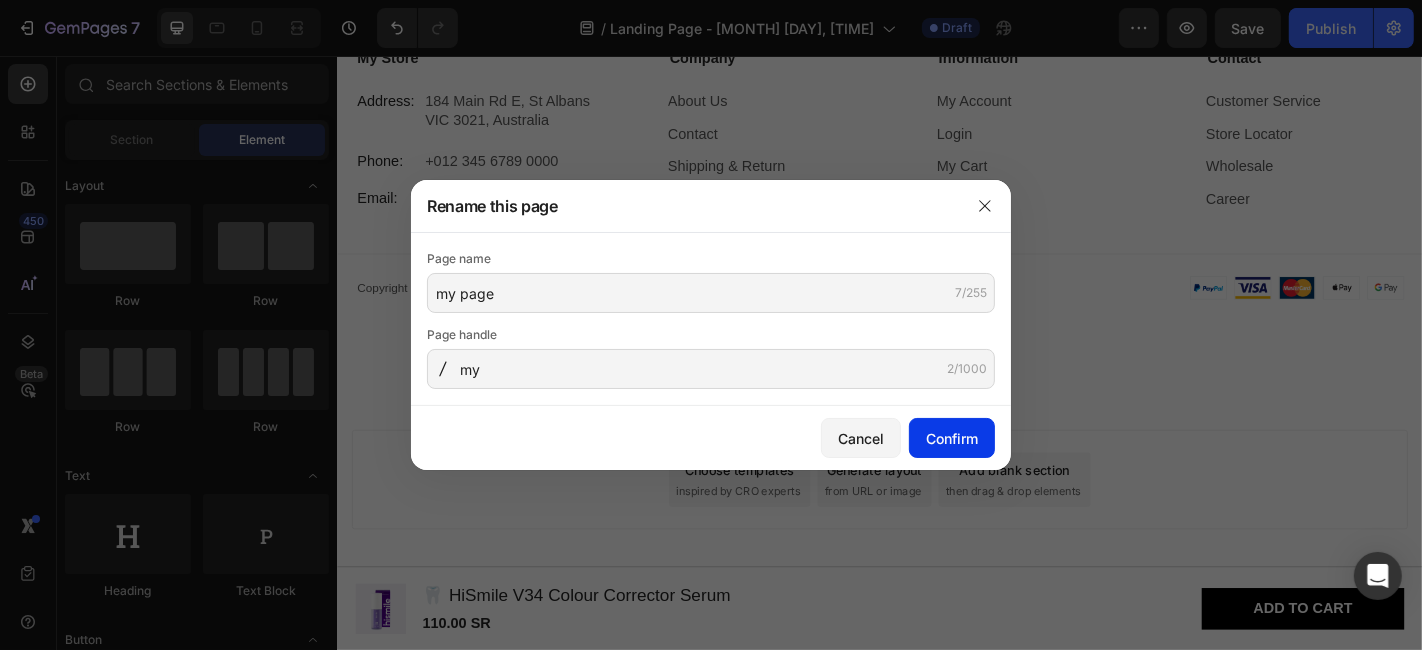 click on "Confirm" at bounding box center [952, 438] 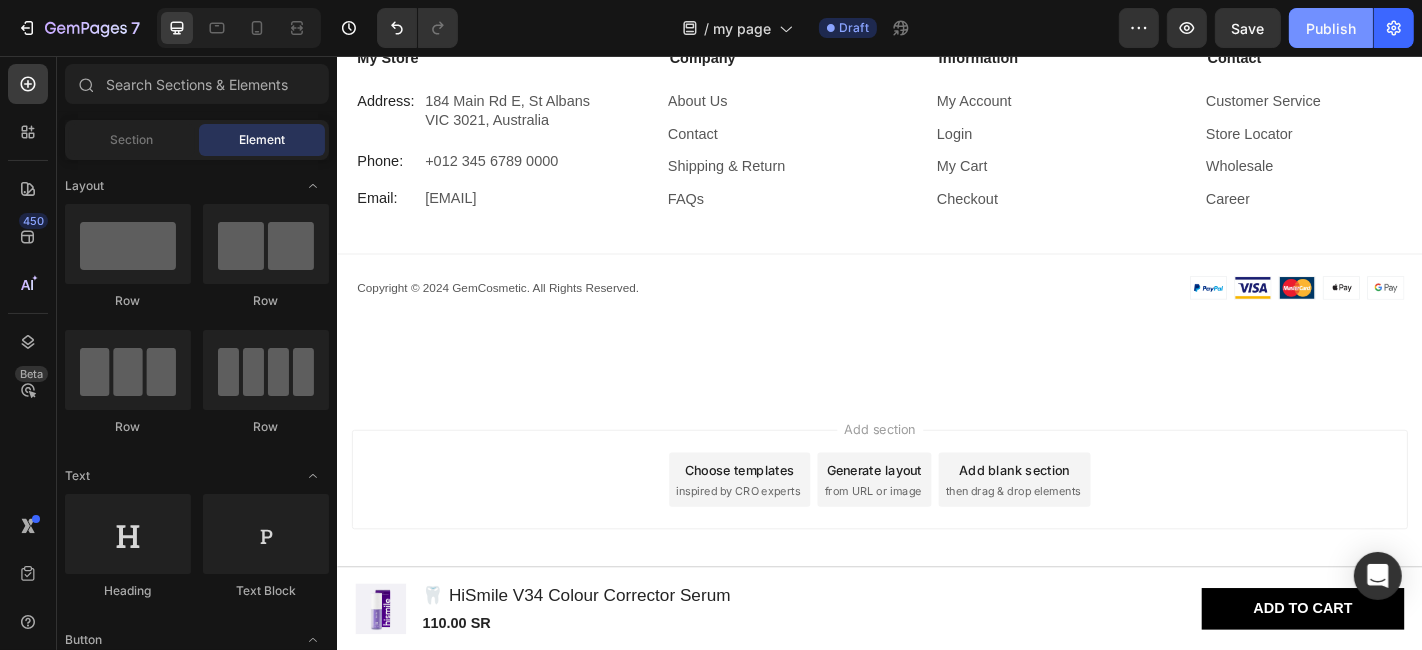 click on "Publish" 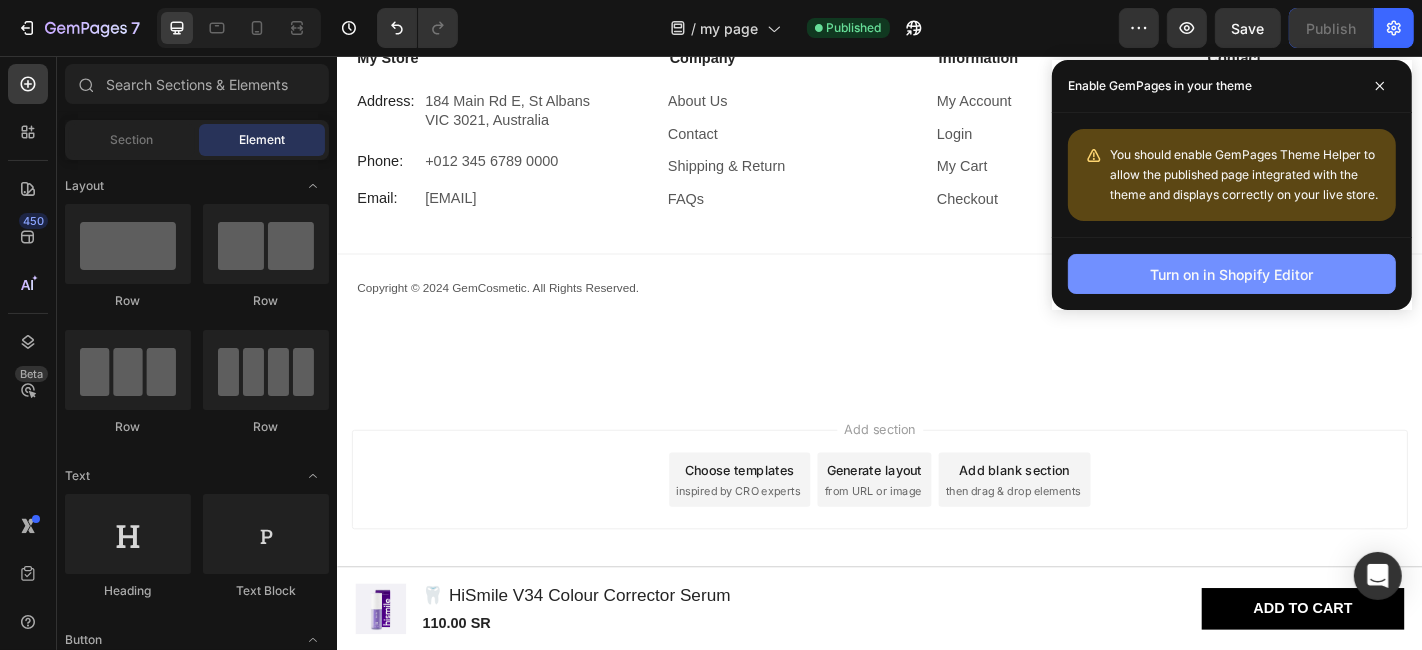 click on "Turn on in Shopify Editor" at bounding box center (1232, 274) 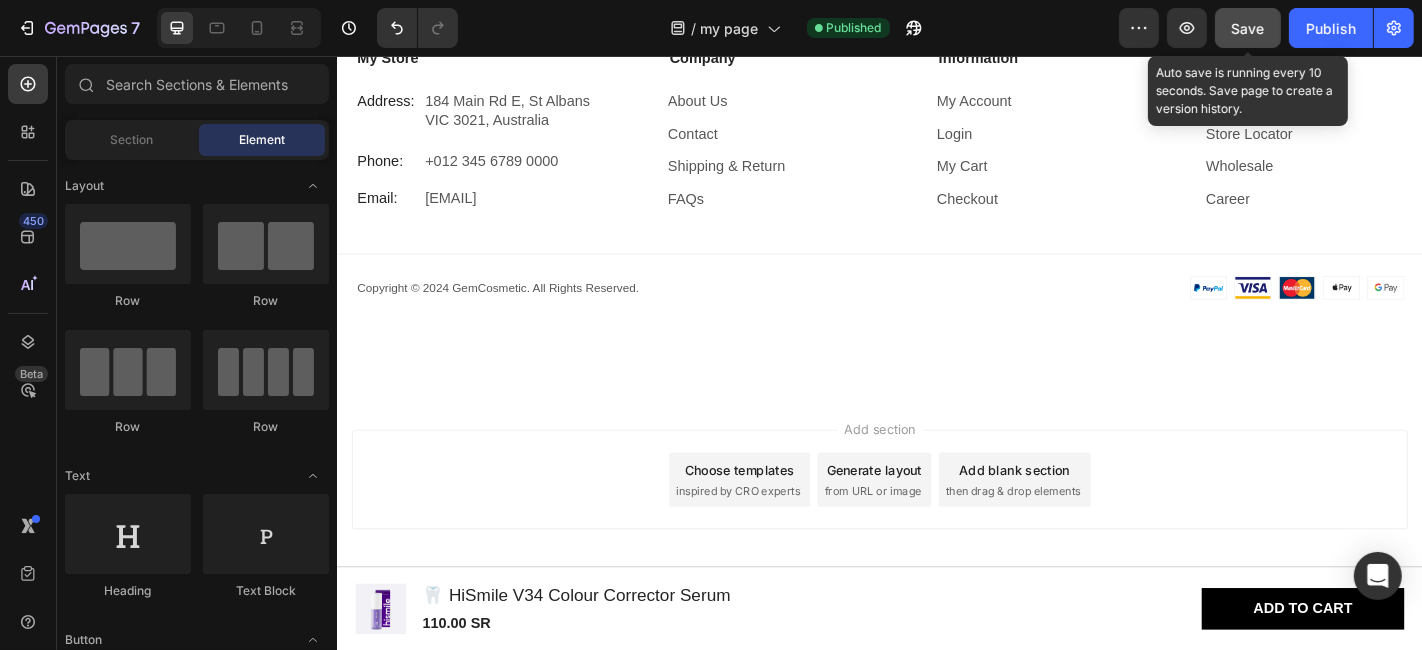 click on "Save" at bounding box center (1248, 28) 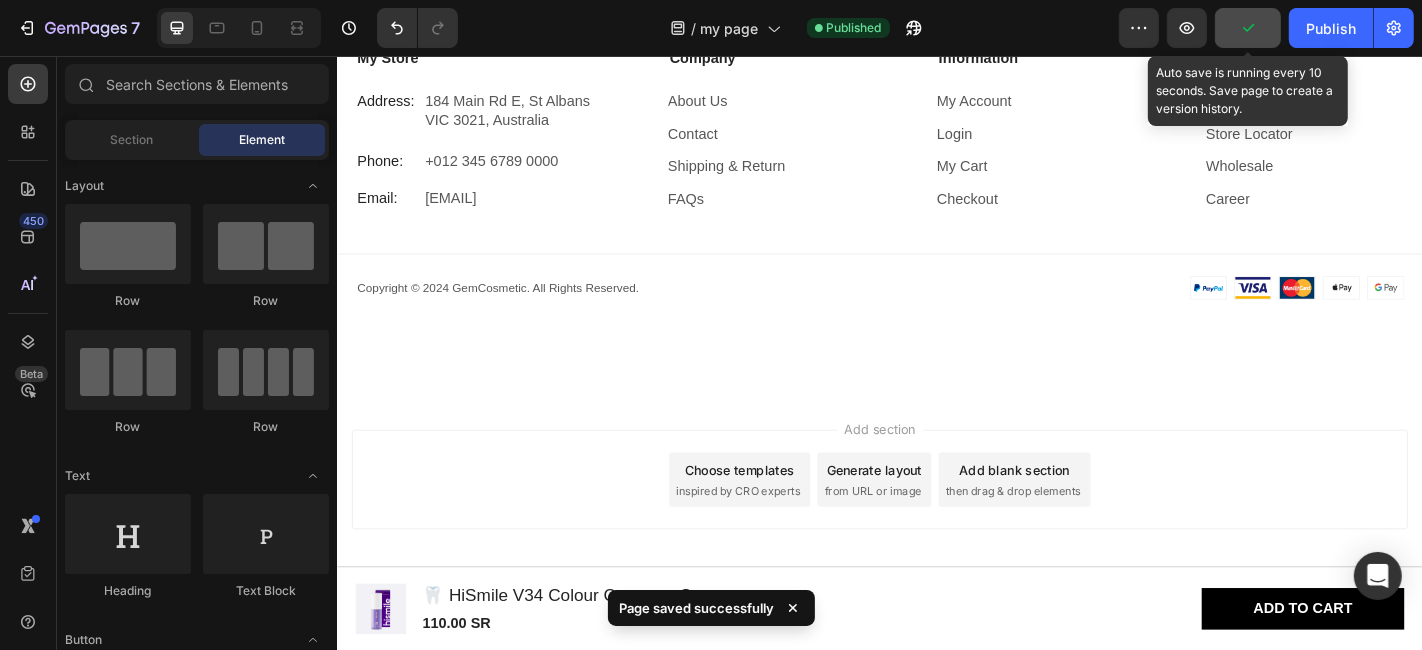 click 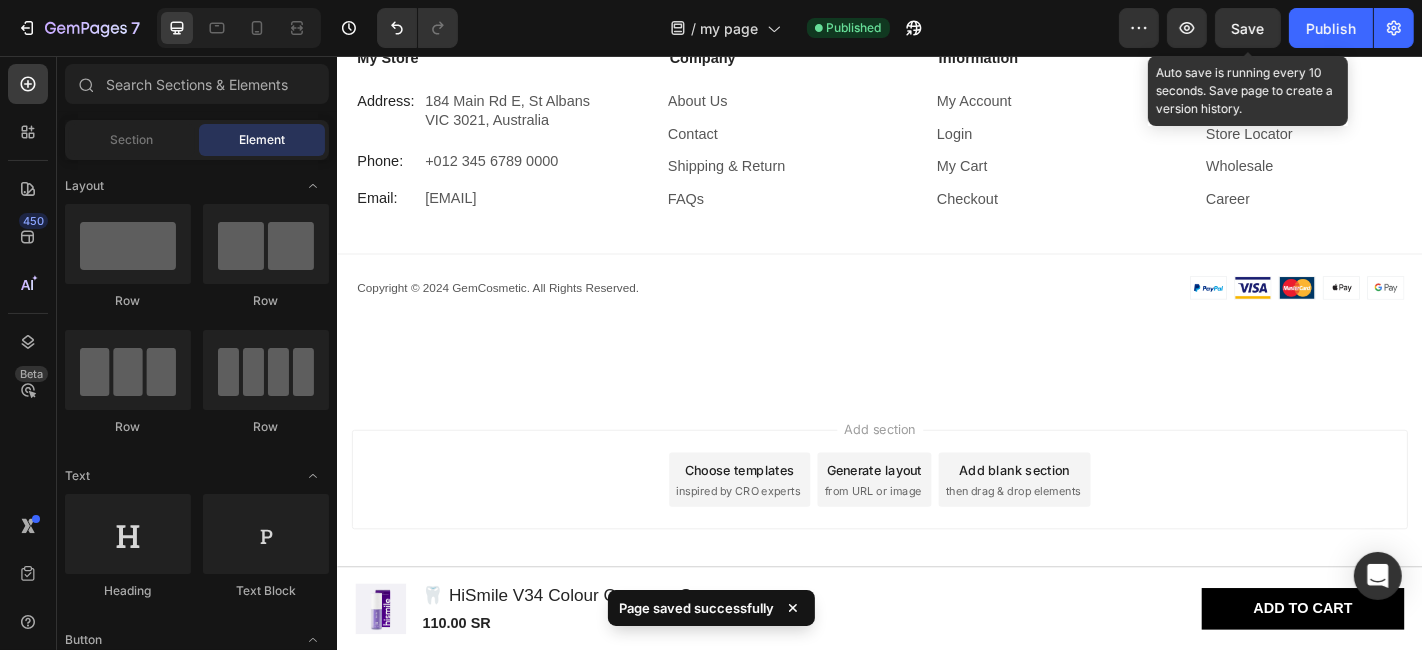 click on "Save" at bounding box center (1248, 28) 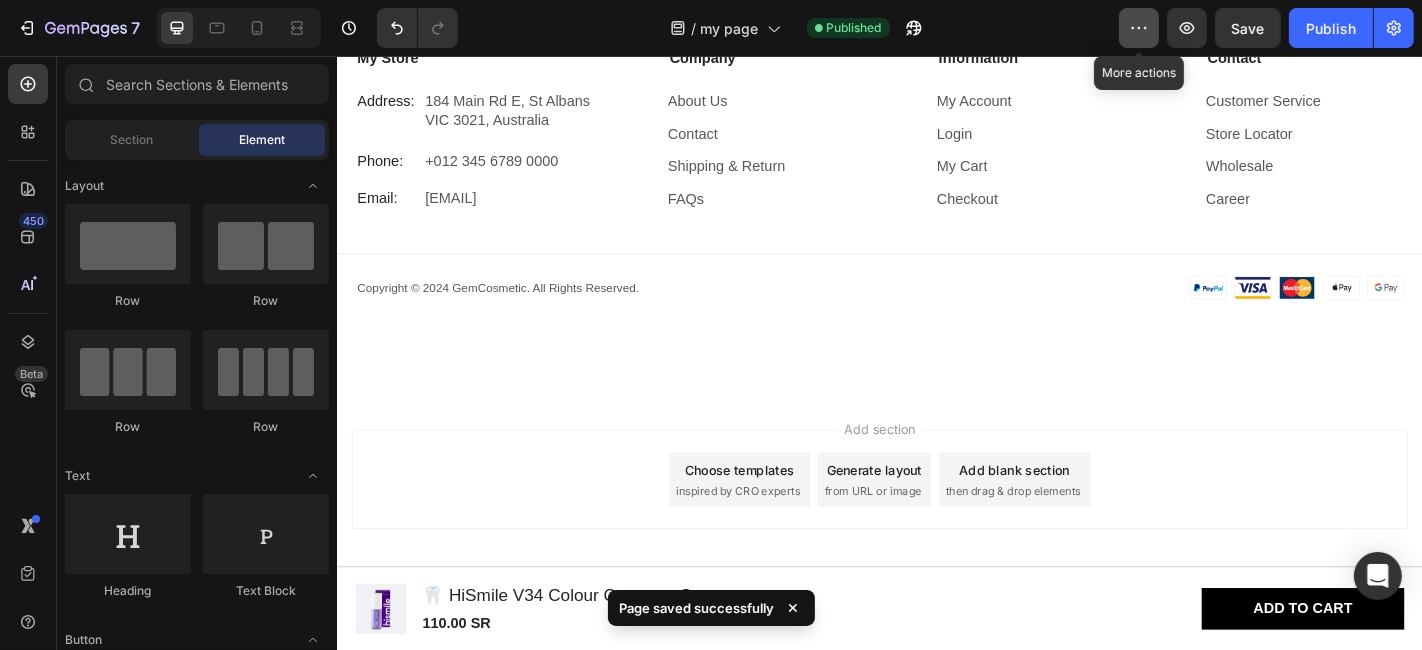 click 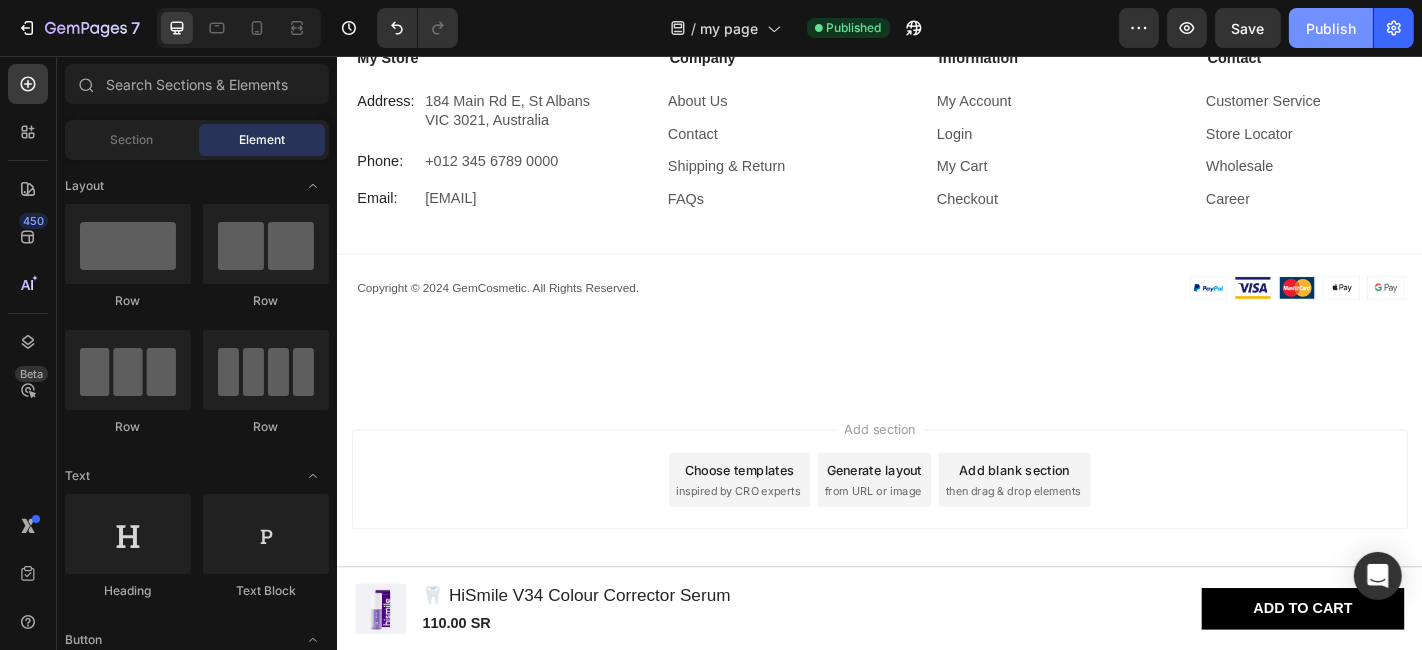 click on "Publish" 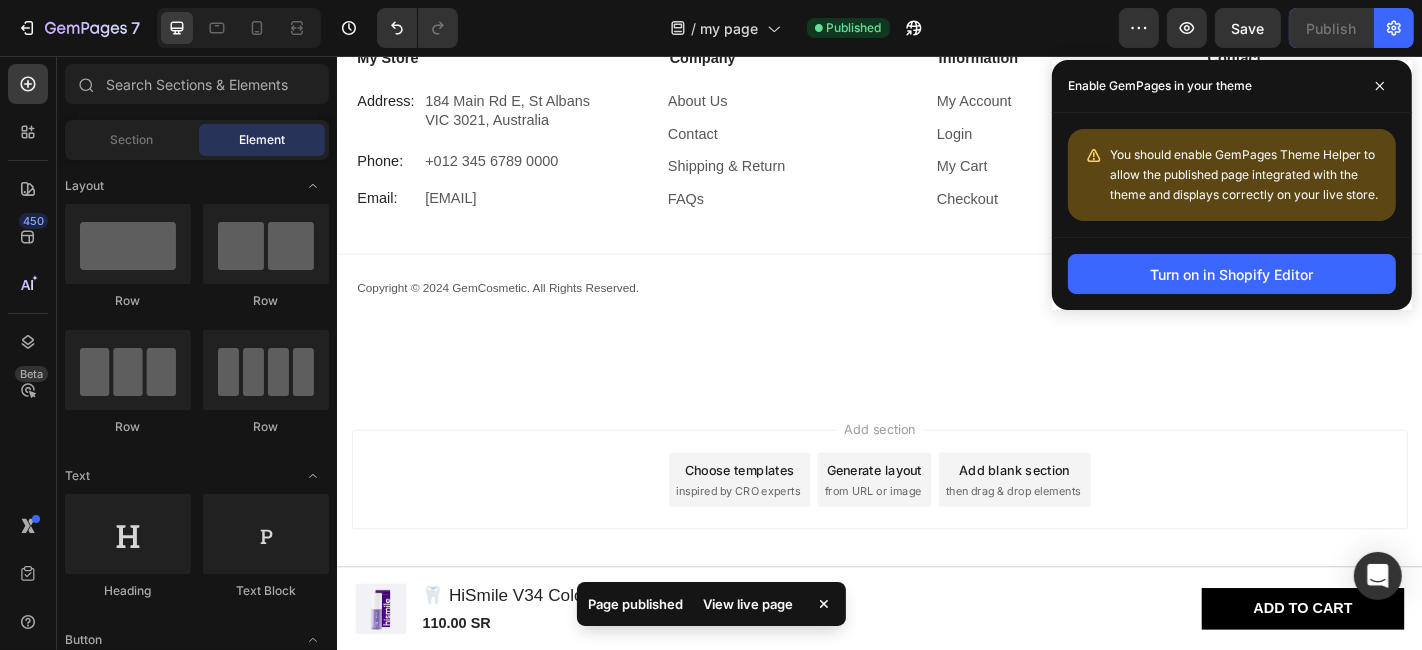 click on "View live page" at bounding box center [749, 604] 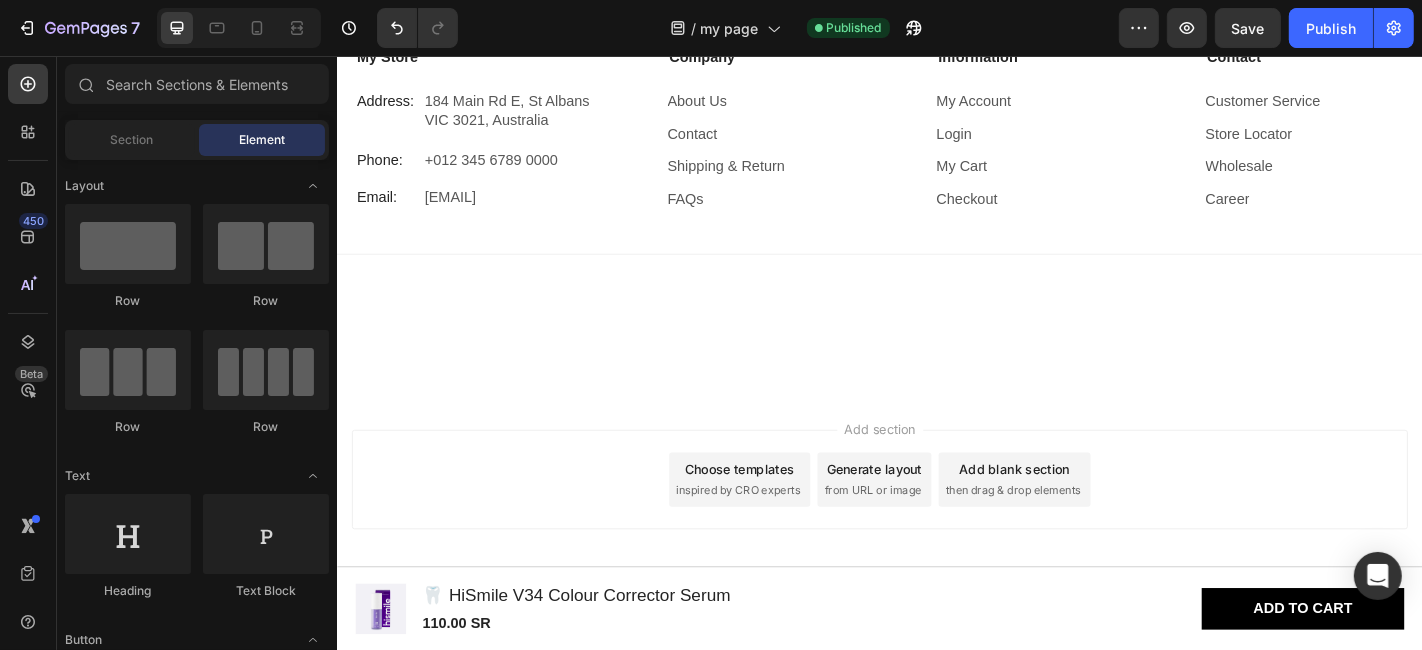 scroll, scrollTop: 4480, scrollLeft: 0, axis: vertical 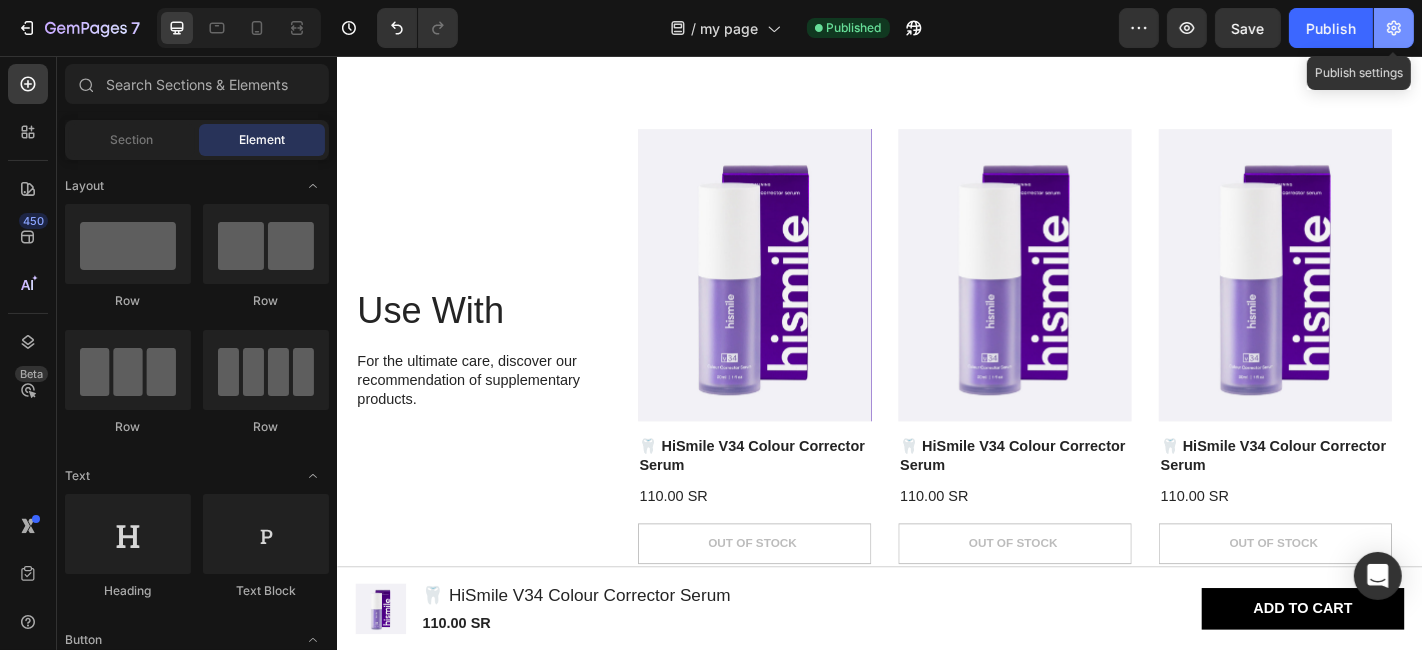 click 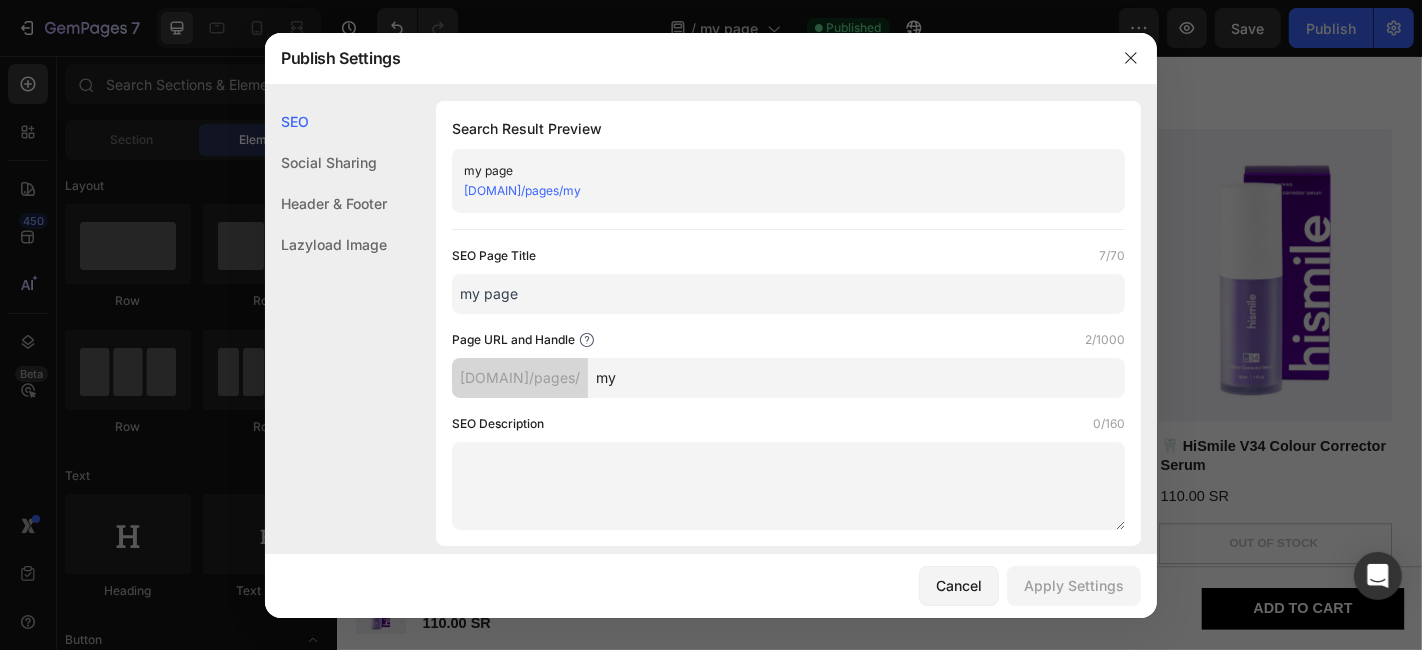 click on "Social Sharing" 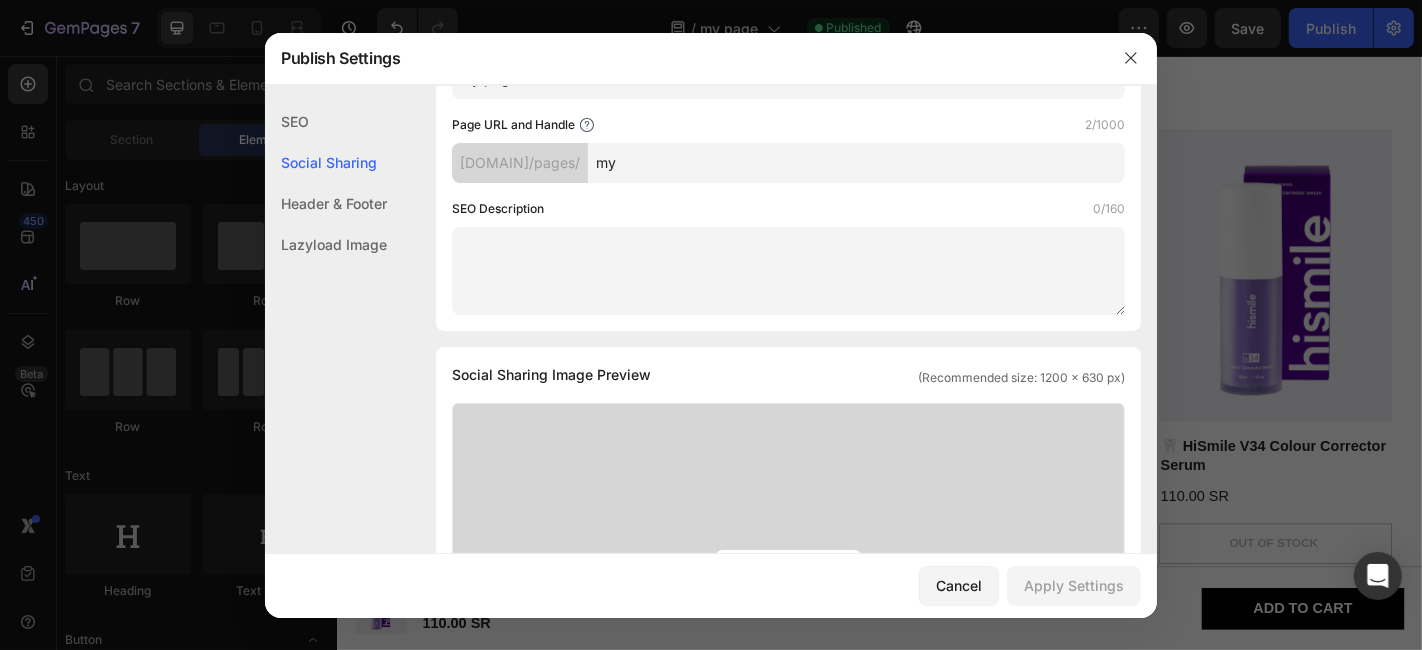 scroll, scrollTop: 457, scrollLeft: 0, axis: vertical 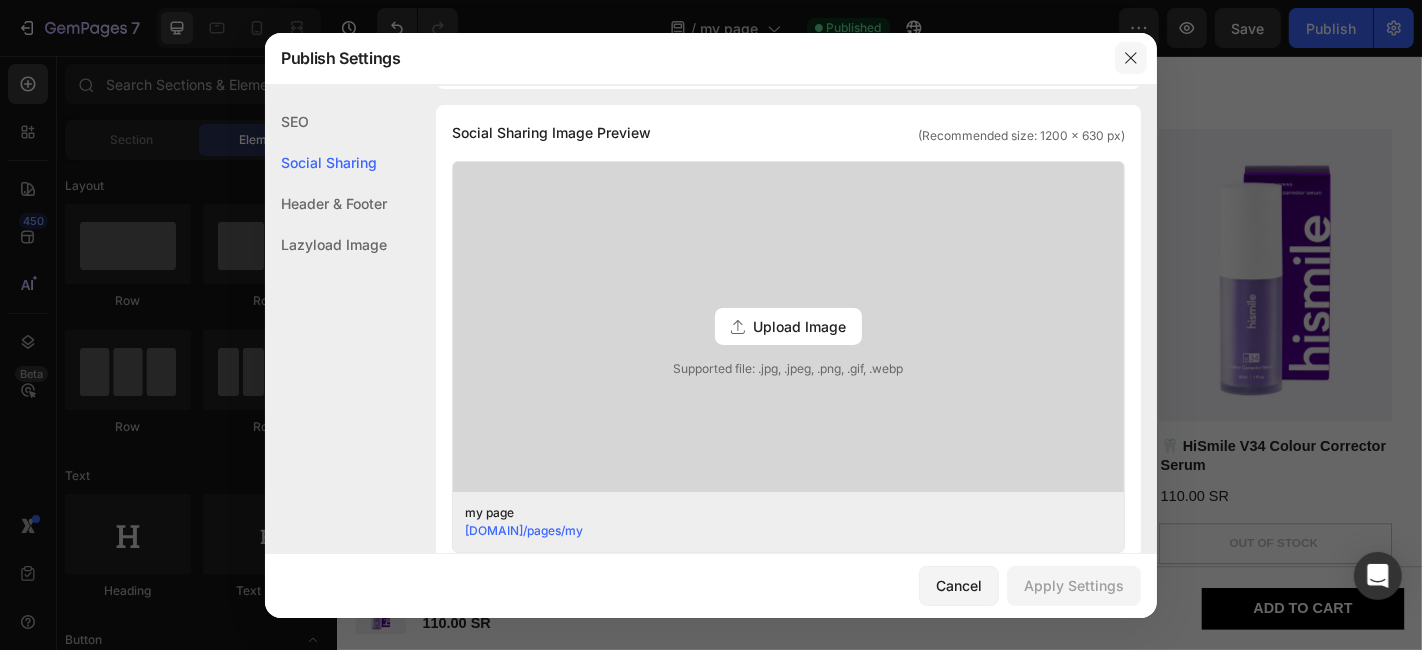 click at bounding box center (1131, 58) 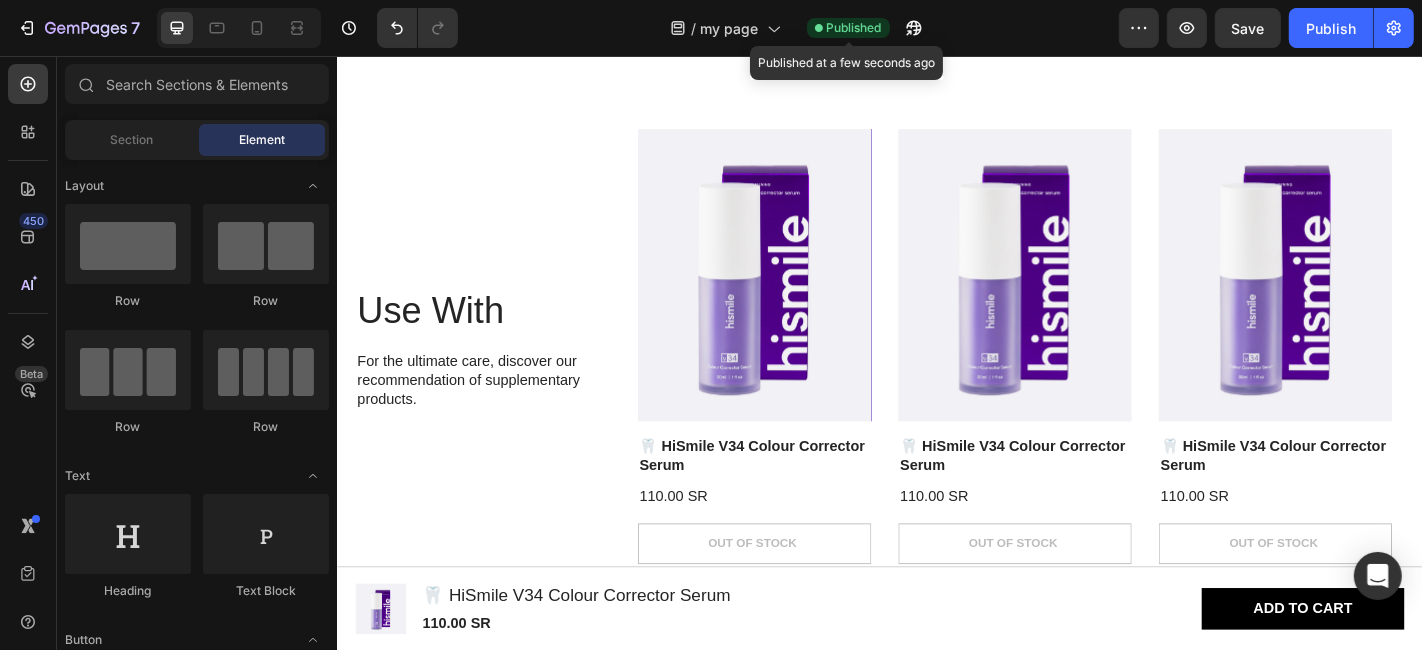 click on "Published" at bounding box center (854, 28) 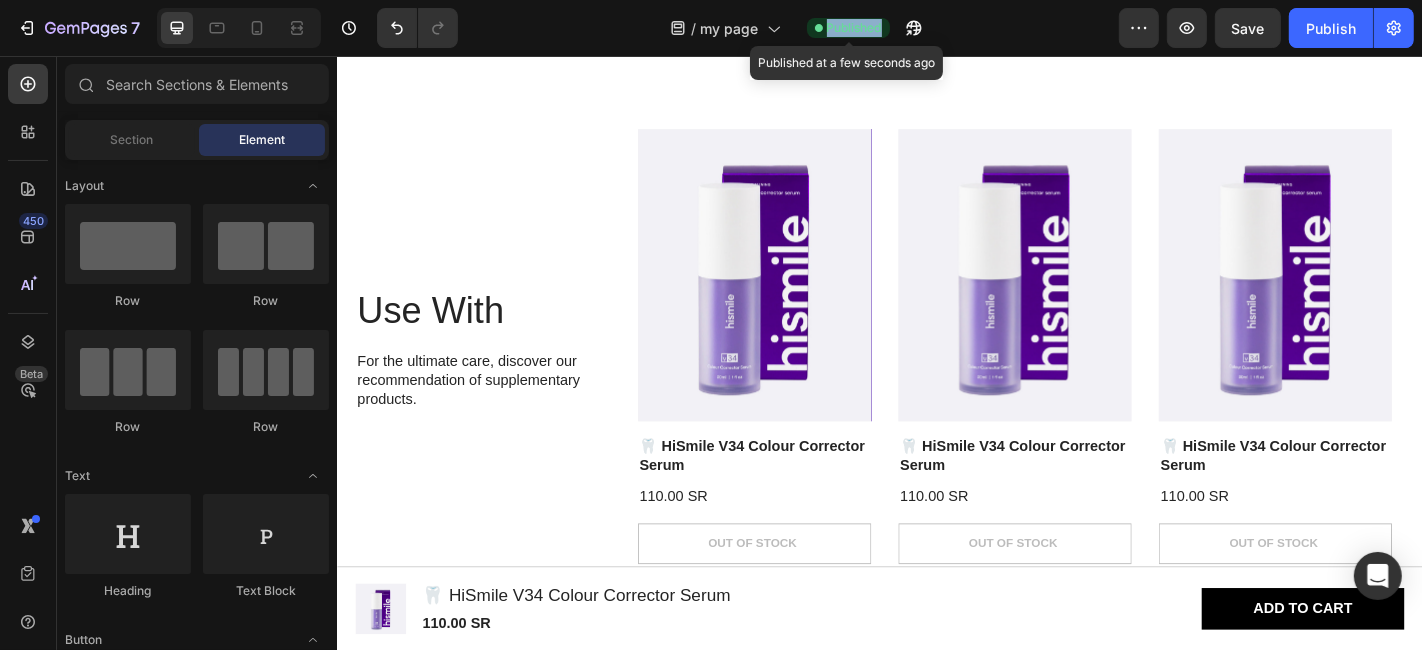 click on "Published" at bounding box center [854, 28] 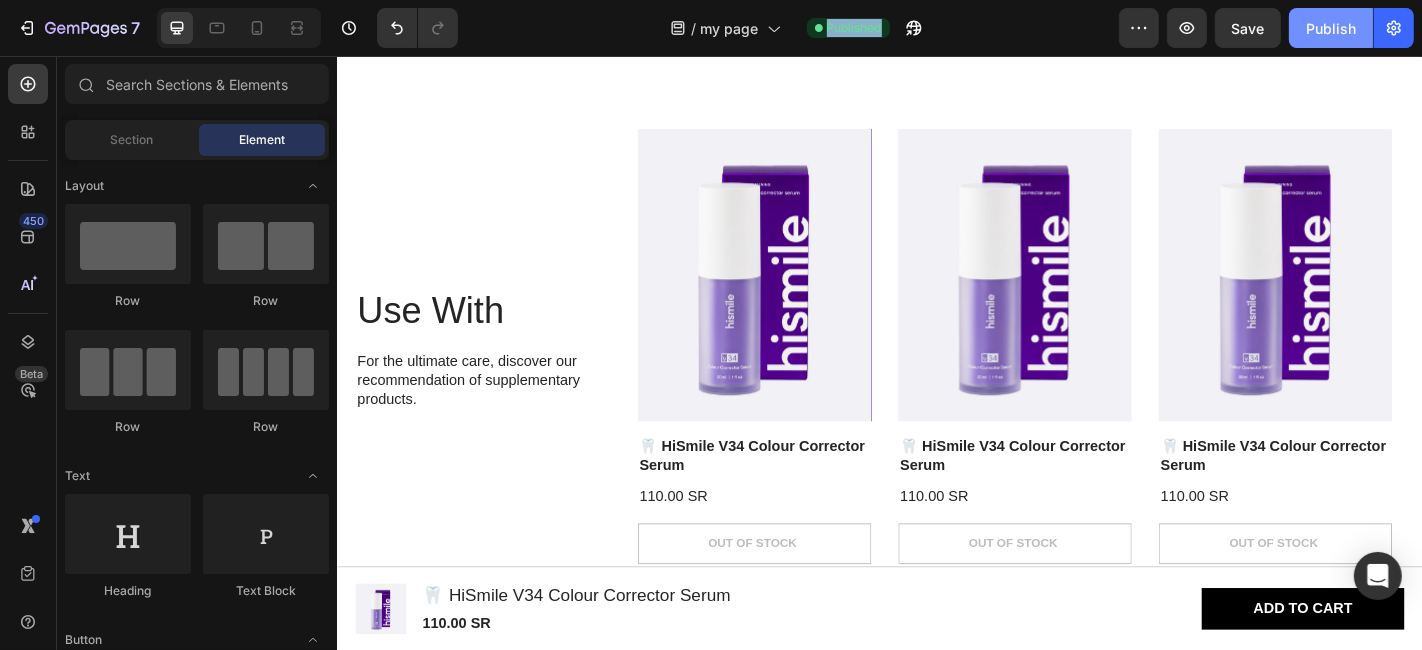 click on "Publish" at bounding box center (1331, 28) 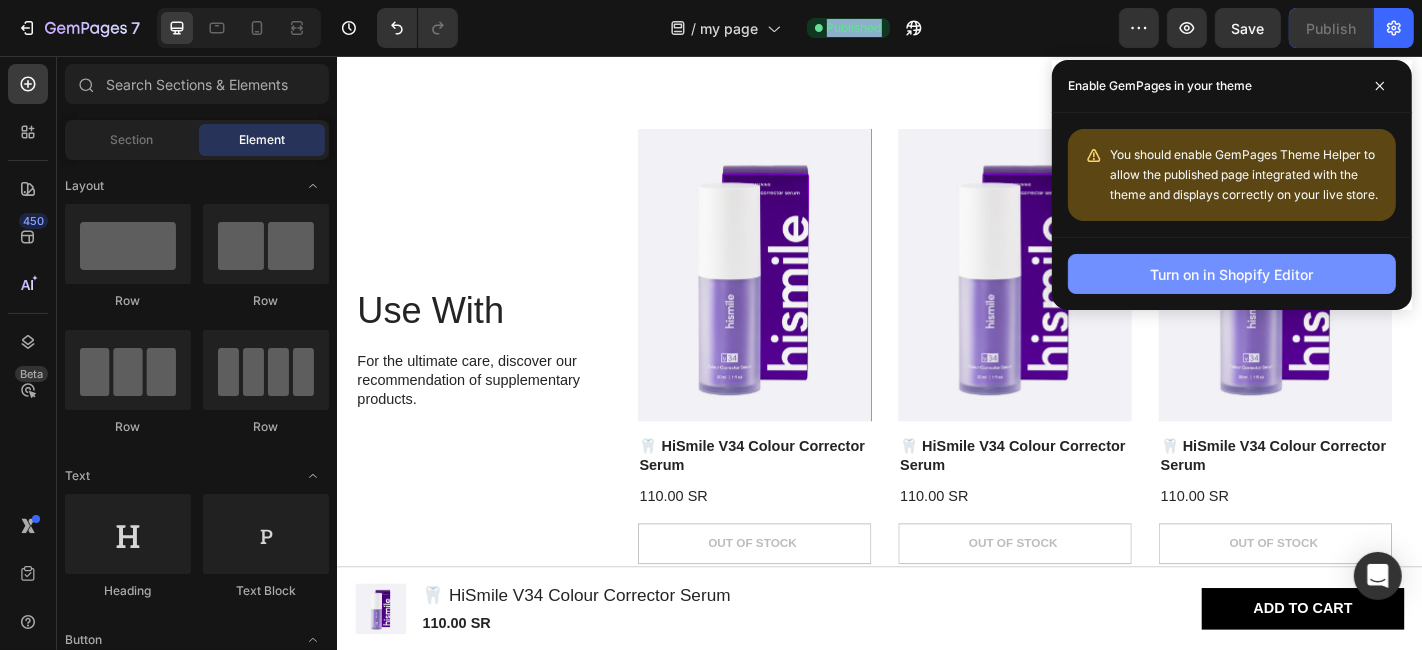 click on "Turn on in Shopify Editor" at bounding box center [1232, 274] 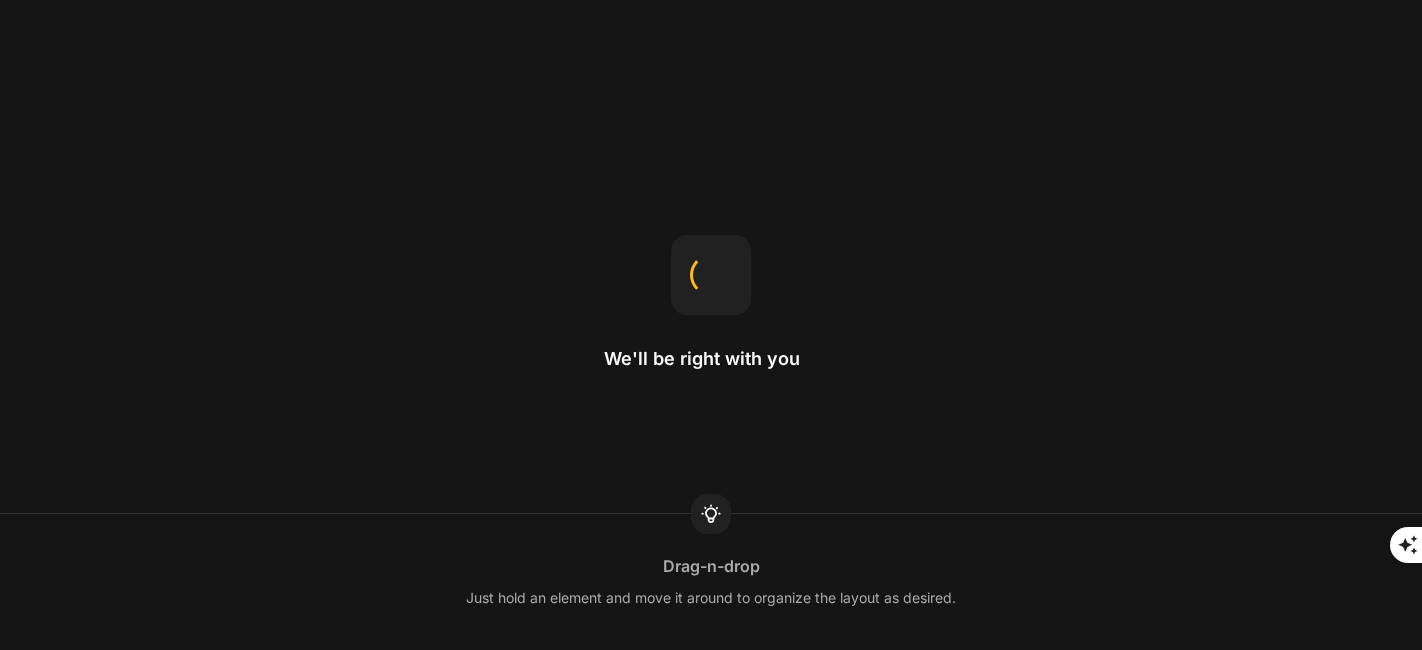 scroll, scrollTop: 0, scrollLeft: 0, axis: both 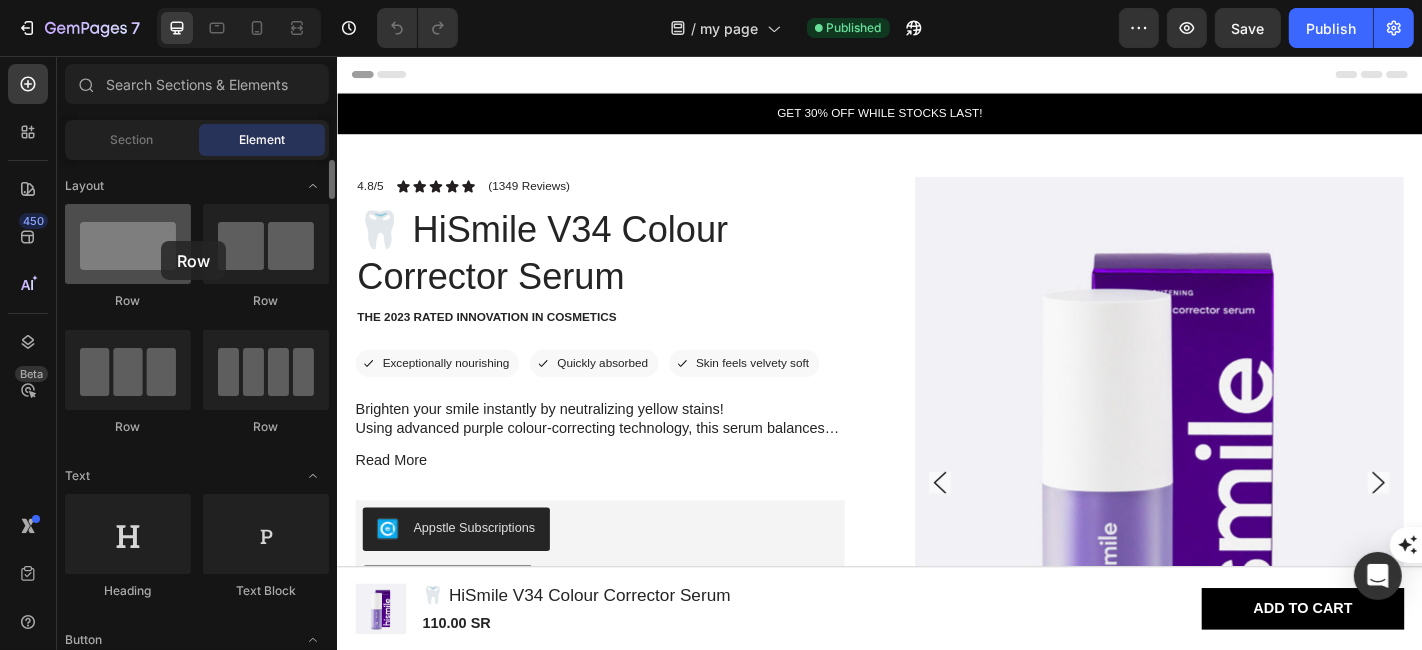 drag, startPoint x: 134, startPoint y: 256, endPoint x: 154, endPoint y: 235, distance: 29 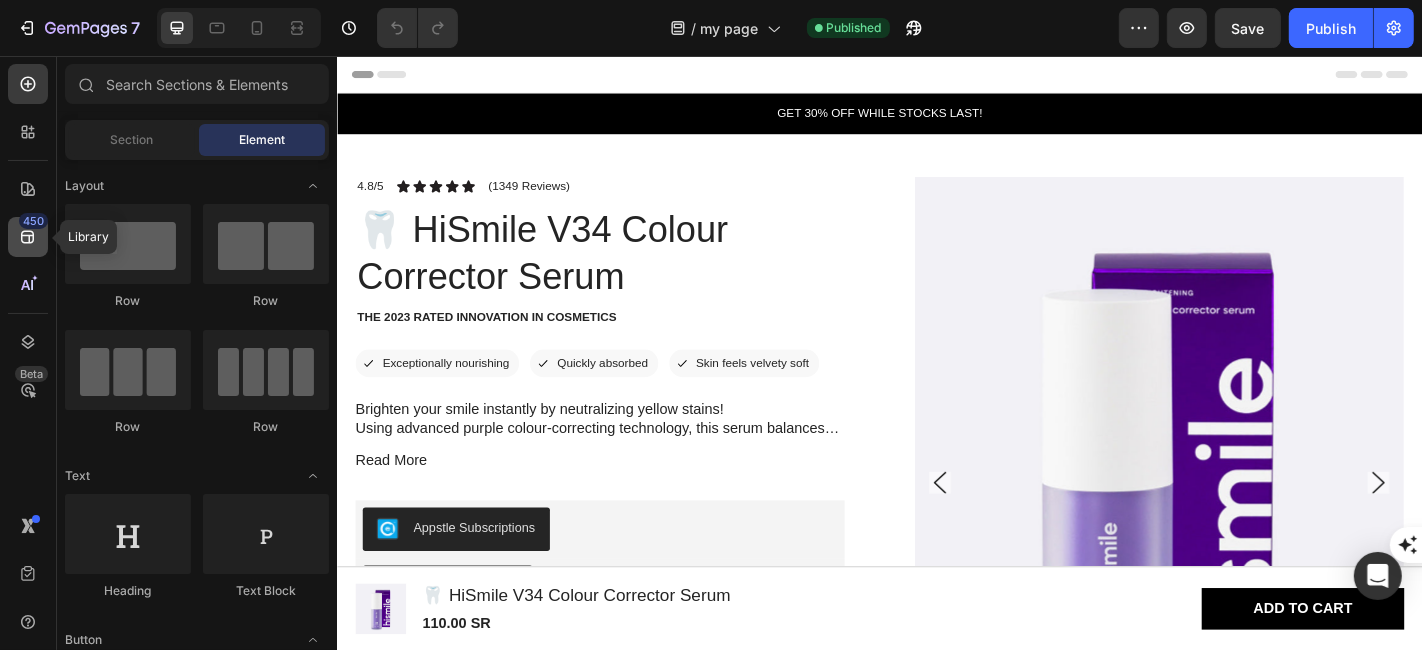 click on "450" 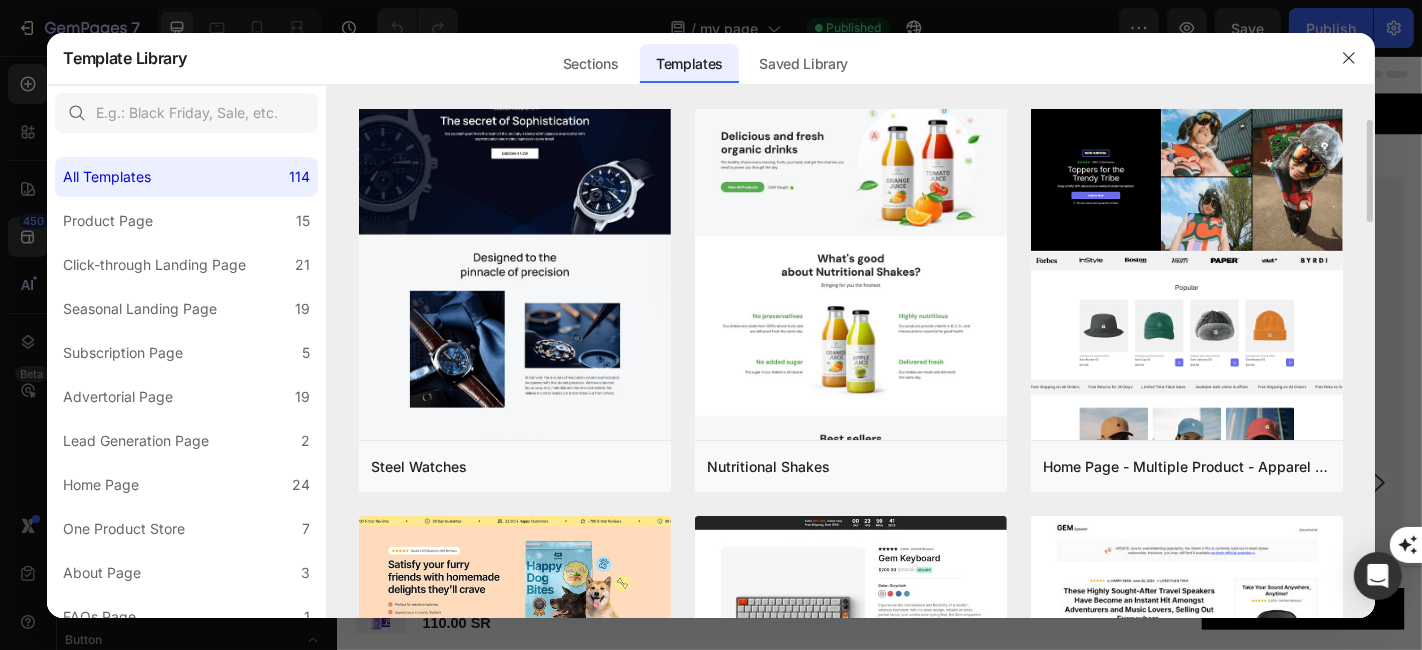 scroll, scrollTop: 20, scrollLeft: 0, axis: vertical 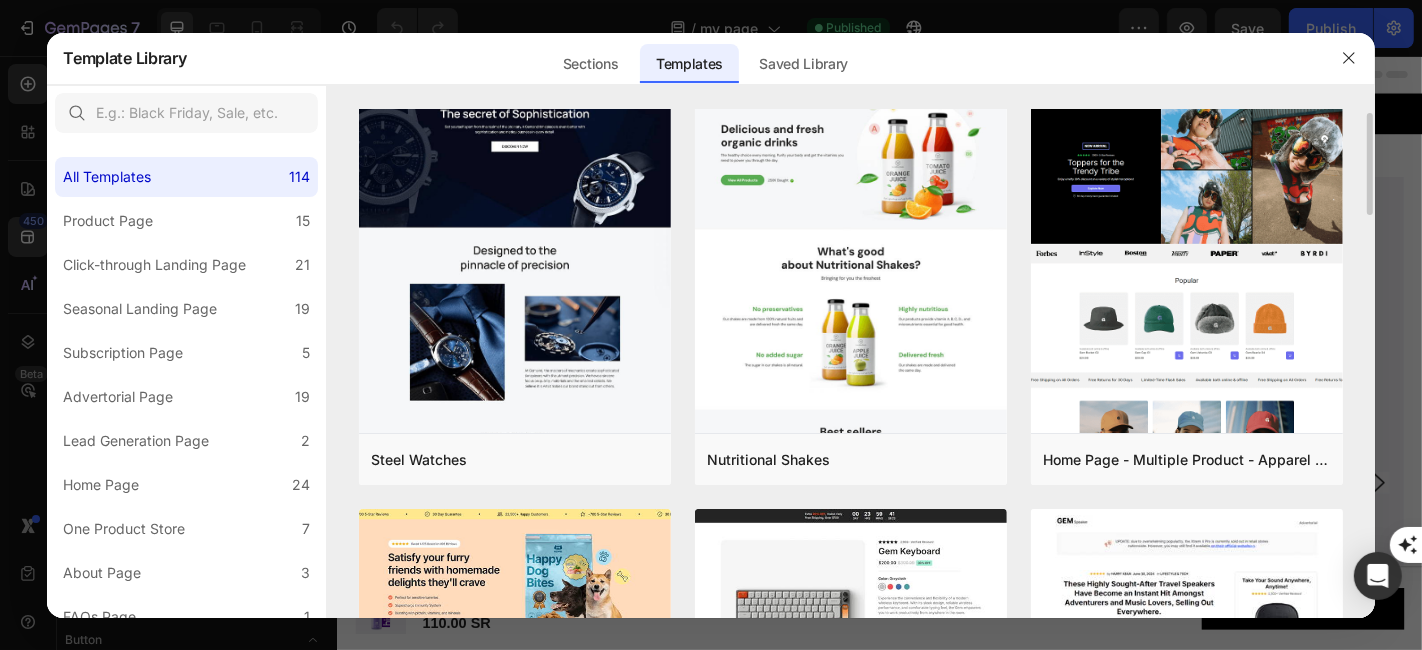click on "Steel Watches Add to page  Preview  Nutritional Shakes Add to page  Preview  Home Page - Multiple Product - Apparel - Style 4 Add to page  Preview  Pet Food & Supplies - One Product Store Add to page  Preview  Product Page - Consumer Electronics - Keyboard Add to page  Preview  Advertorial - 3rd Party Review  Add to page  Preview  Advertorial - 3rd Party Review - Product In Use Image Add to page  Preview  Subscription Page - Pet & Animals - Gem Cat Food - Style 3 Add to page  Preview  Subscription Page - Health - Gem Drug - Style 2 Add to page  Preview  Product Page - Sports Add to page  Preview  Advertorial - Top 5 Add to page  Preview  Advertorial - Listicle Add to page  Preview  Advertorial - Personal Story - Video Add to page  Preview  Advertorial - Personal Story - The Before & After Image Style 4 Add to page  Preview  Advertorial - Personal Story - The Before & After Image Style 3 Add to page  Preview  Subscription Page - Beauty & Fitness - Gem Cosmetic - Style 1 Add to page  Preview  Add to page" at bounding box center [850, 343] 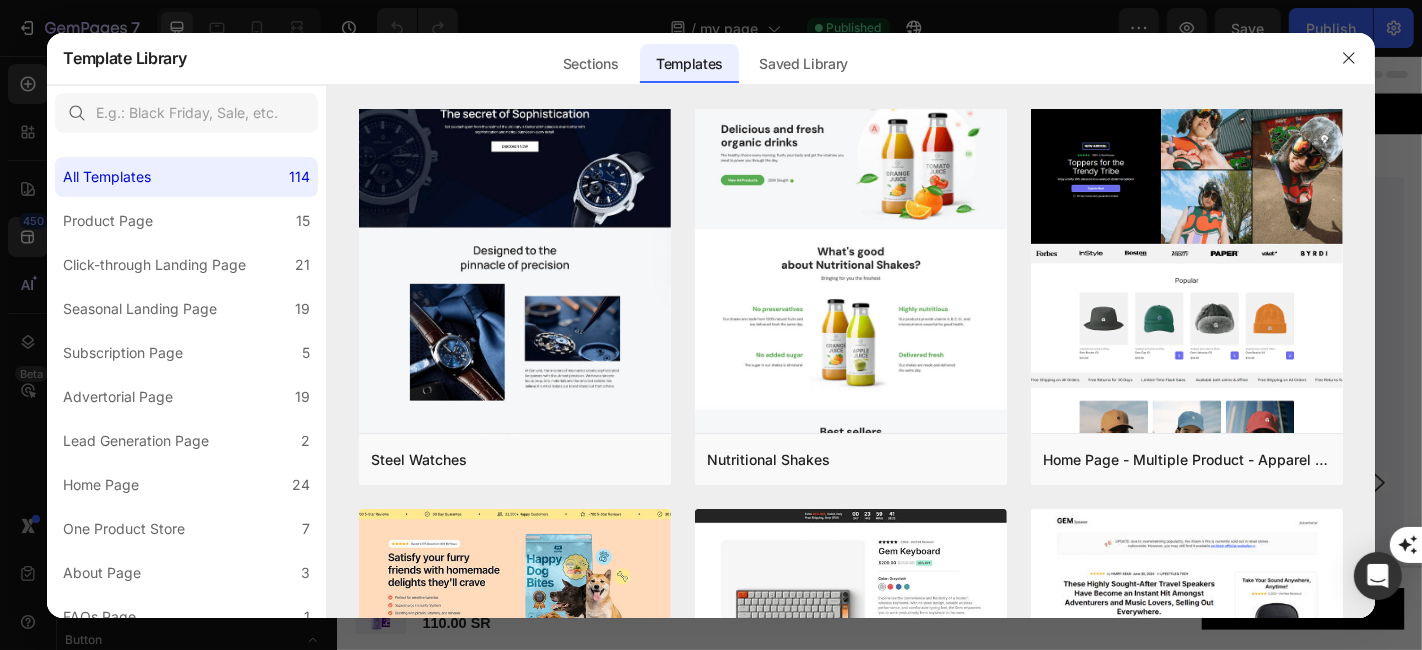 click at bounding box center [711, 325] 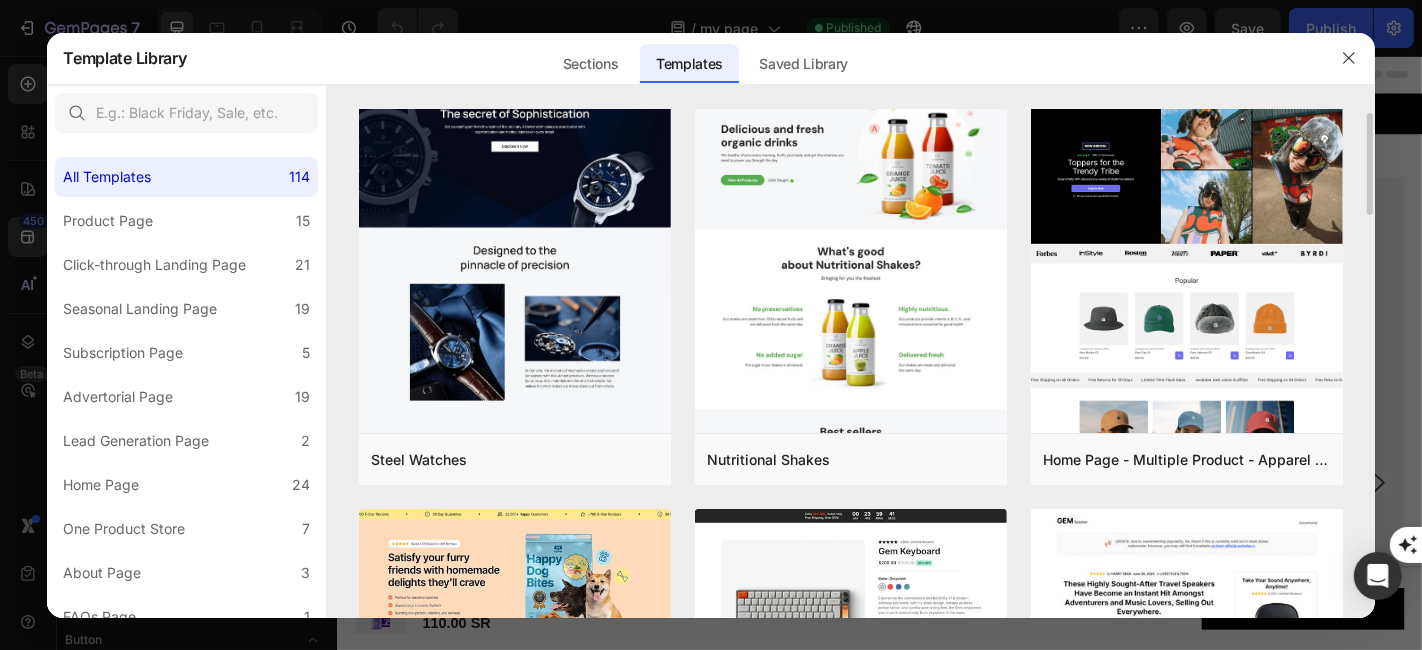 click at bounding box center (711, 325) 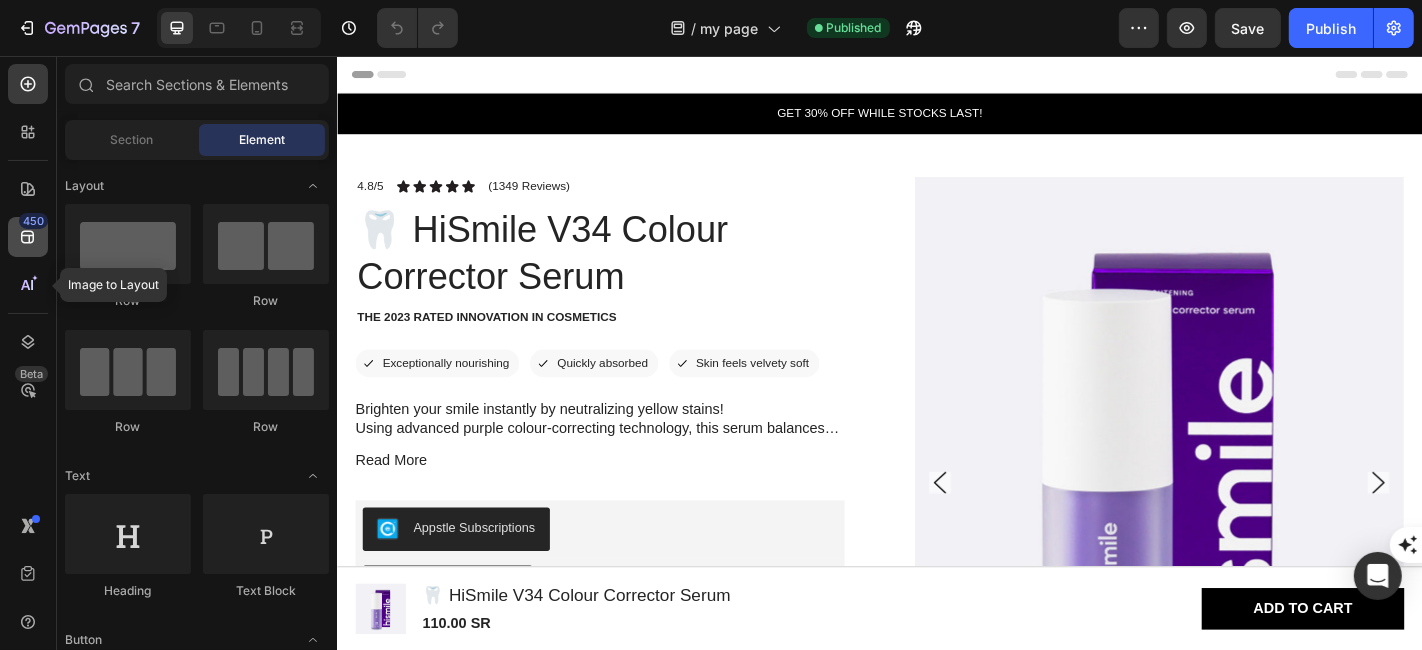 click 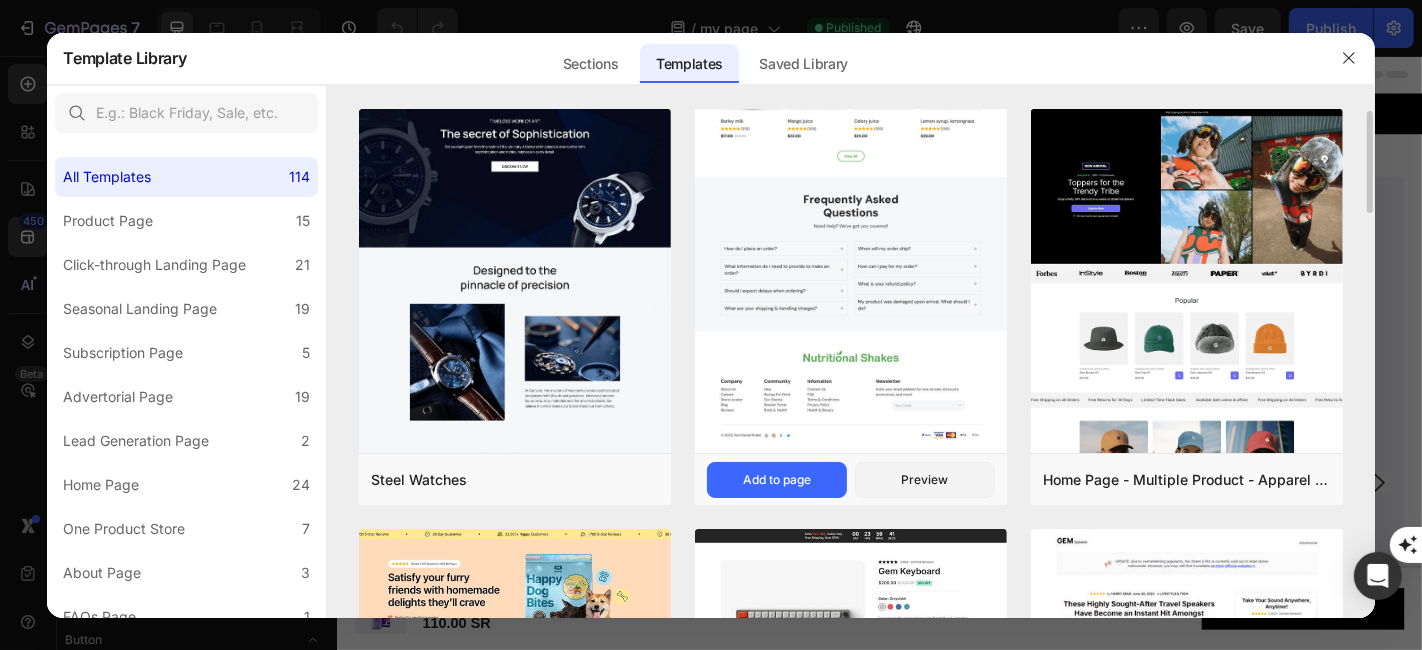 scroll, scrollTop: 2, scrollLeft: 0, axis: vertical 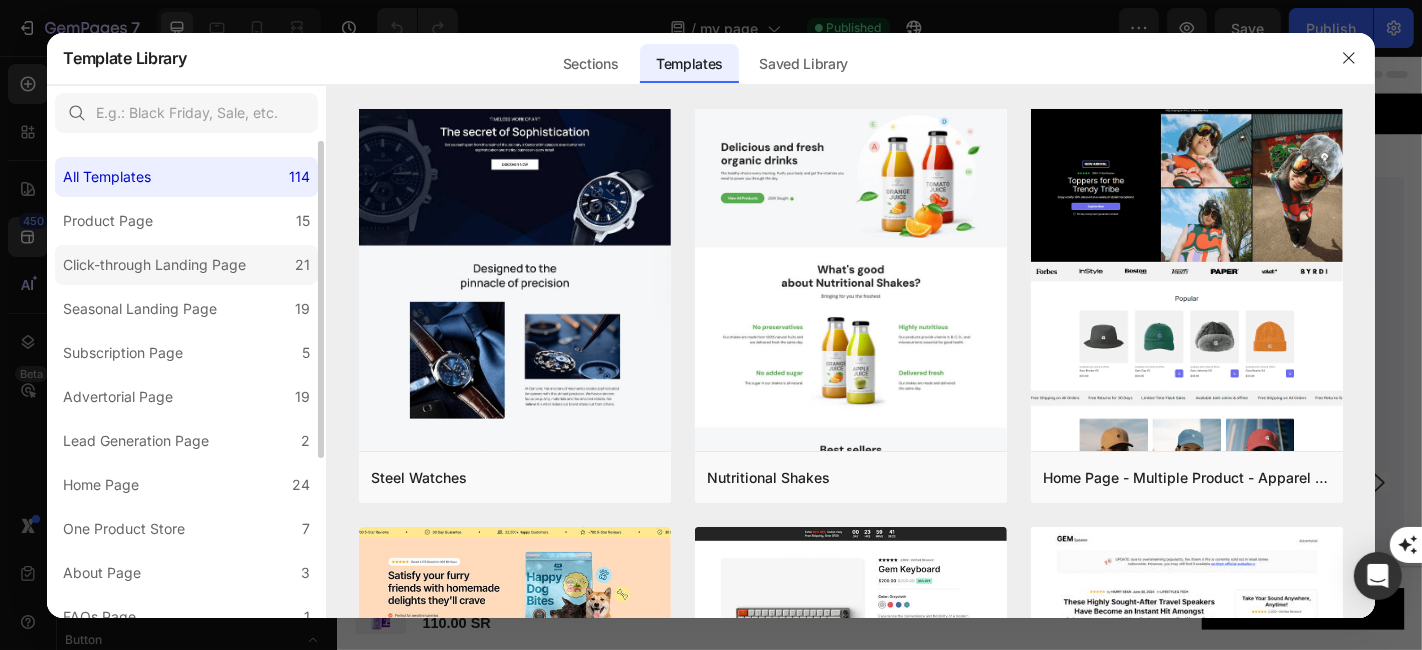 click on "Click-through Landing Page" at bounding box center (154, 265) 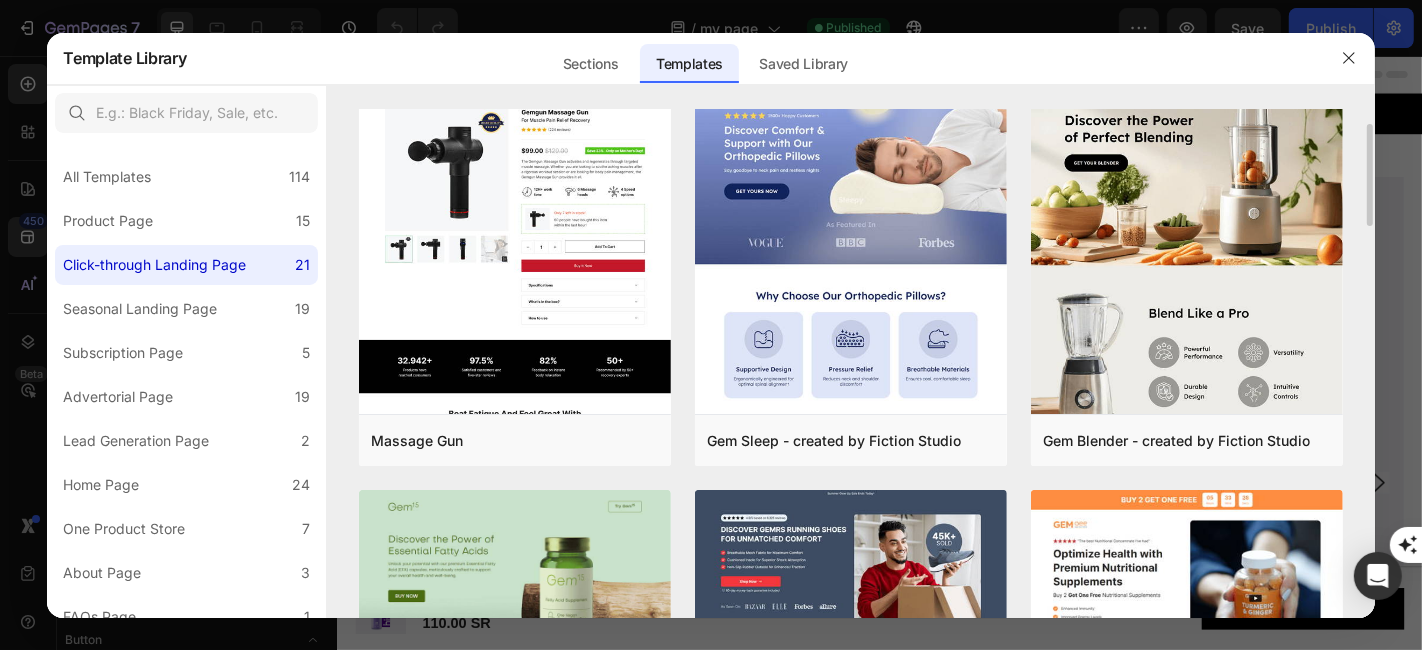 scroll, scrollTop: 45, scrollLeft: 0, axis: vertical 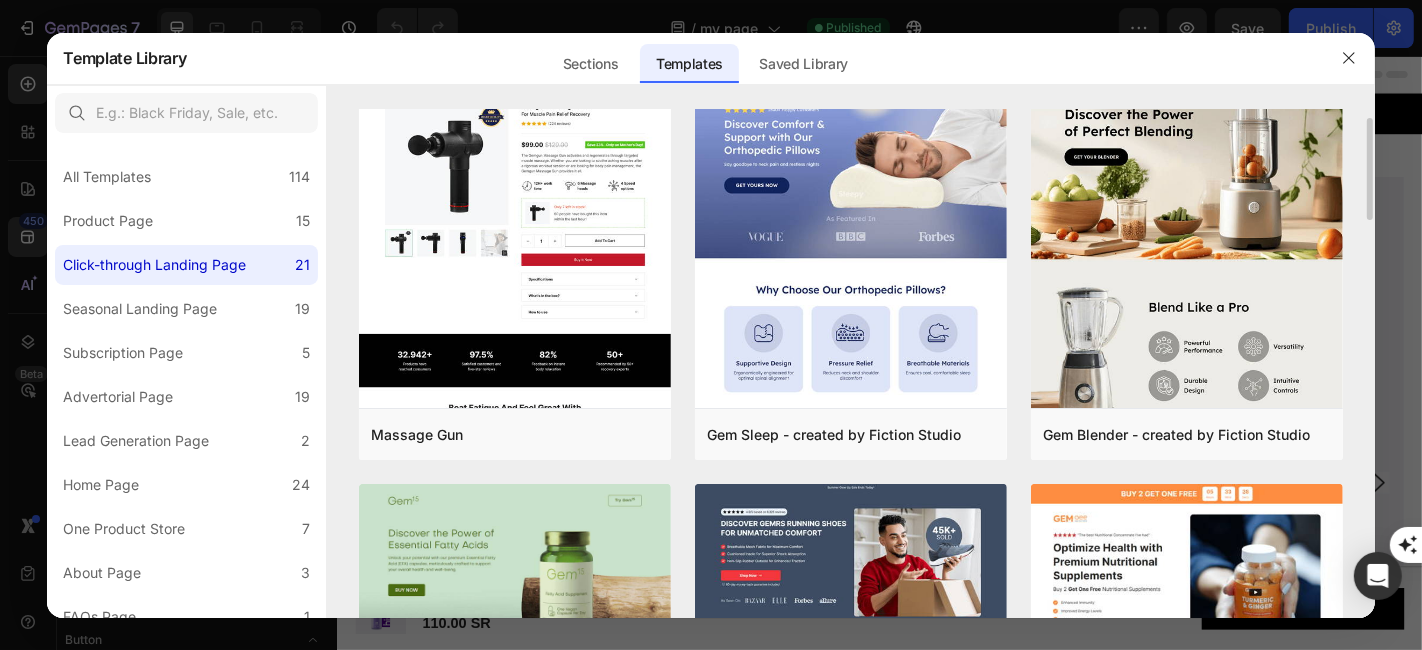 click on "Massage Gun Add to page  Preview  Gem Sleep - created by Fiction Studio Add to page  Preview  Gem Blender - created by Fiction Studio Add to page  Preview  Gem Vitamin - created by Fiction Studio Add to page  Preview  Click-Through Page - Apparel - Shoes Add to page  Preview  Click-Through Page - Health - Nutritional supplements Add to page  Preview  Click-Through Page - Food & Drink - Kombucha Add to page  Preview  Click-Through Page - Sport - Road Bike Add to page  Preview  Click-Through Page - Hobbies & Toys - Remote Racer Car Add to page  Preview  Click-Through Page - Beauty & Fitness - Cosmetic Add to page  Preview  Fitness Protein Drink Add to page  Preview  Click-Through Page - Pet & Animals - Cat Food Add to page  Preview  Gem Kitchen - created by Fiction Studio Add to page  Preview  Healthy Care Vitamin - with Bundle Offer Add to page  Preview  Gem Coffee - created by Fiction Studio Add to page  Preview  GemSleep Gummies Vitamin Add to page  Preview  Beauty Skincare Add to page  Preview  Add to page" at bounding box center (850, 318) 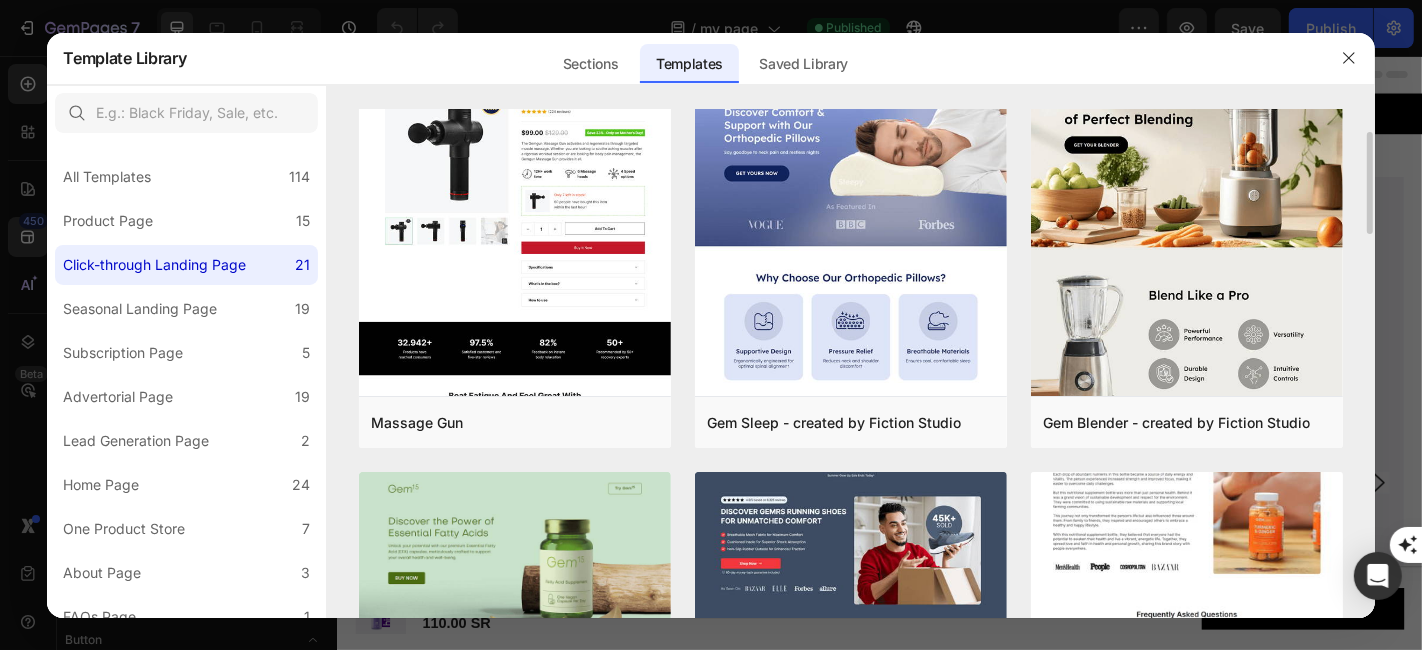 scroll, scrollTop: 67, scrollLeft: 0, axis: vertical 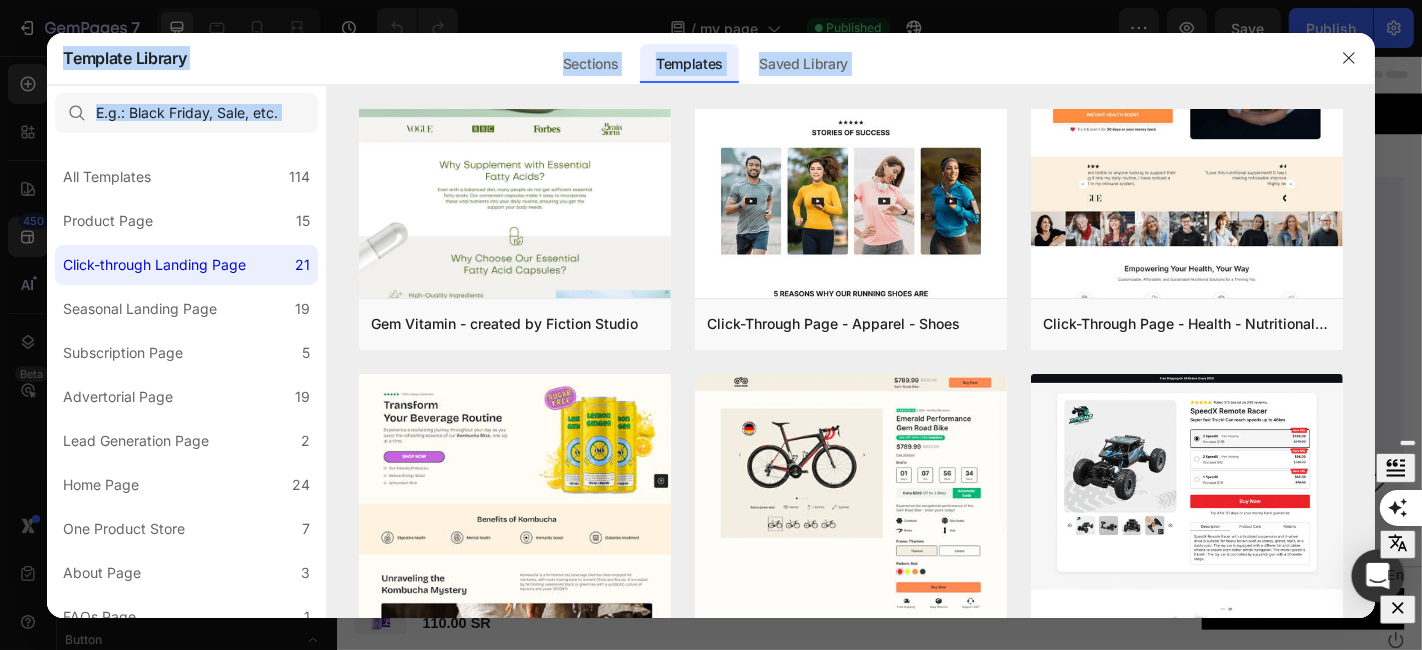 drag, startPoint x: 1369, startPoint y: 614, endPoint x: 1358, endPoint y: 579, distance: 36.687874 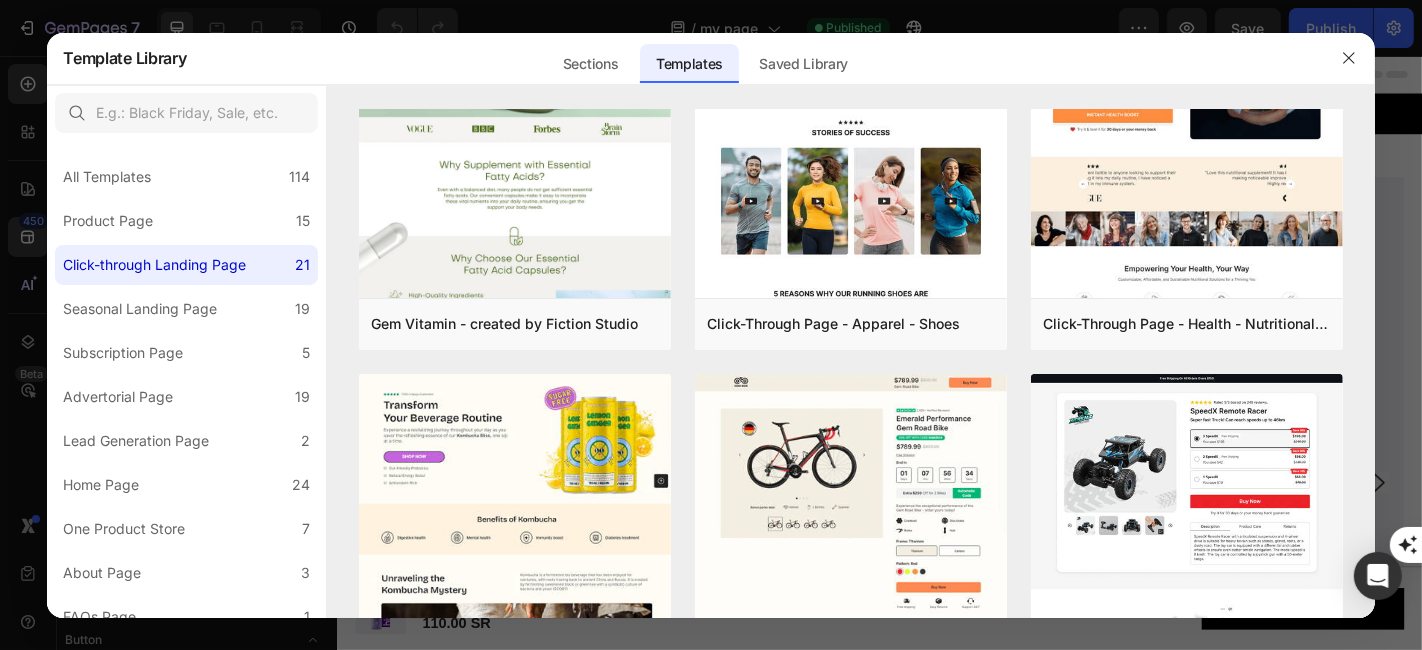 drag, startPoint x: 1354, startPoint y: 623, endPoint x: 1412, endPoint y: 636, distance: 59.439045 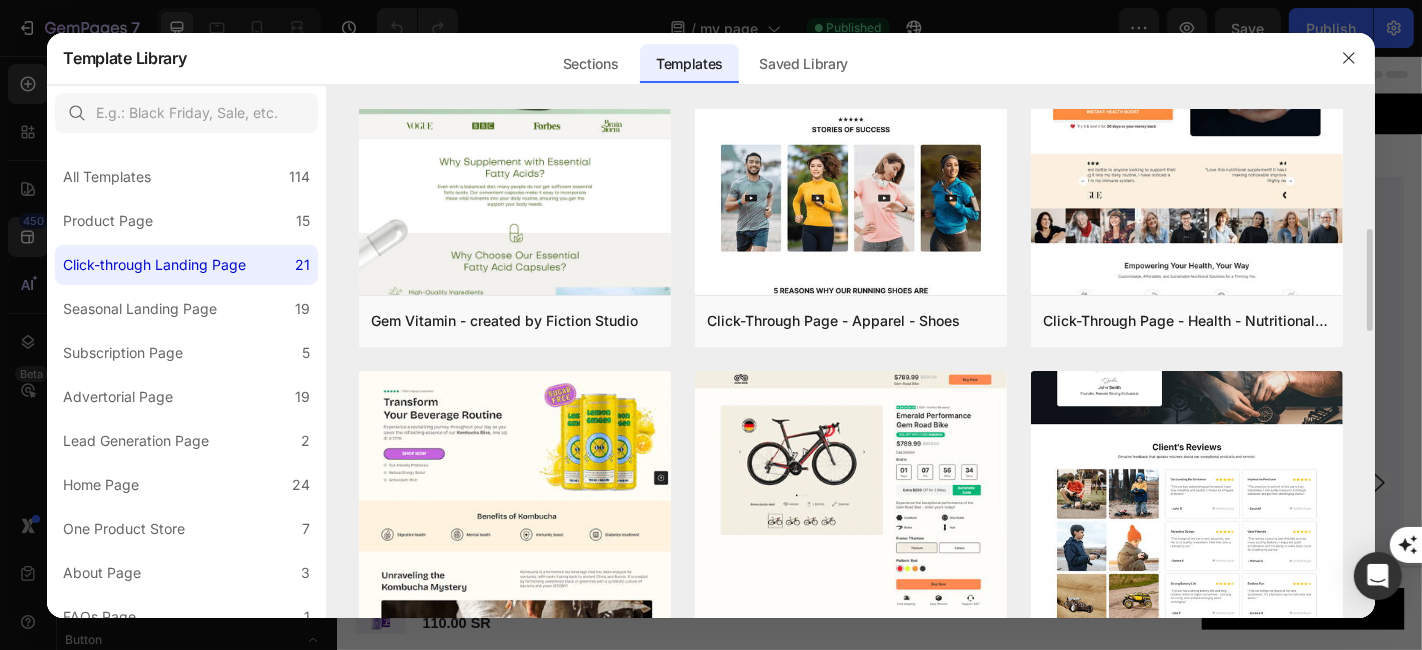 scroll, scrollTop: 582, scrollLeft: 0, axis: vertical 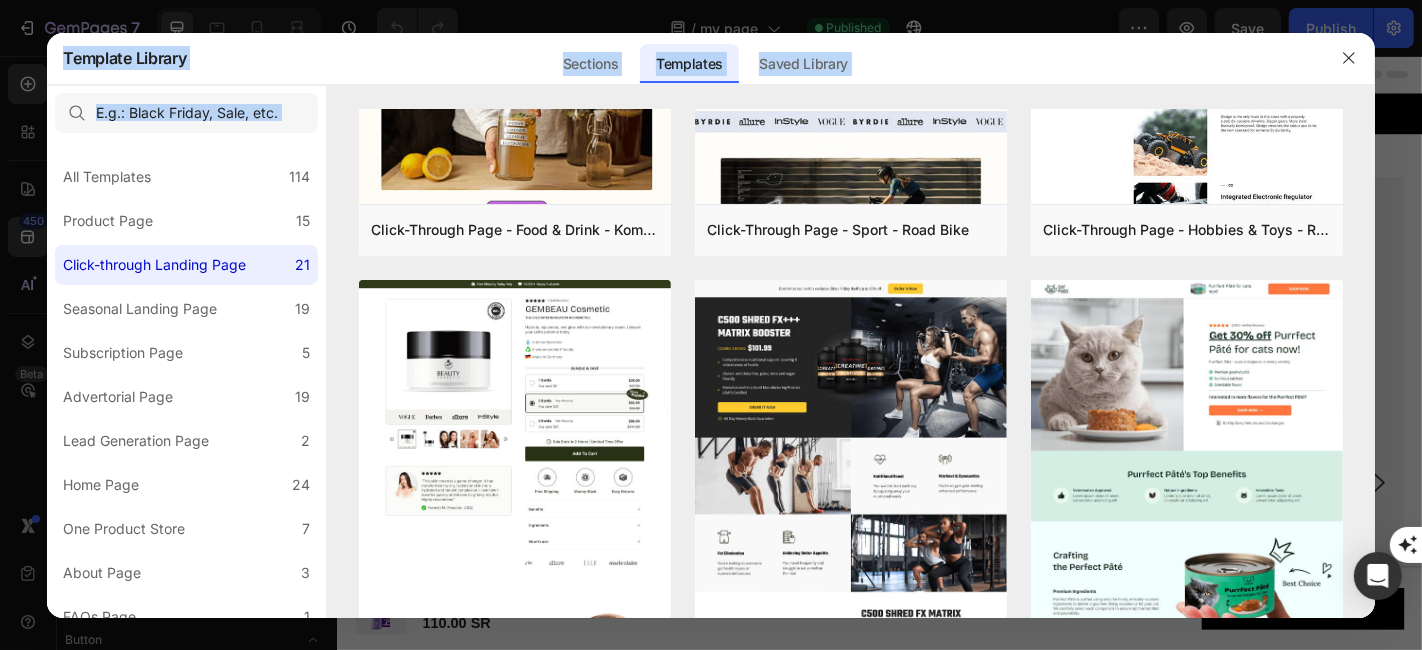 drag, startPoint x: 1368, startPoint y: 612, endPoint x: 1309, endPoint y: 624, distance: 60.207973 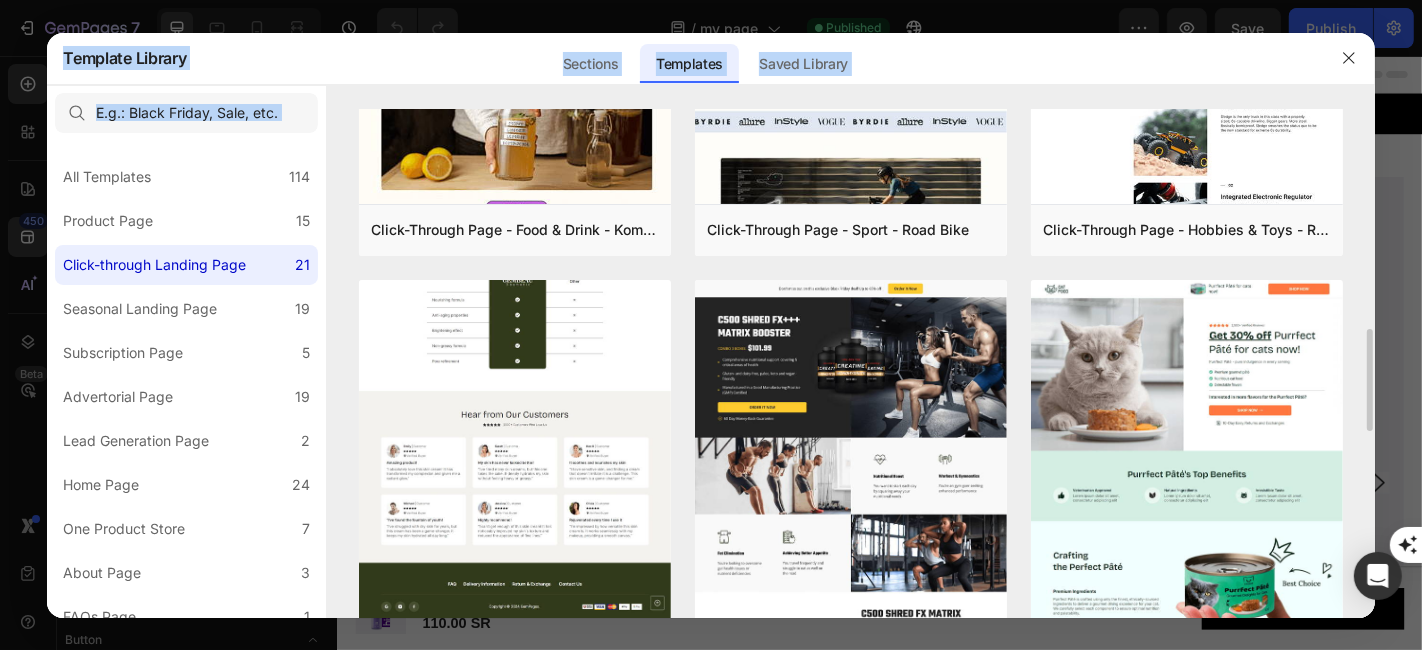 click at bounding box center (515, -46) 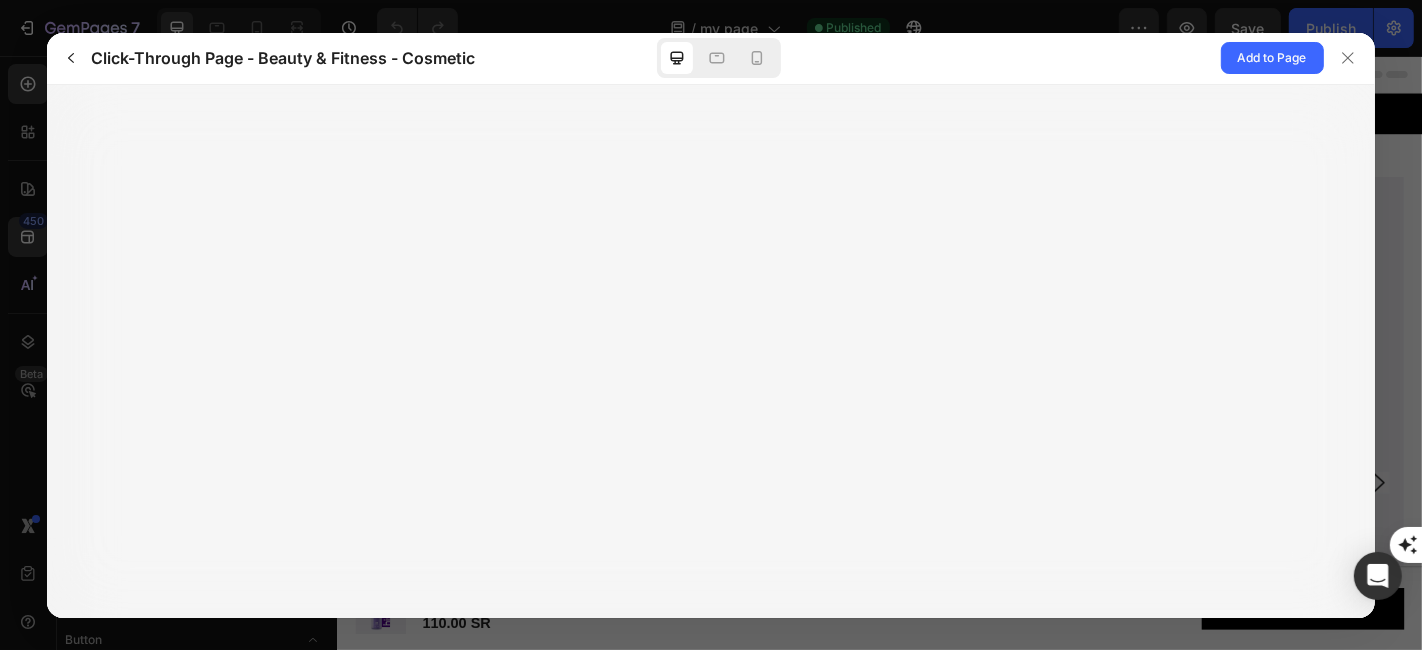 click at bounding box center [710, 351] 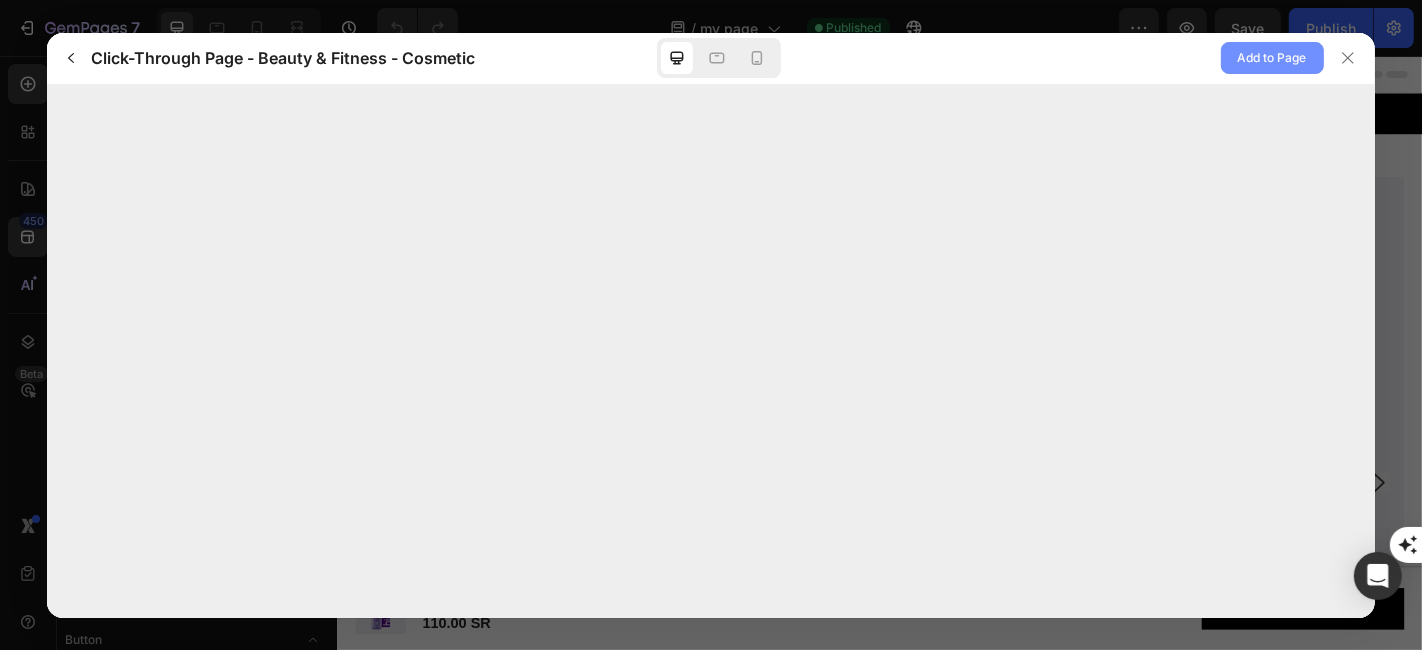 click on "Add to Page" 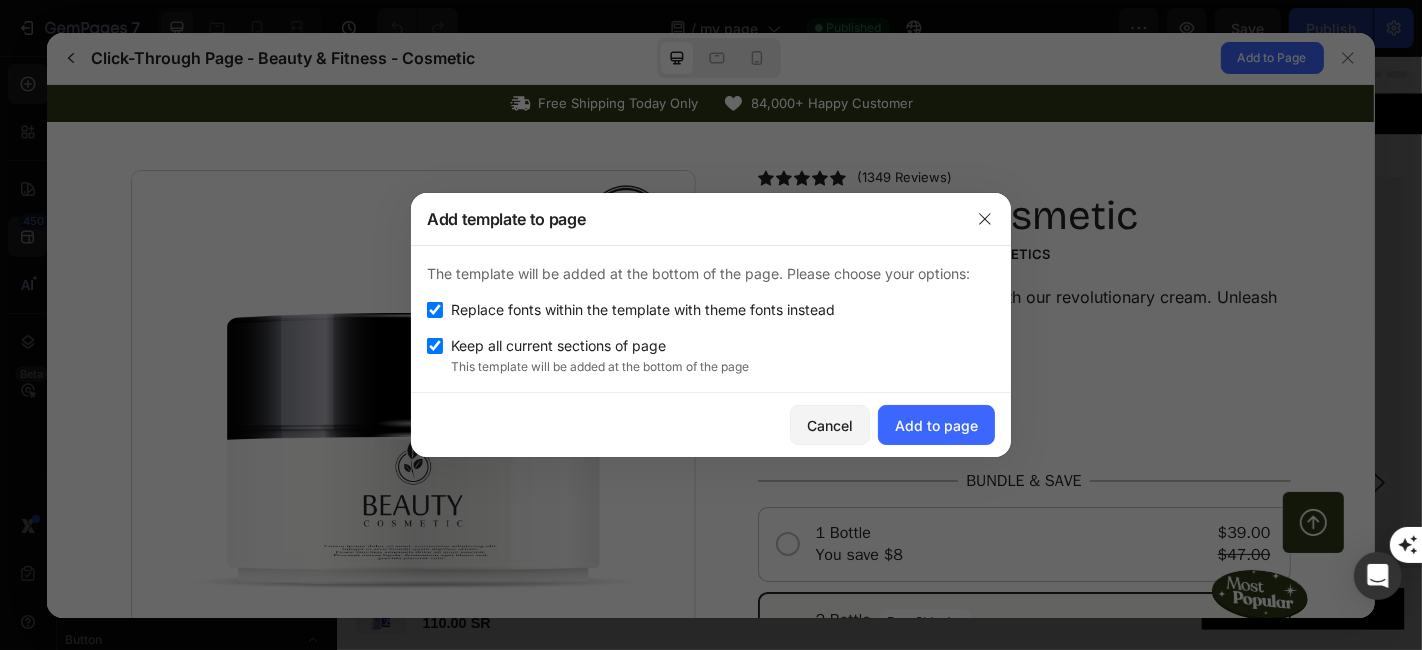 scroll, scrollTop: 2549, scrollLeft: 0, axis: vertical 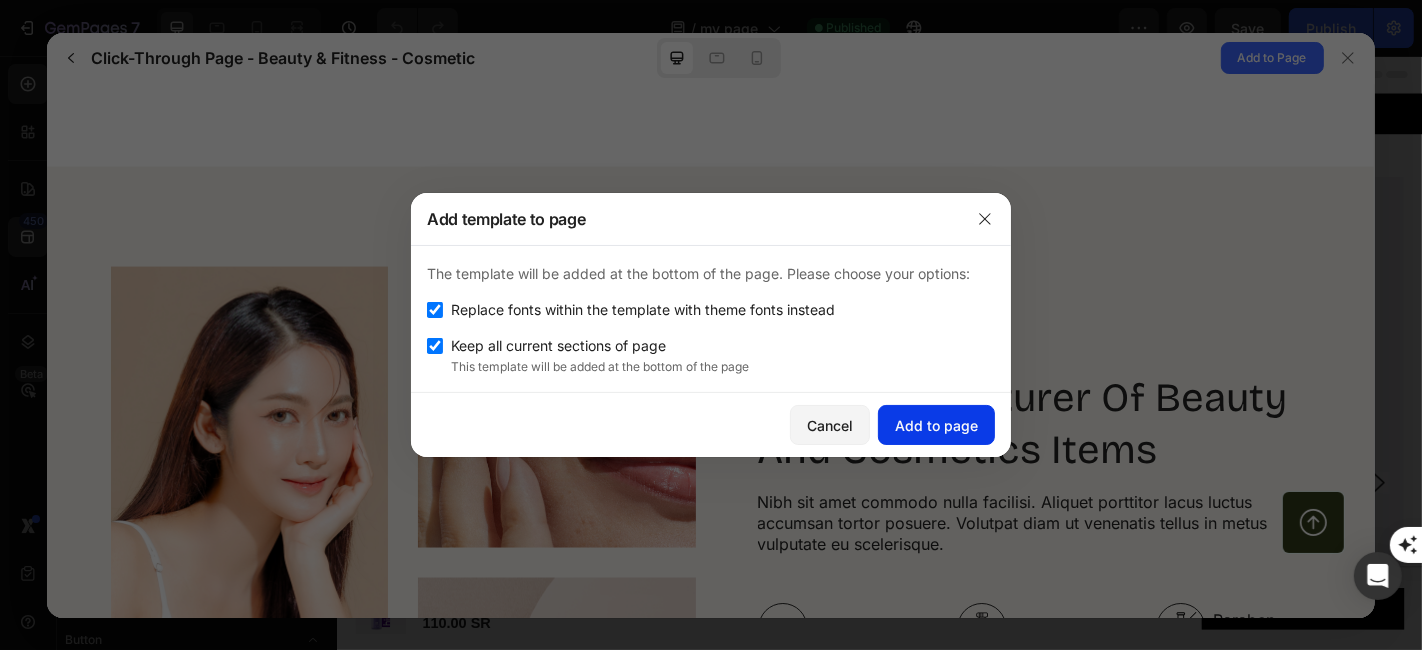 click on "Add to page" at bounding box center [936, 425] 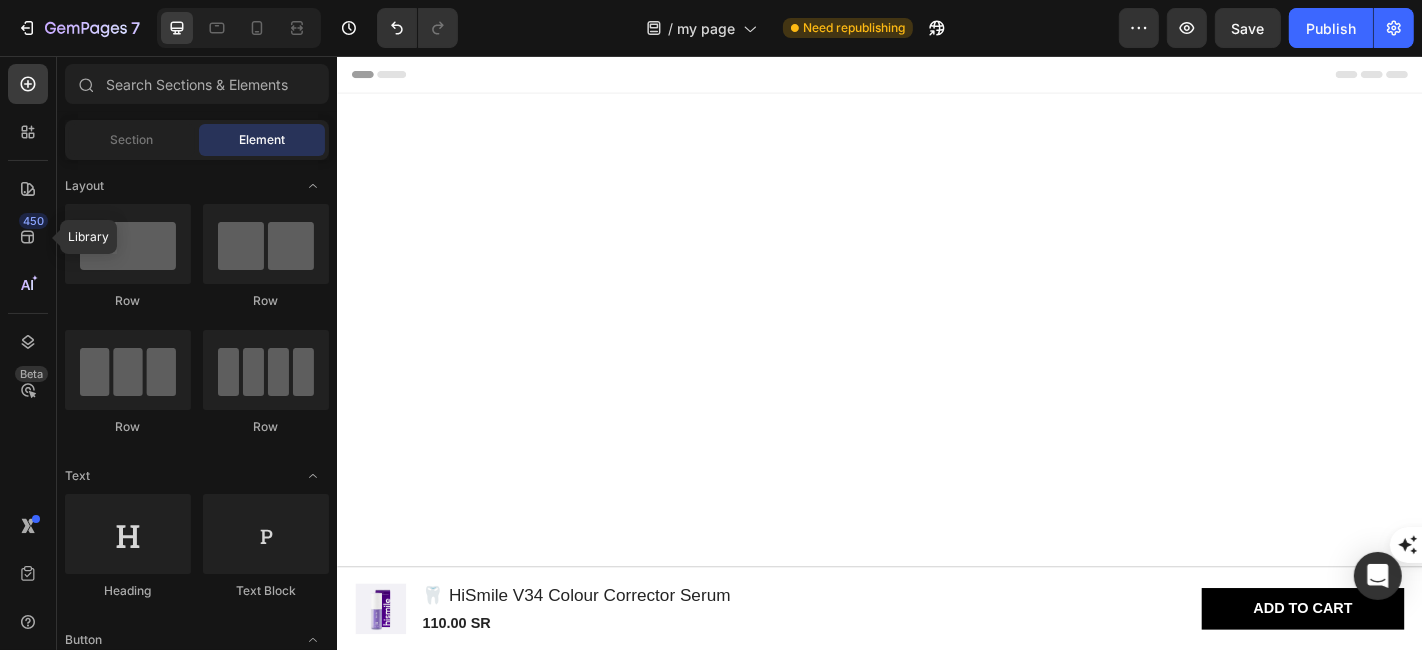 scroll, scrollTop: 6244, scrollLeft: 0, axis: vertical 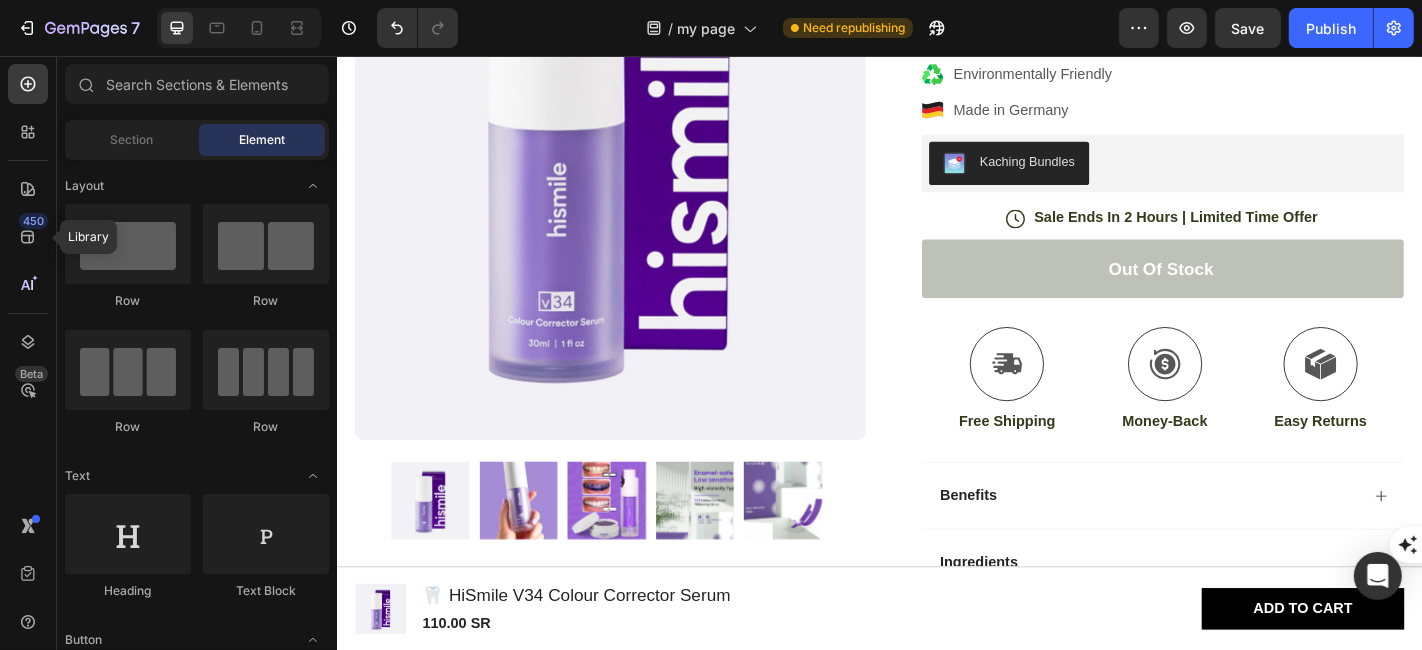 drag, startPoint x: 1357, startPoint y: 41, endPoint x: 1349, endPoint y: 50, distance: 12.0415945 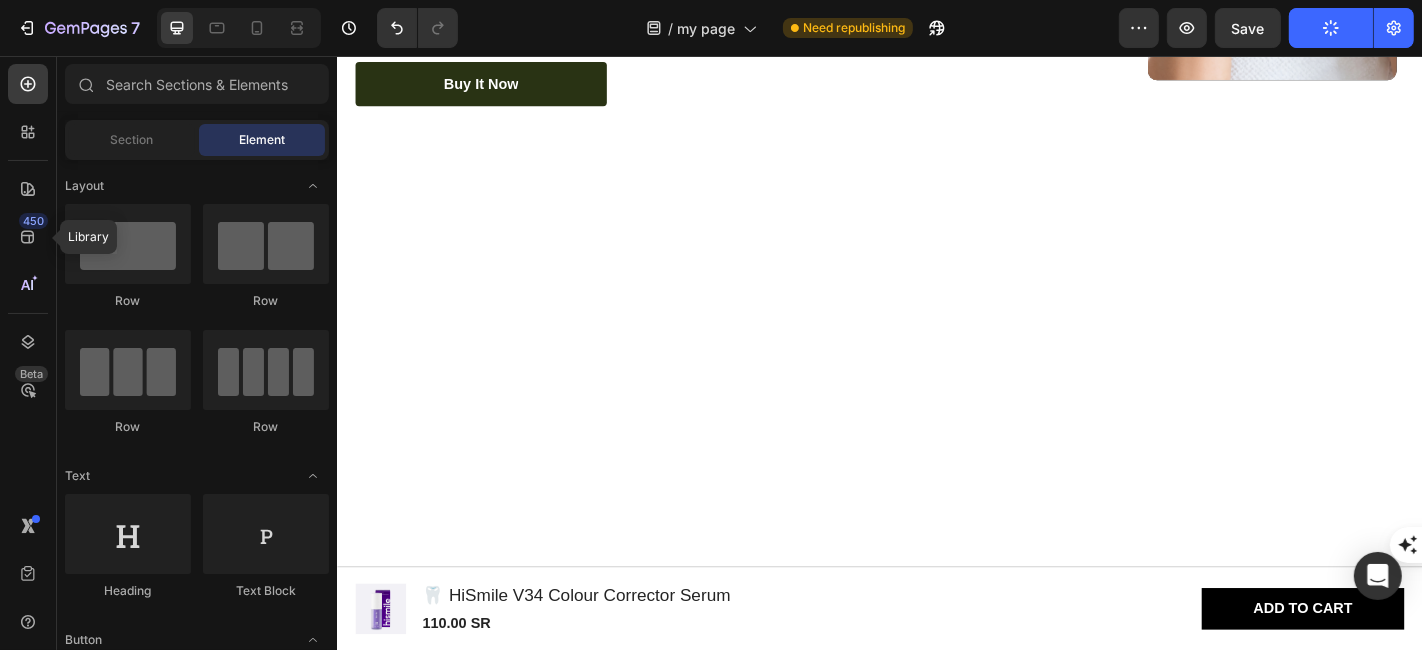 scroll, scrollTop: 9082, scrollLeft: 0, axis: vertical 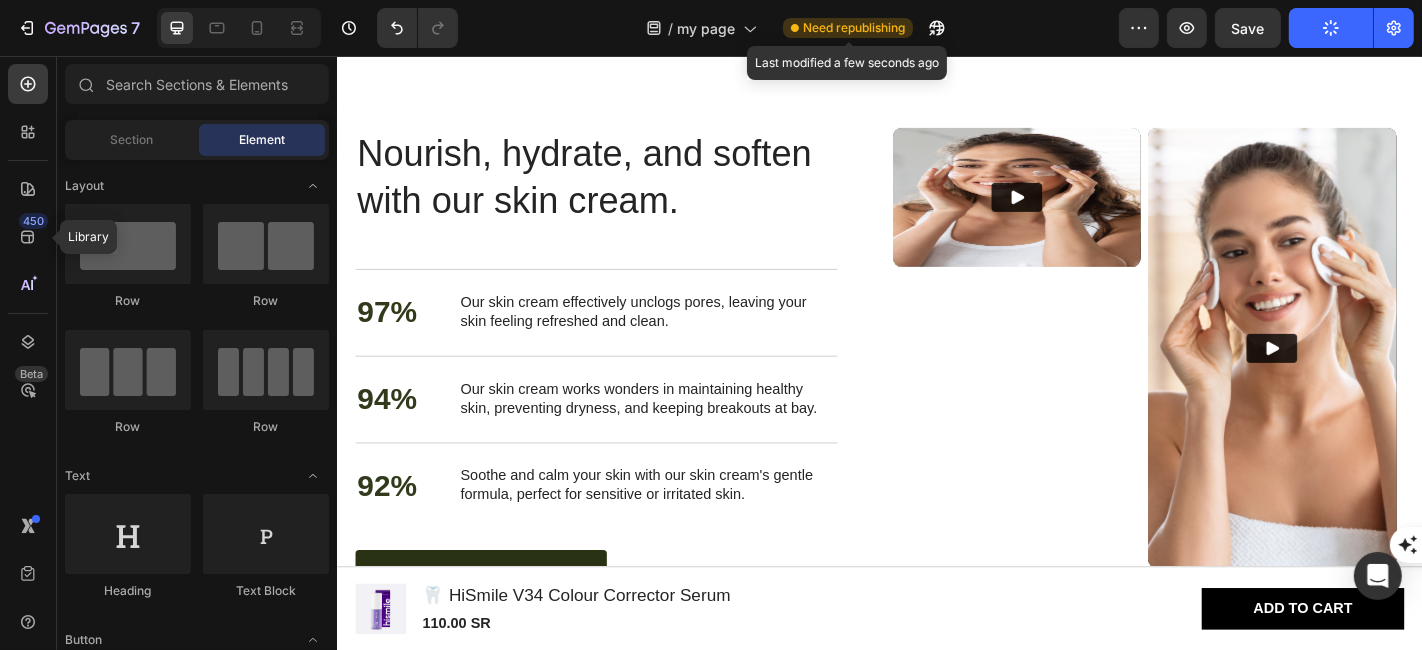 click on "Need republishing" at bounding box center (854, 28) 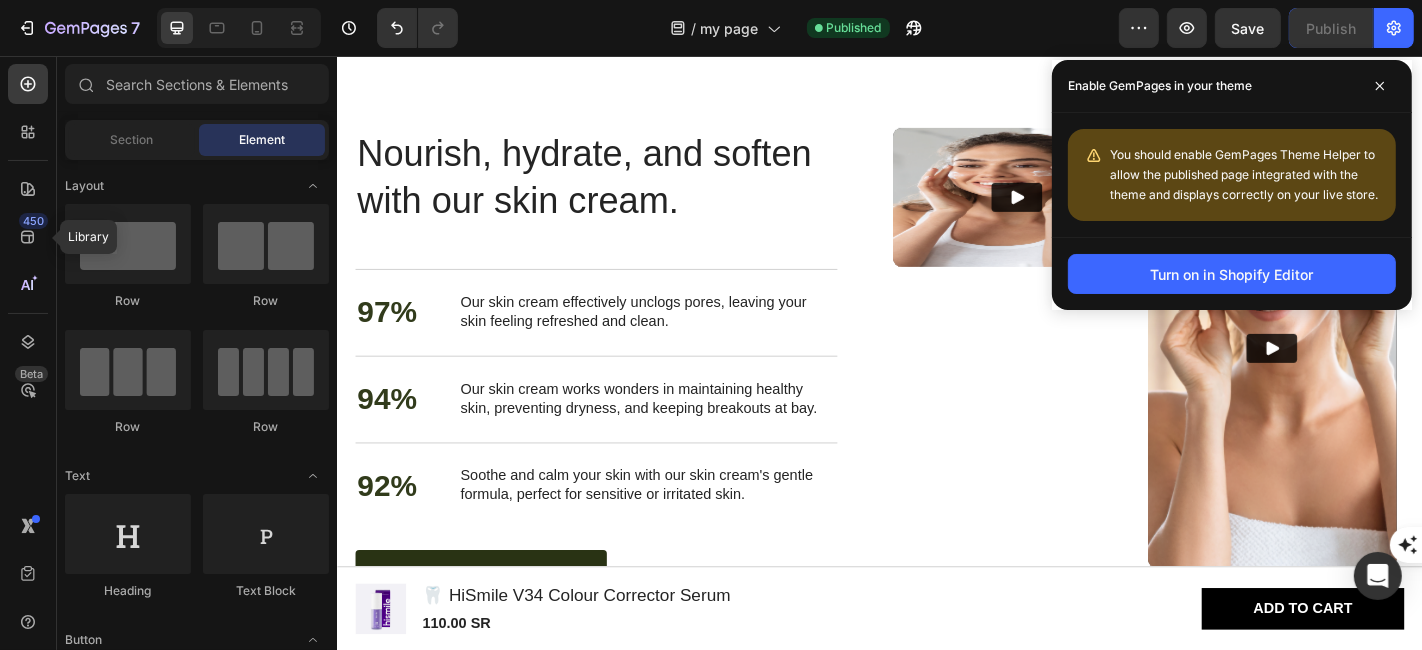 click on "Turn on in Shopify Editor" at bounding box center (1232, 273) 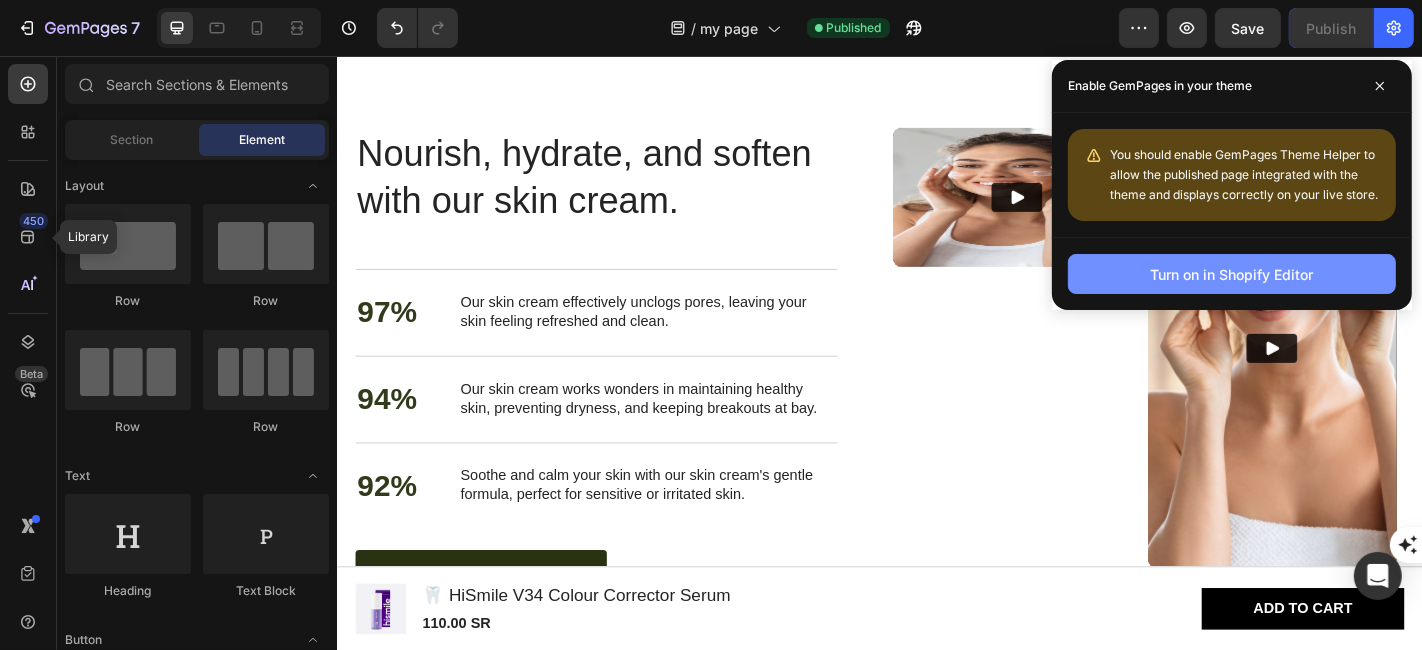 click on "Turn on in Shopify Editor" at bounding box center [1232, 274] 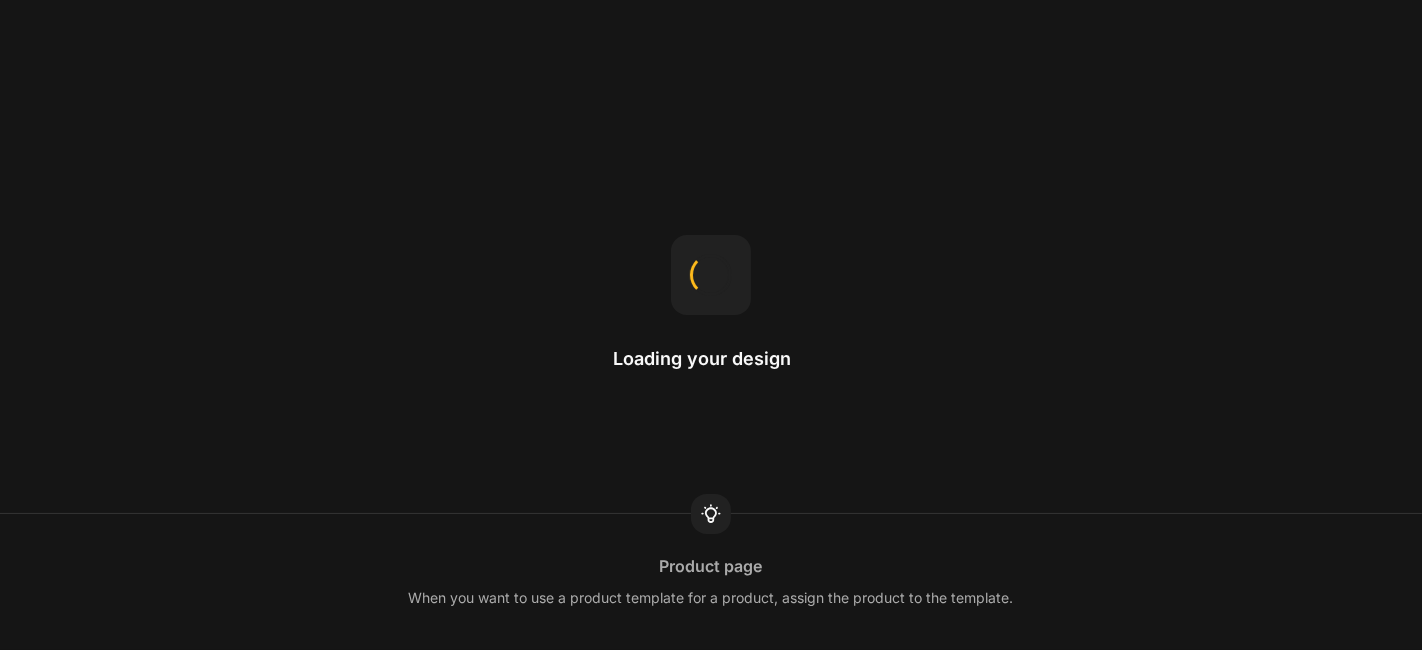 scroll, scrollTop: 0, scrollLeft: 0, axis: both 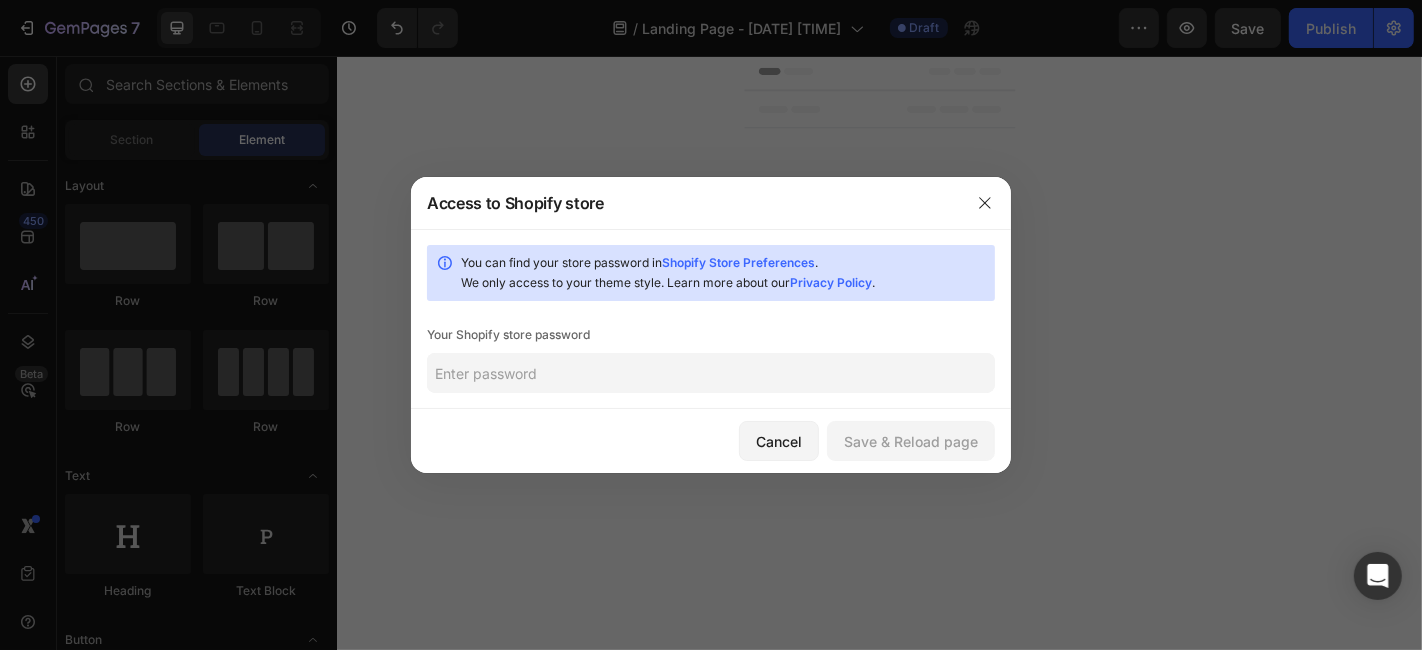 click on "You can find your store password in  Shopify Store Preferences .   We only access to your theme style. Learn more about our  Privacy Policy .  Your Shopify store password" 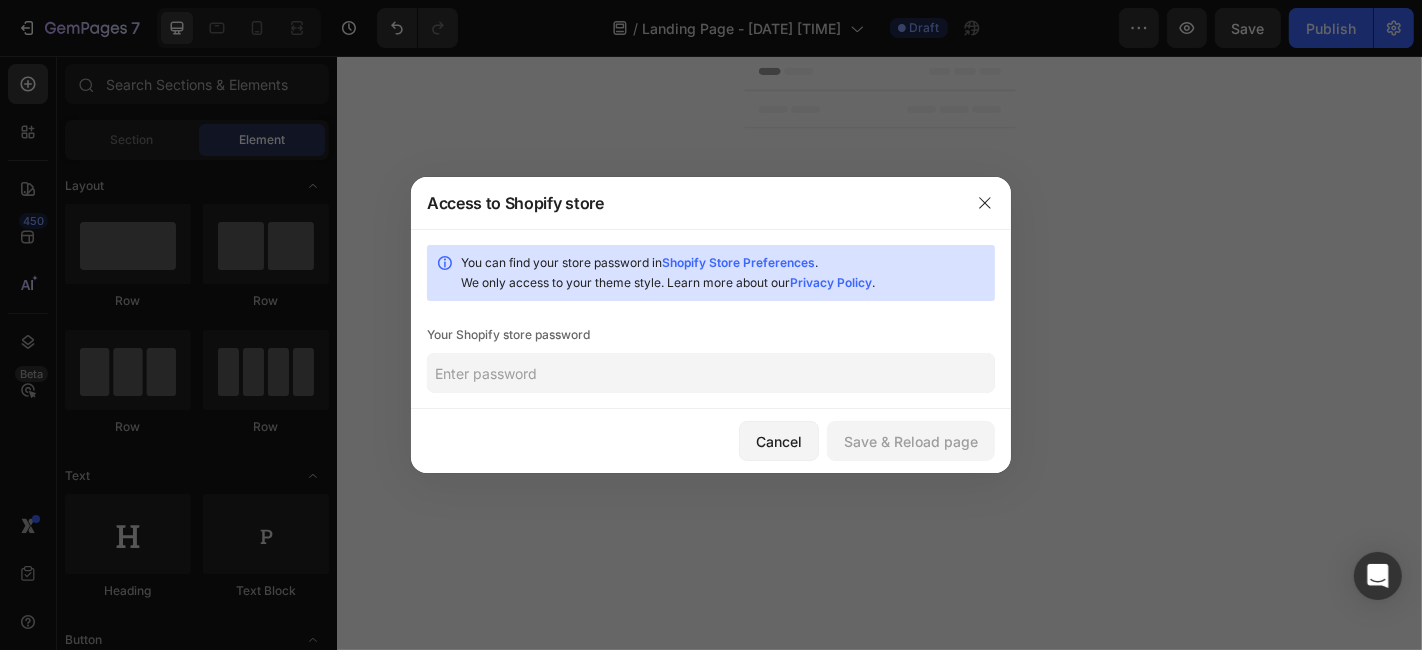 click 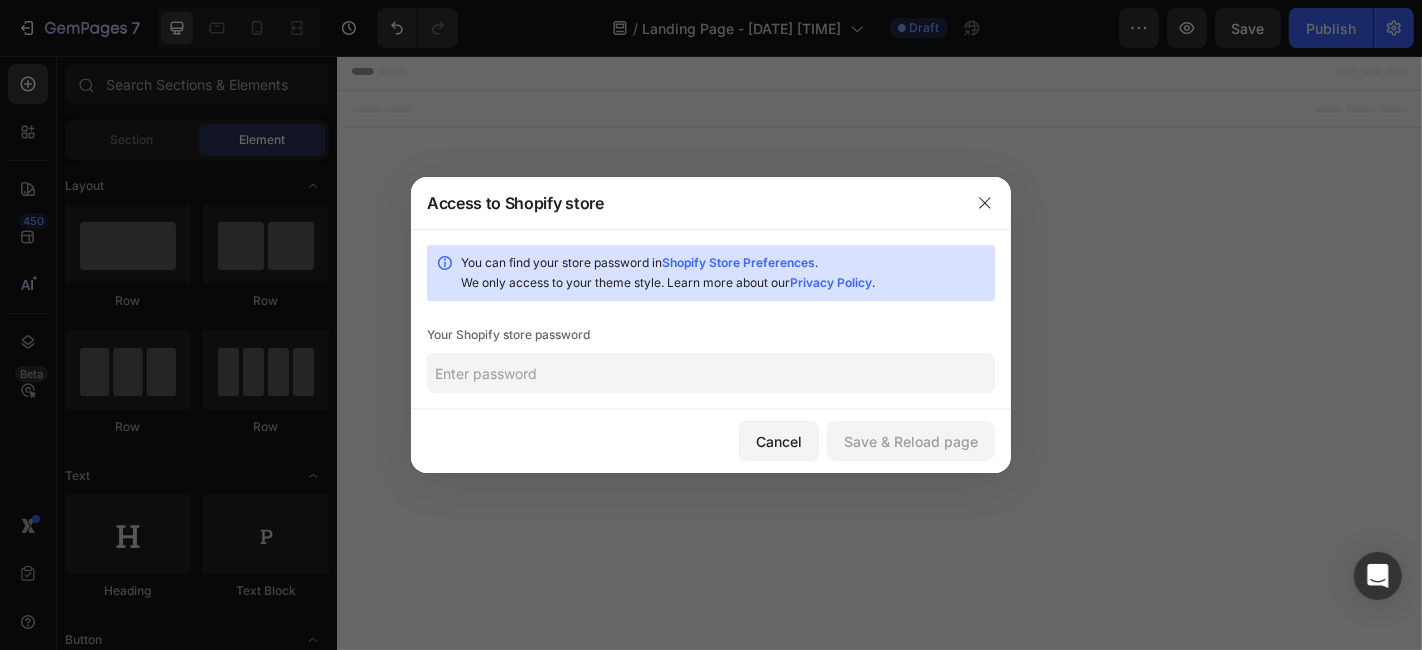 scroll, scrollTop: 0, scrollLeft: 0, axis: both 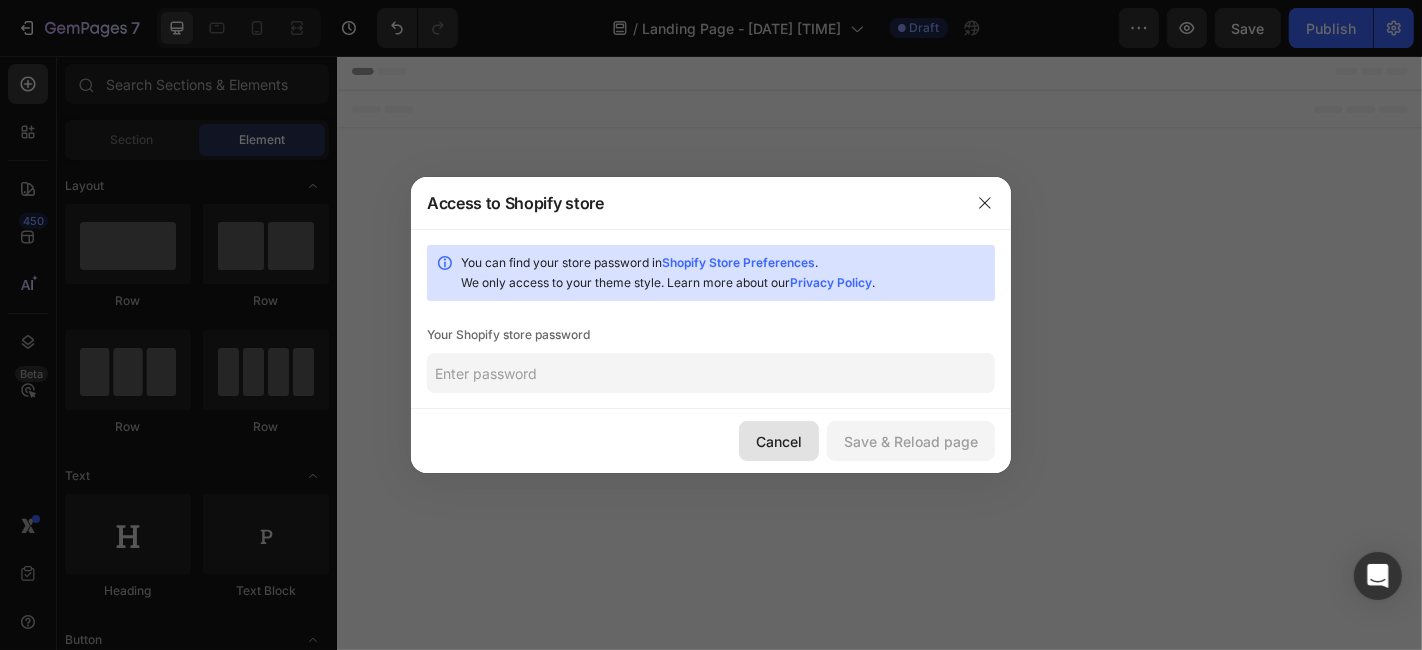 click on "Cancel" 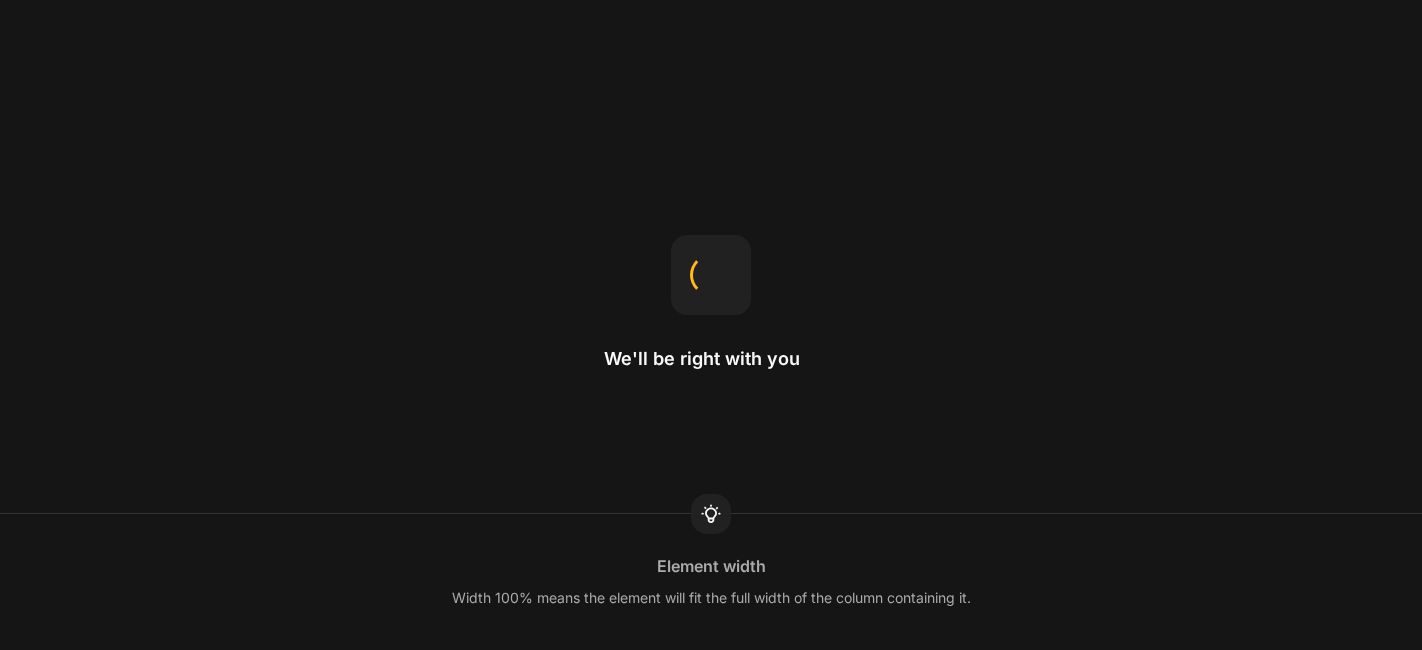 scroll, scrollTop: 0, scrollLeft: 0, axis: both 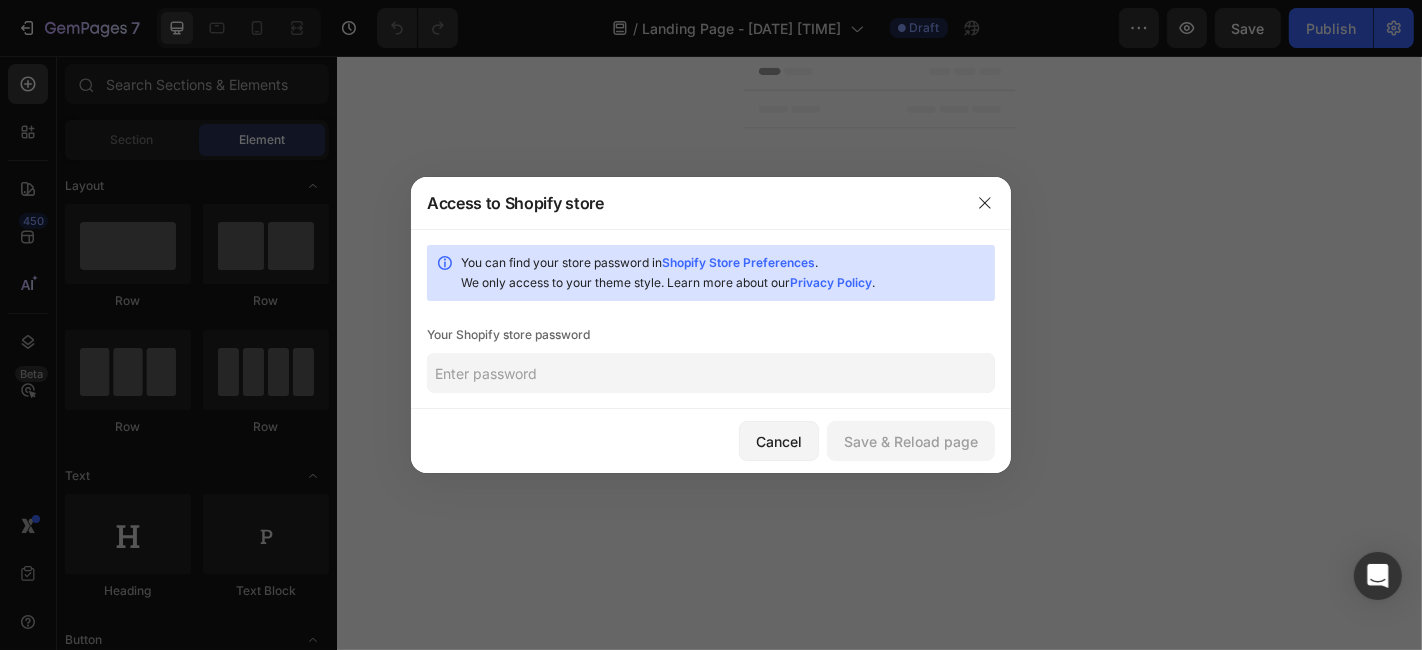 click 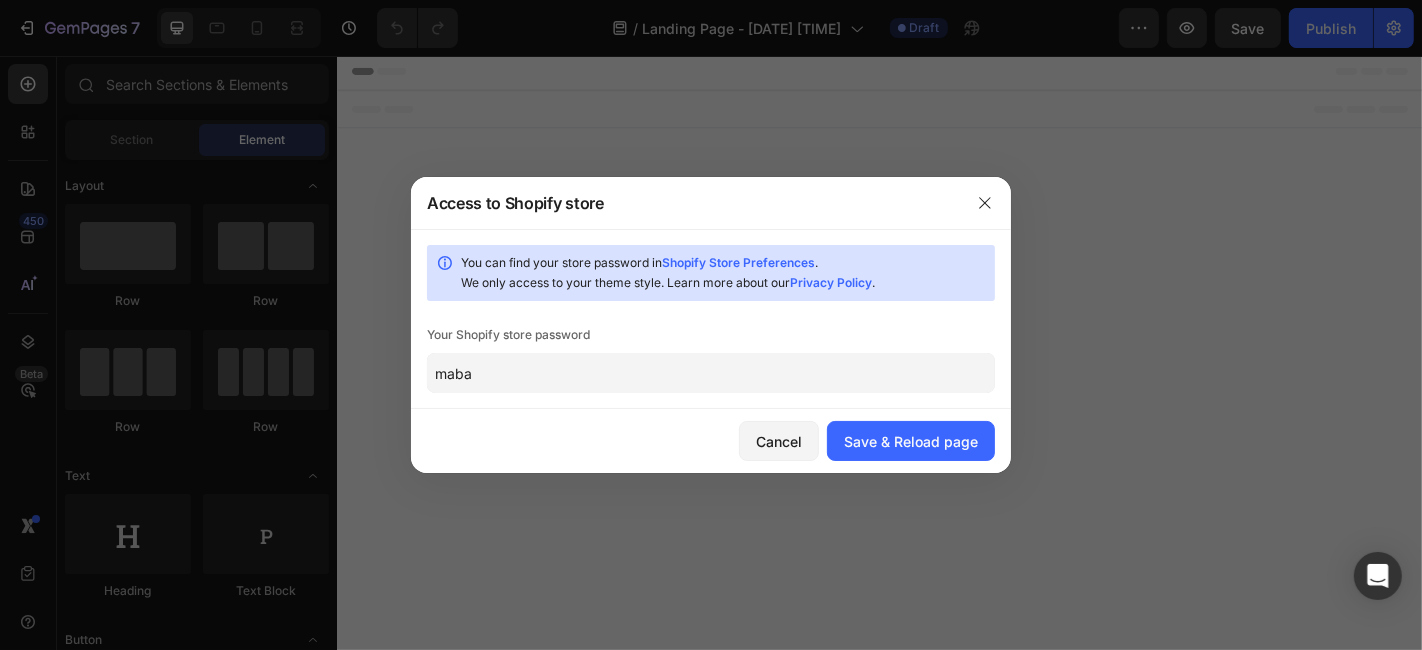 scroll, scrollTop: 0, scrollLeft: 0, axis: both 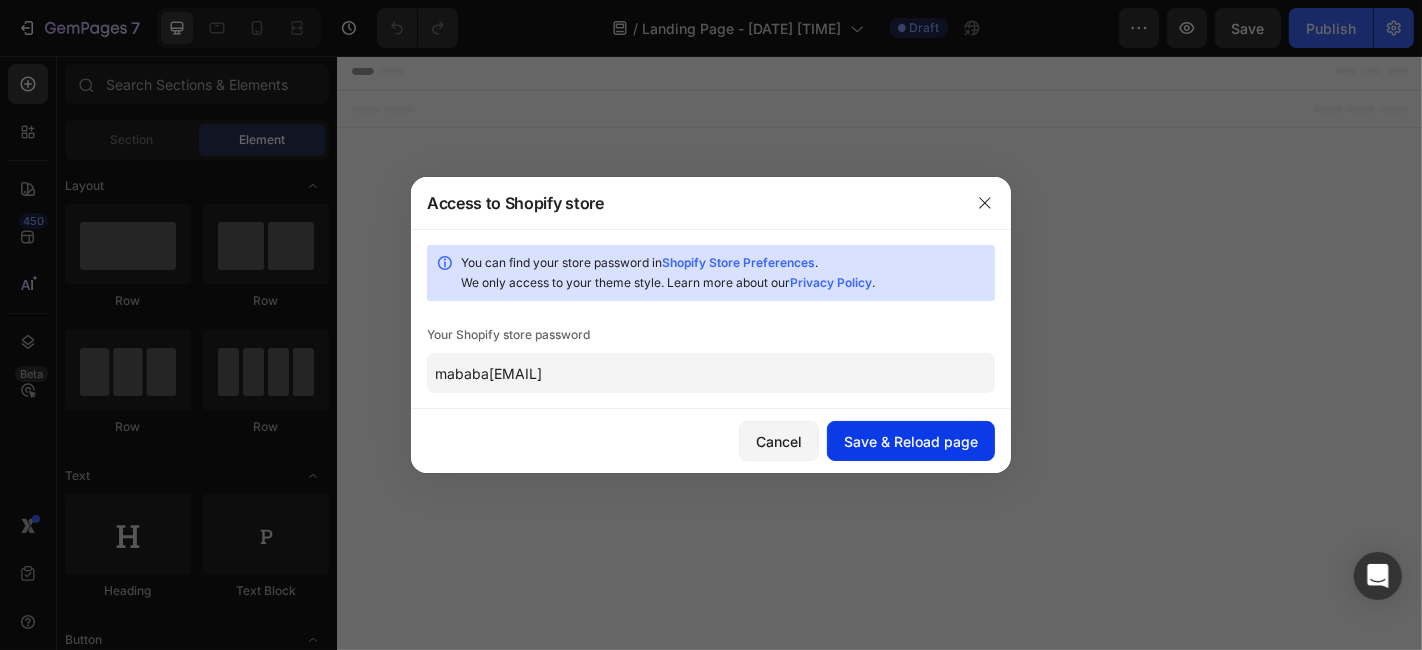 type on "mababa[EMAIL]" 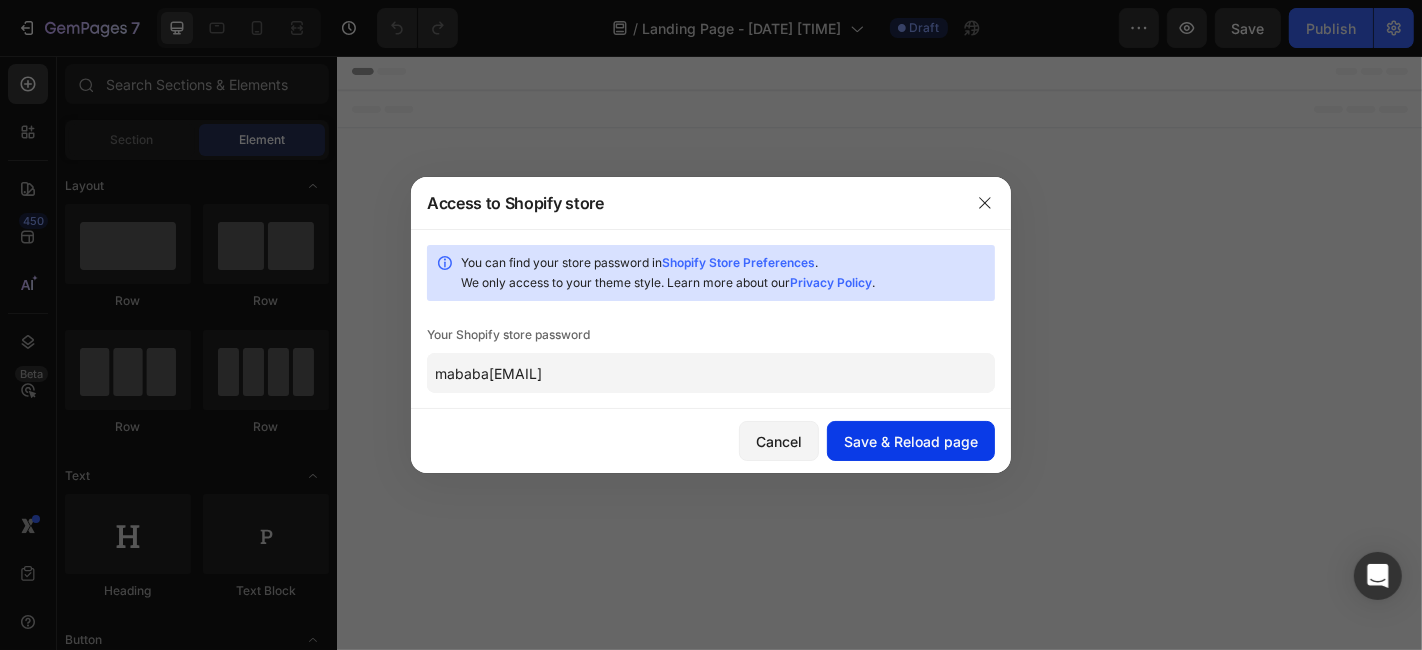 click on "Save & Reload page" at bounding box center (911, 441) 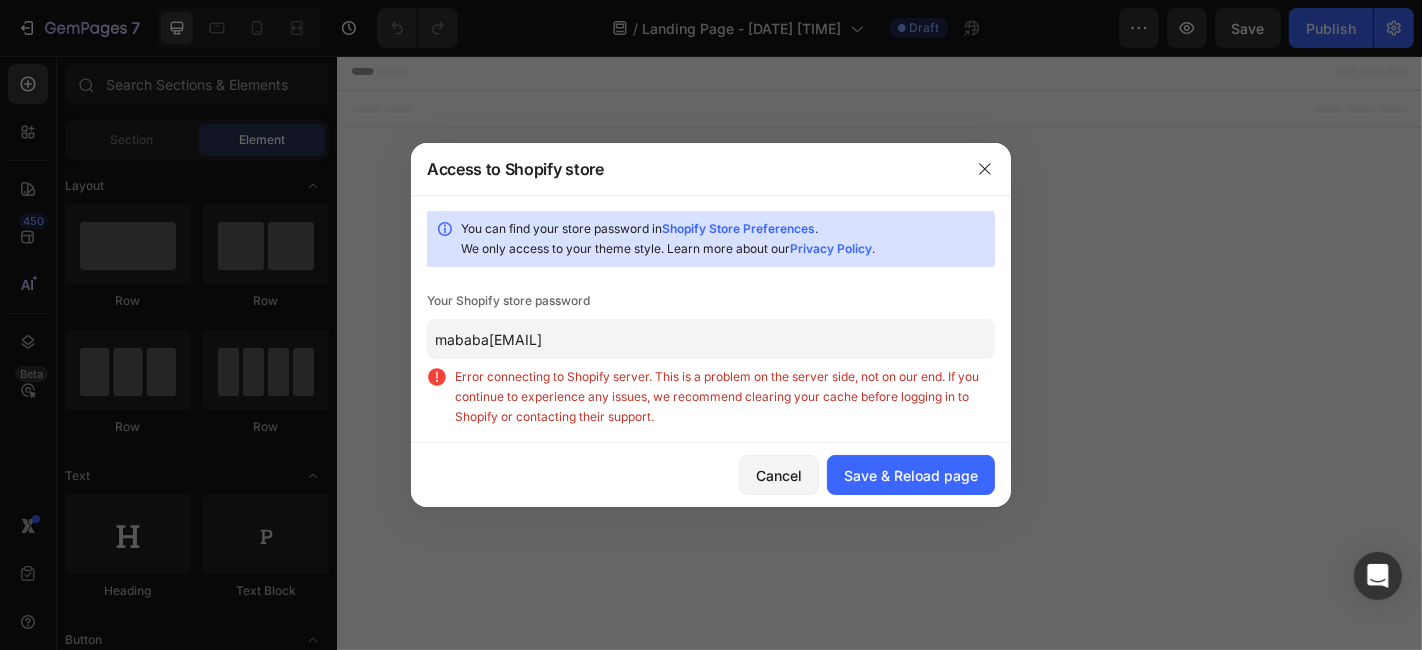 click on "Cancel Save & Reload page" at bounding box center (711, 475) 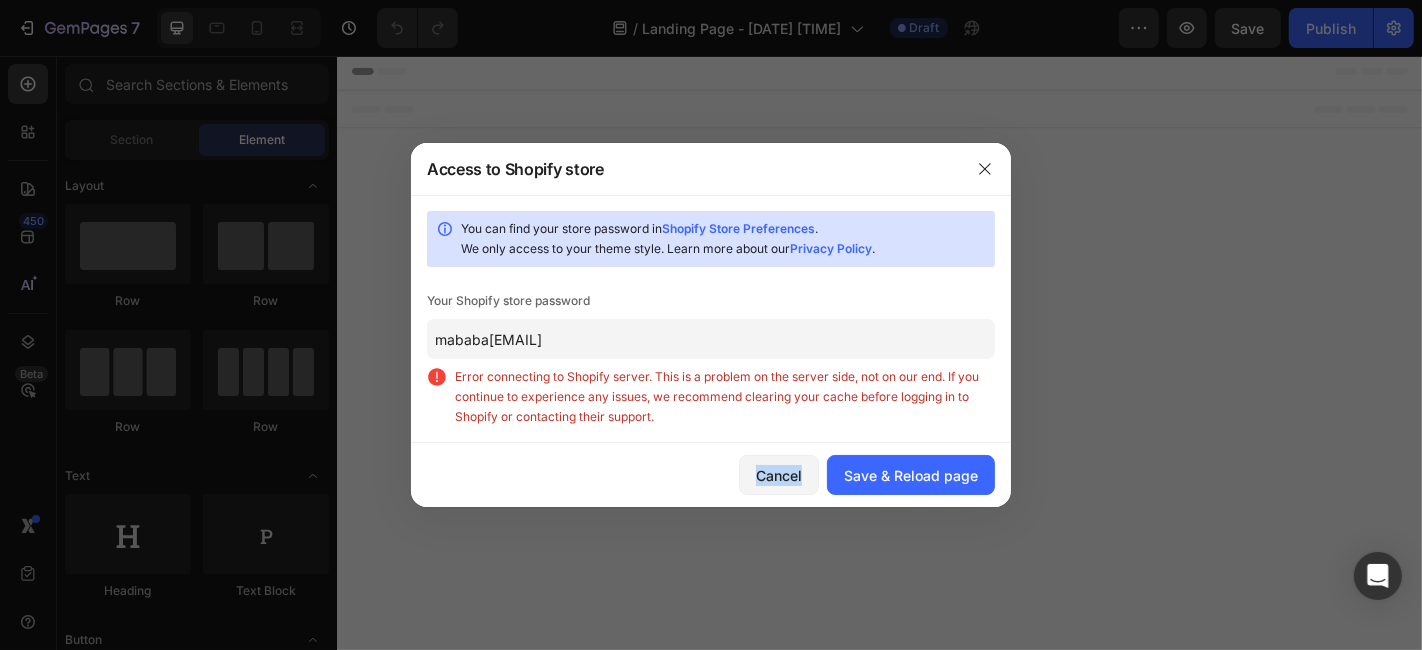click on "Cancel Save & Reload page" at bounding box center [711, 475] 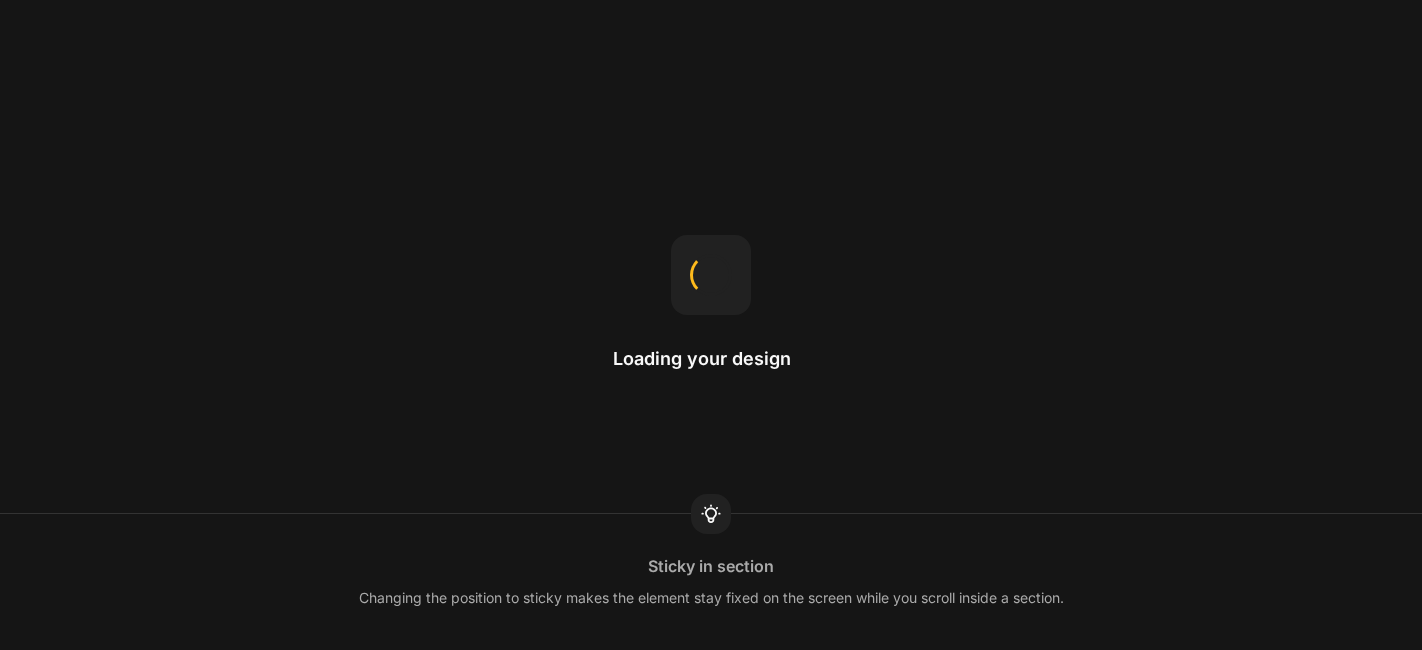 scroll, scrollTop: 0, scrollLeft: 0, axis: both 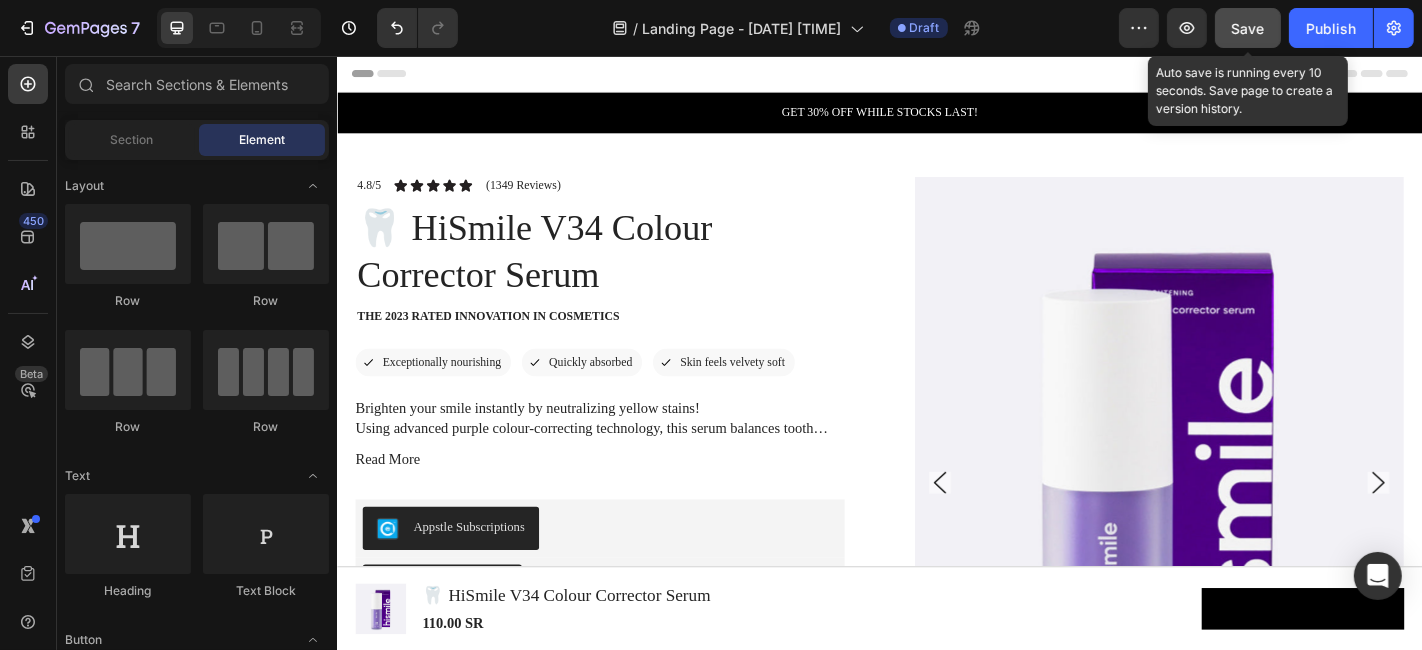 click on "Save" at bounding box center [1248, 28] 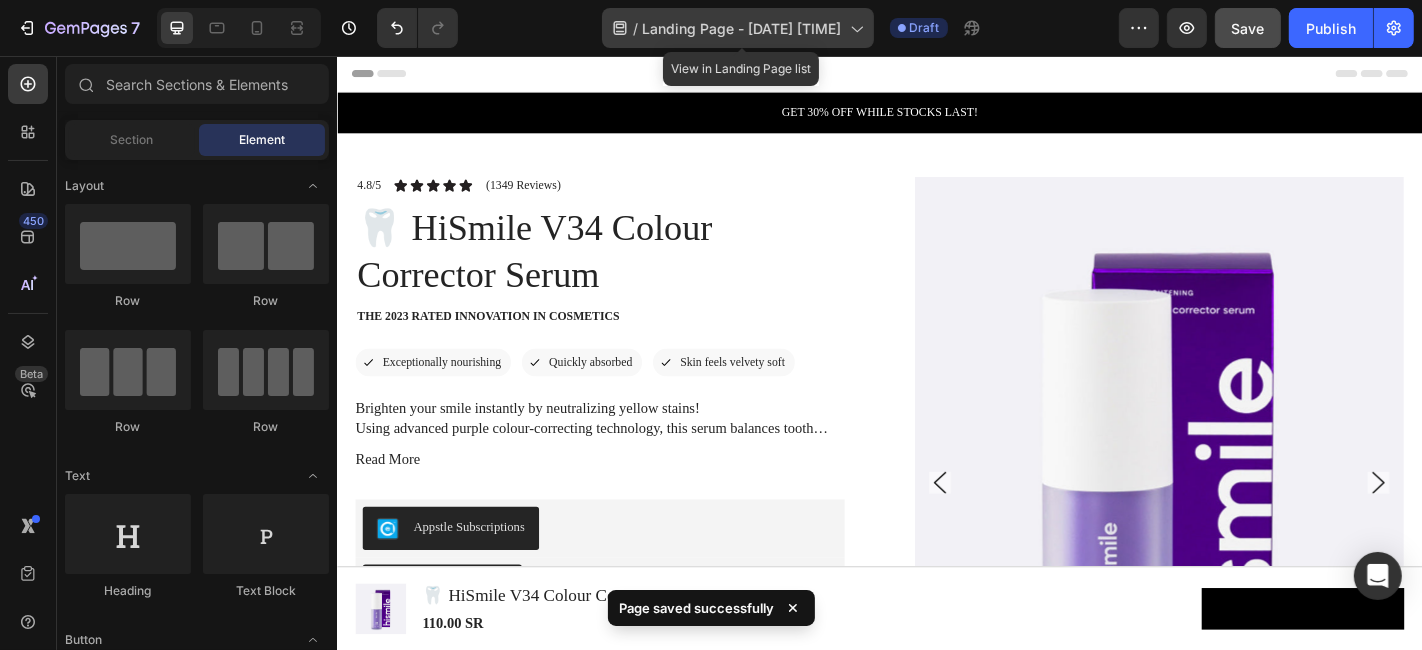 click on "Landing Page - [DATE] [TIME]" at bounding box center [742, 28] 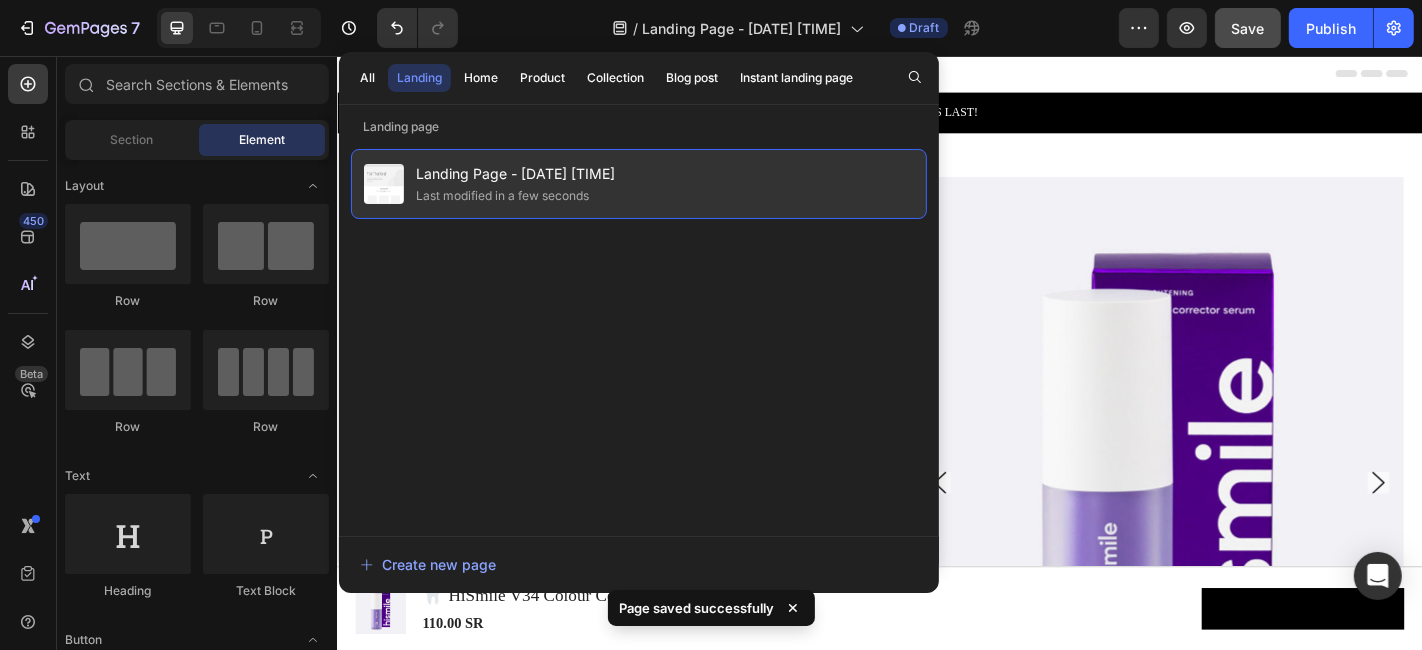 click on "Landing Page - [DATE] [TIME]" at bounding box center (515, 174) 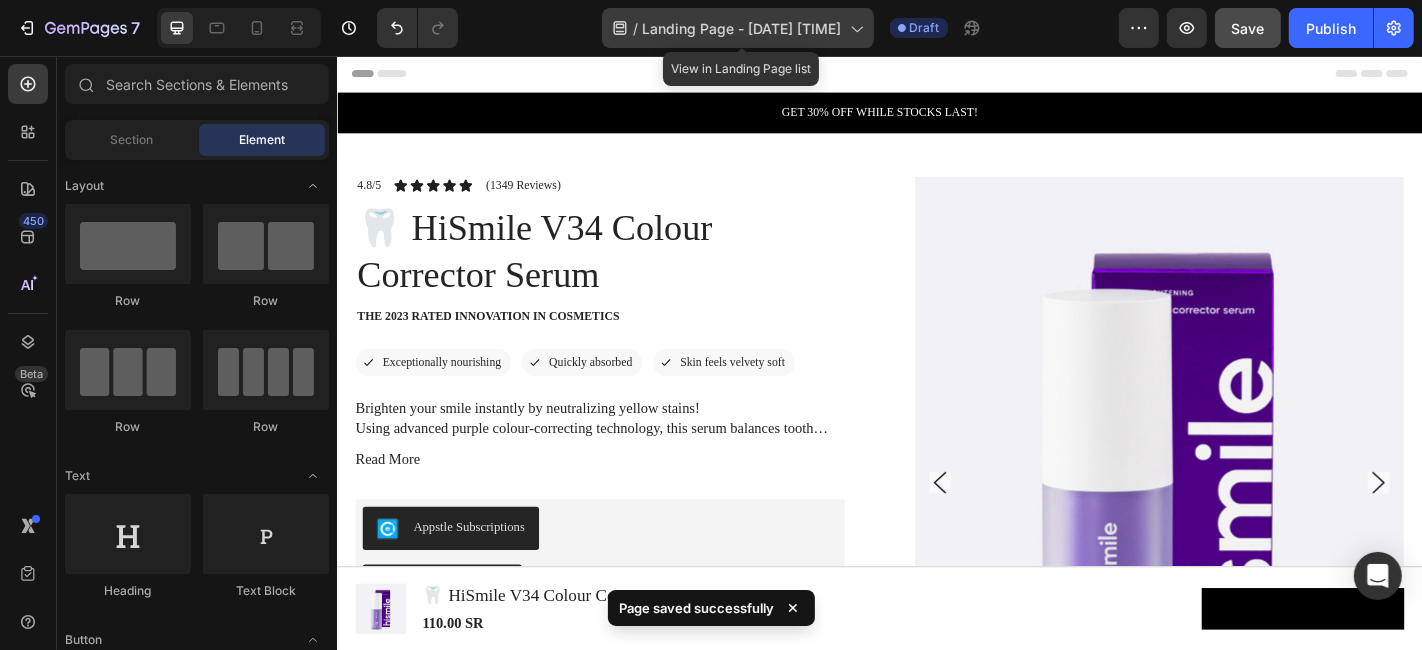 click on "Landing Page - [DATE] [TIME]" at bounding box center [742, 28] 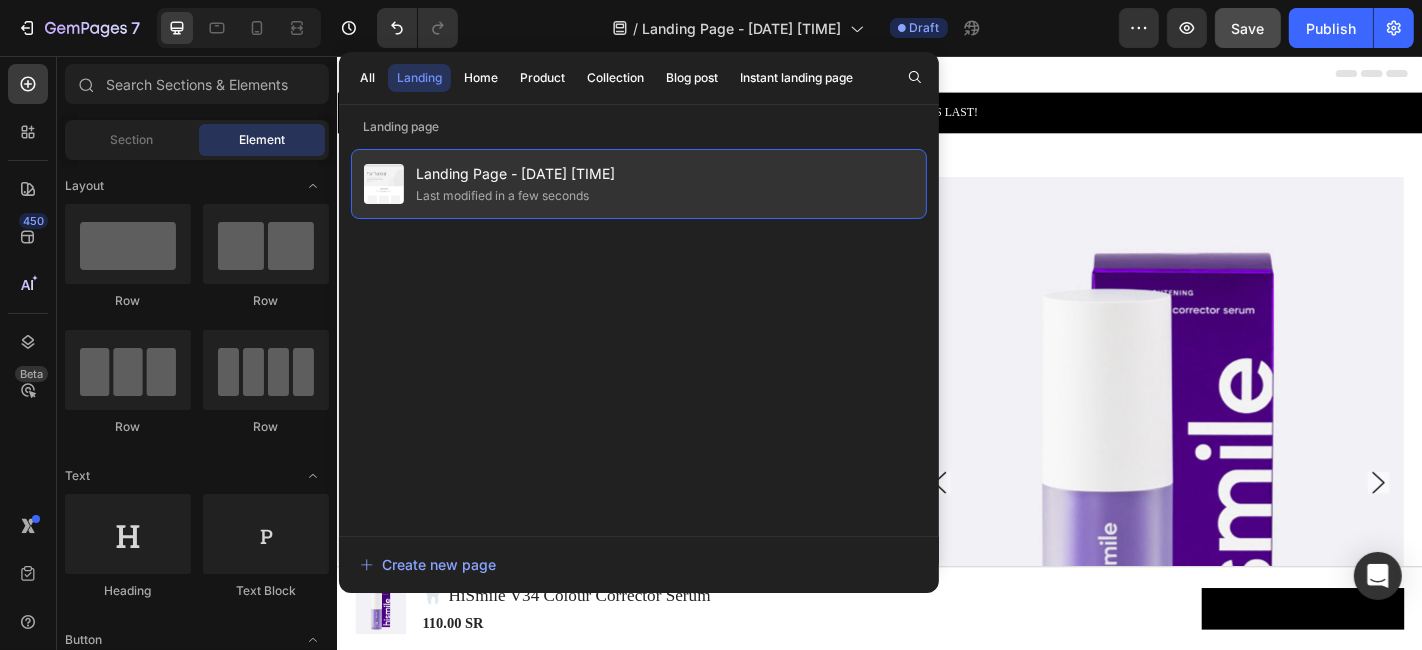 drag, startPoint x: 771, startPoint y: 155, endPoint x: 687, endPoint y: 178, distance: 87.0919 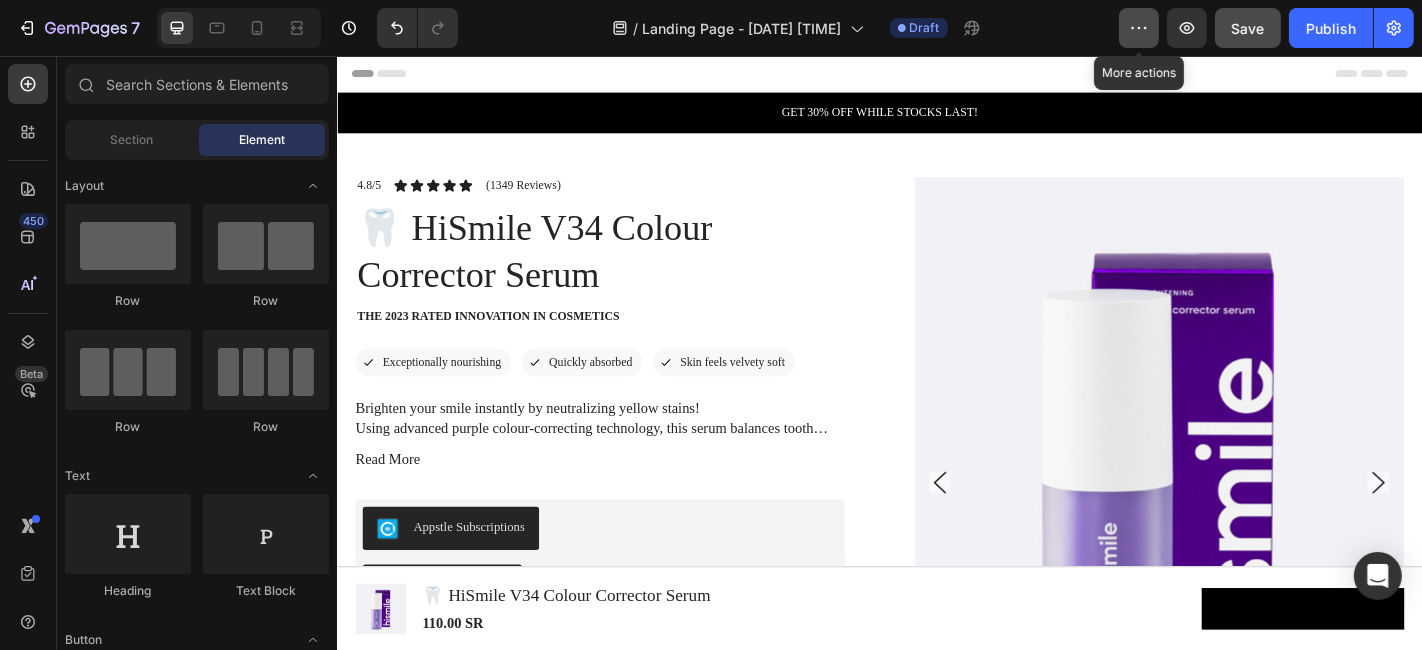 click 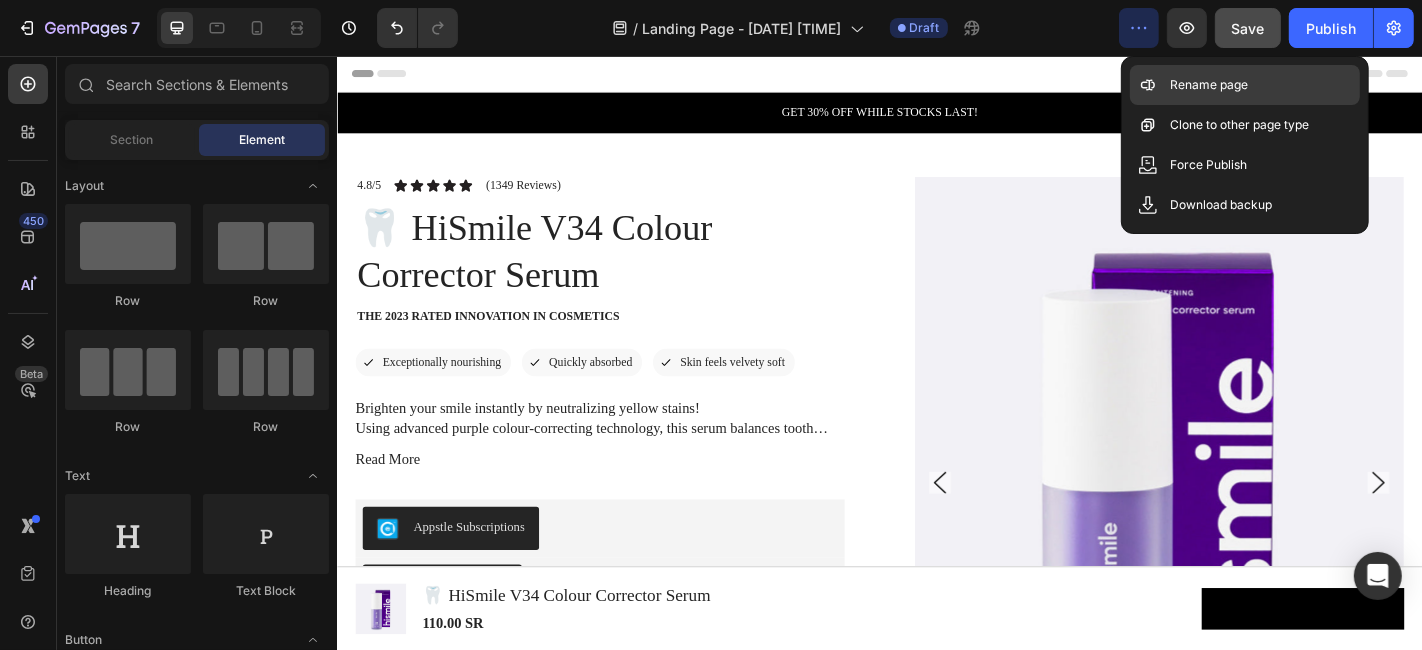 click 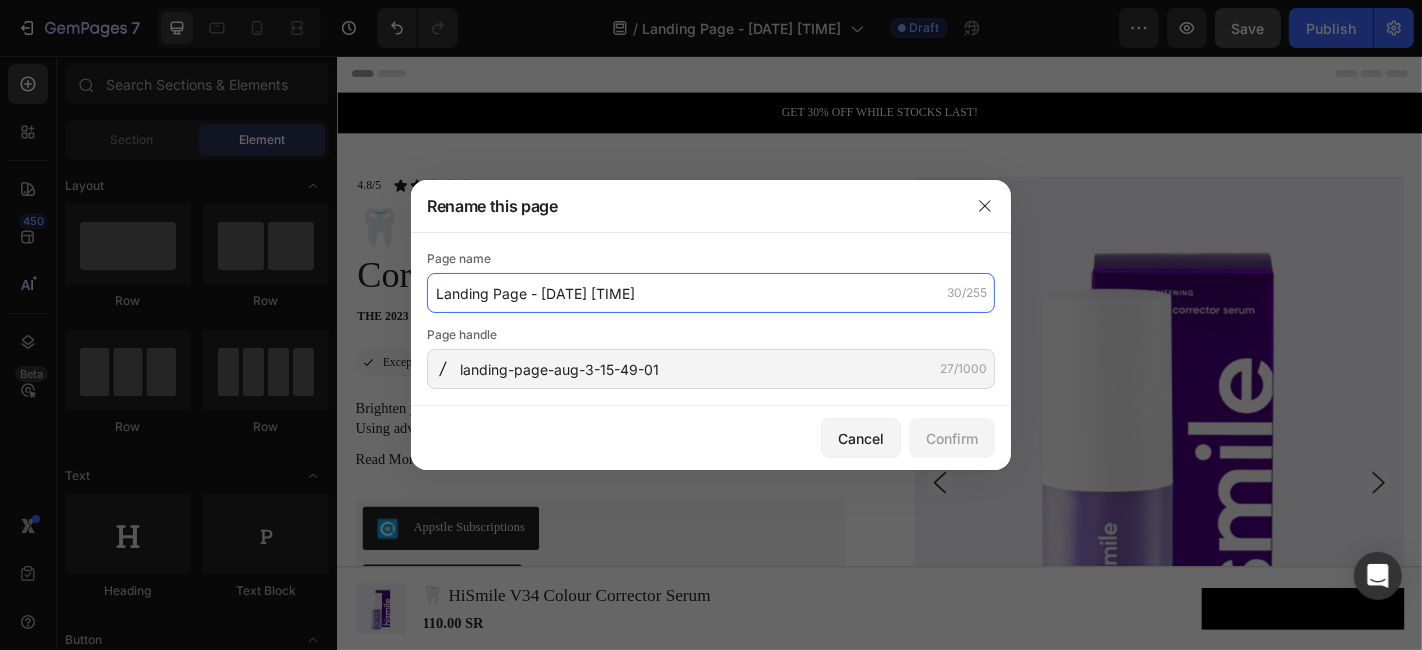 click on "Landing Page - [DATE] [TIME]" 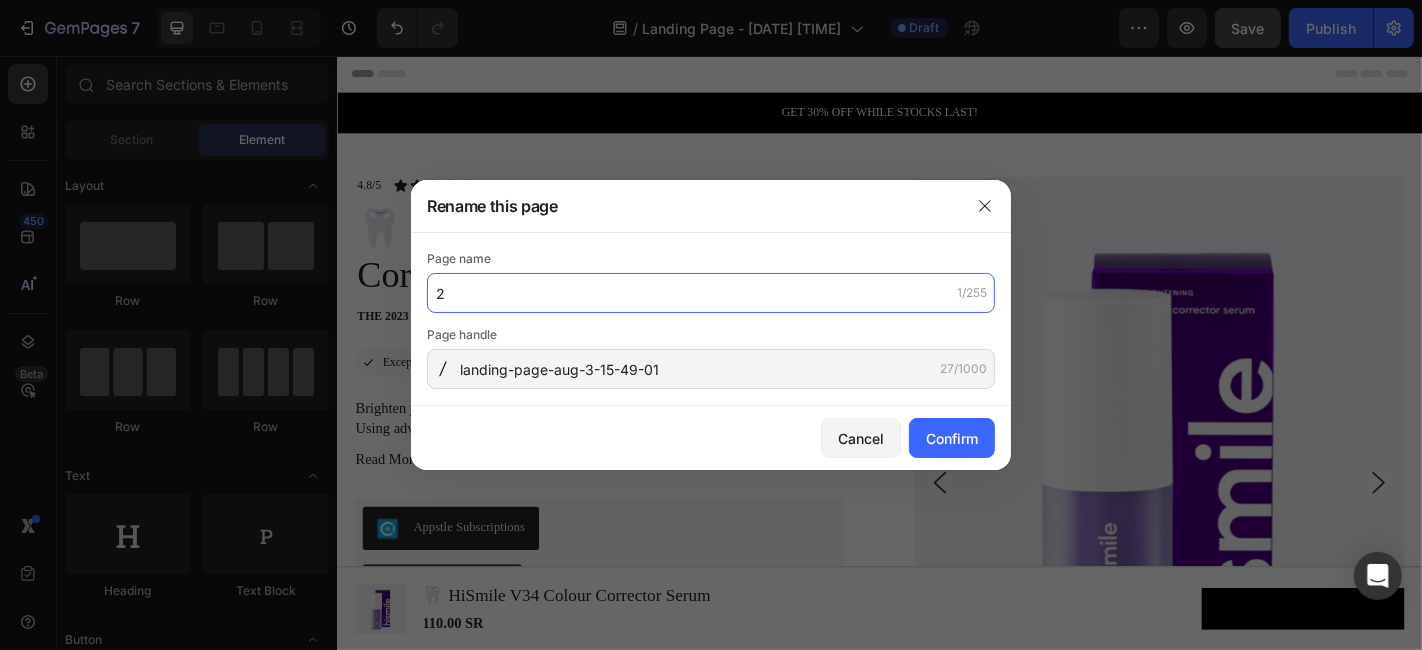 type on "2" 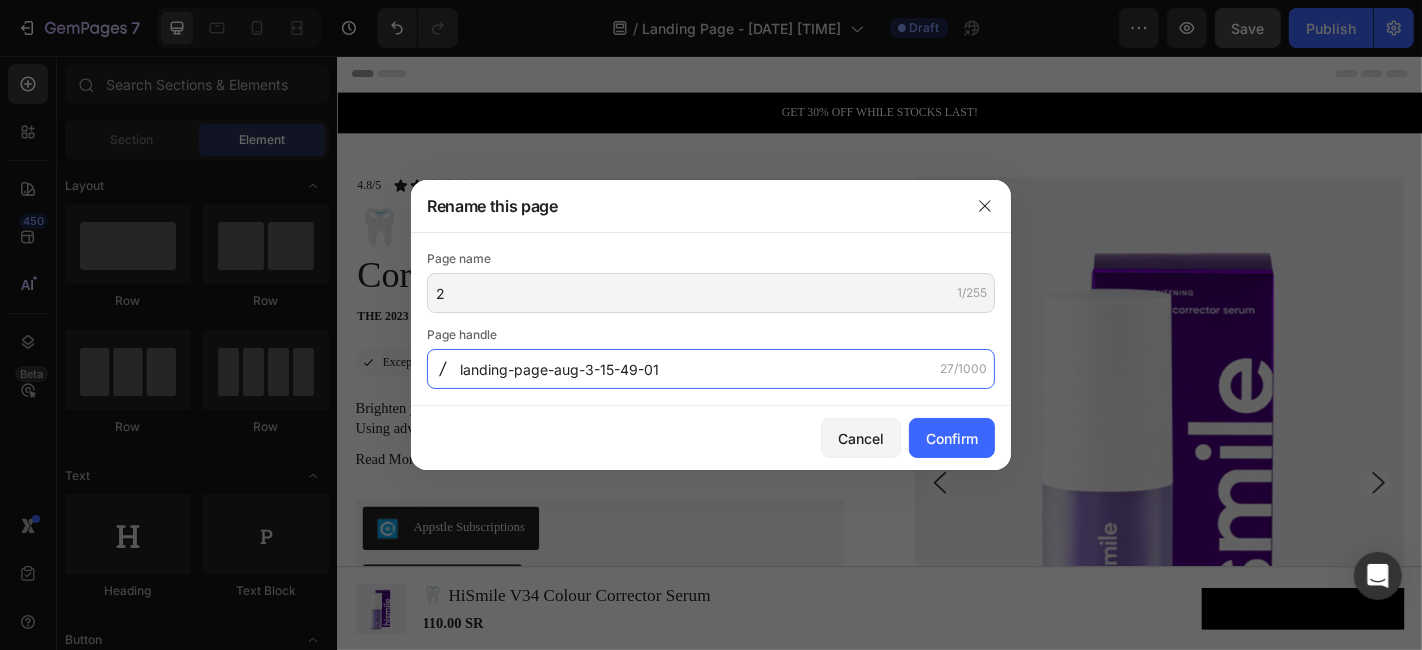 click on "landing-page-aug-3-15-49-01" 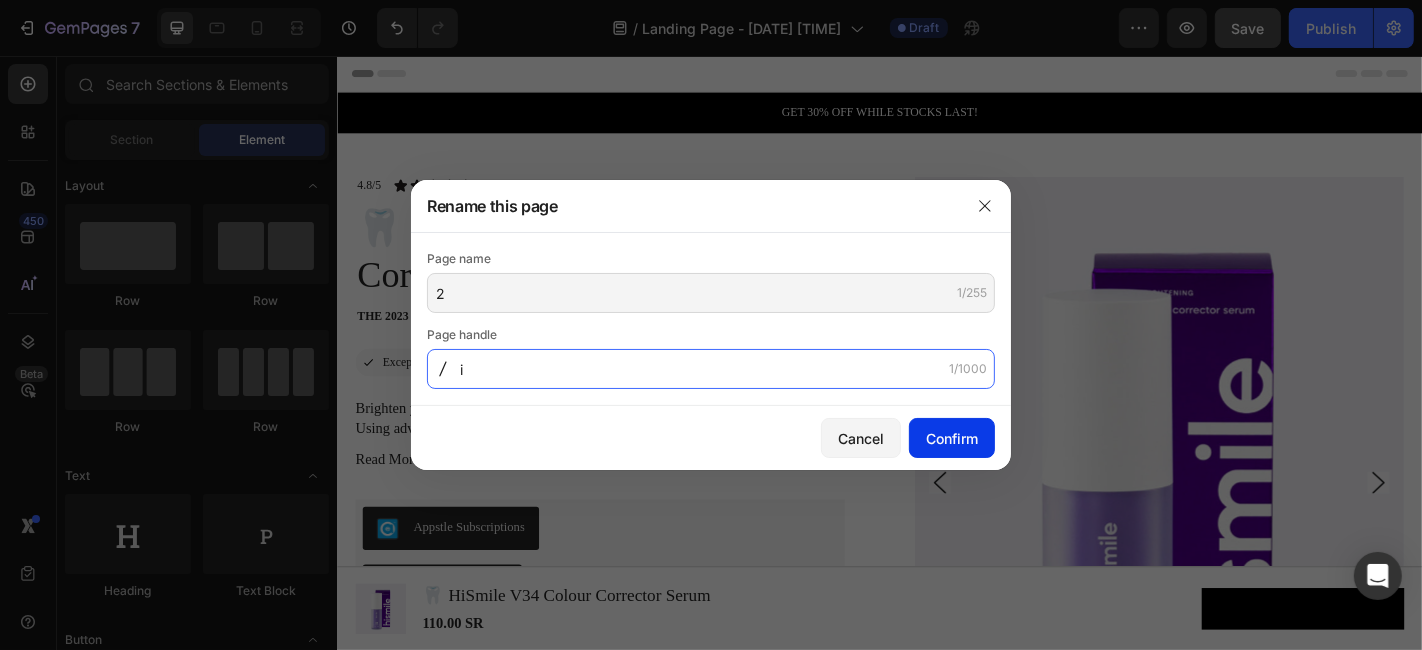 type on "i" 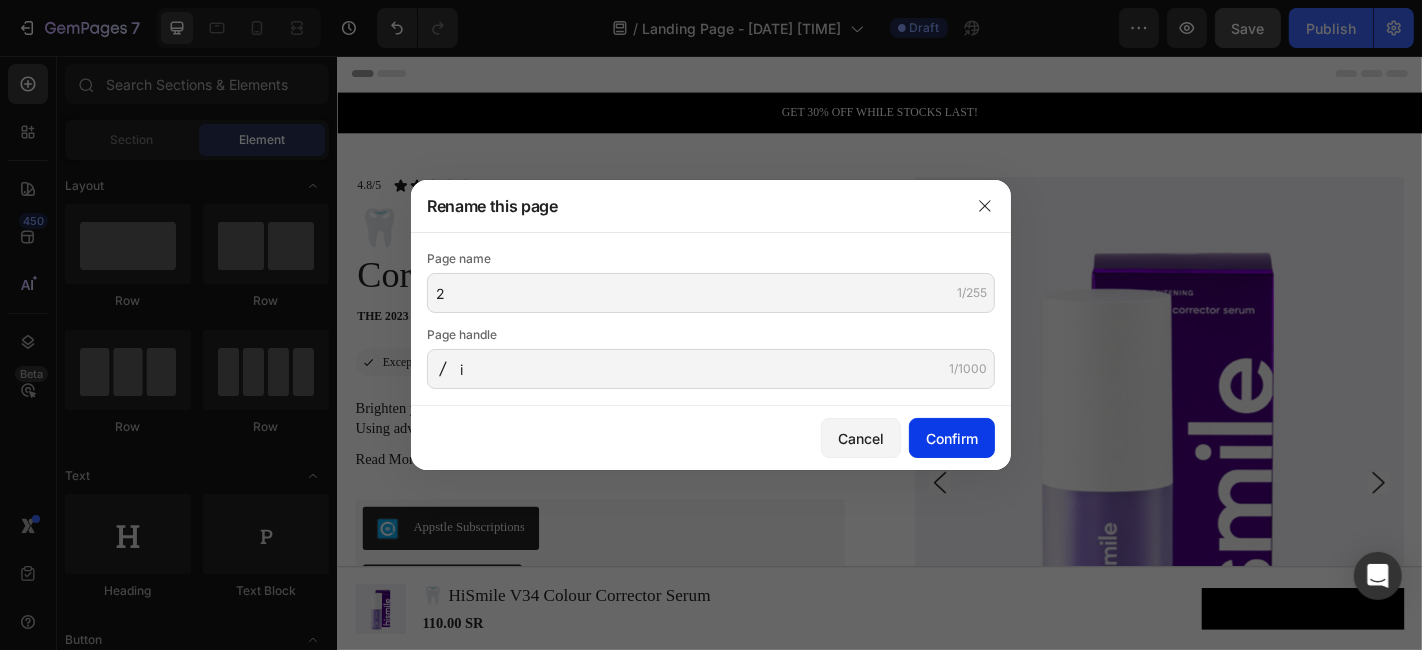 click on "Confirm" 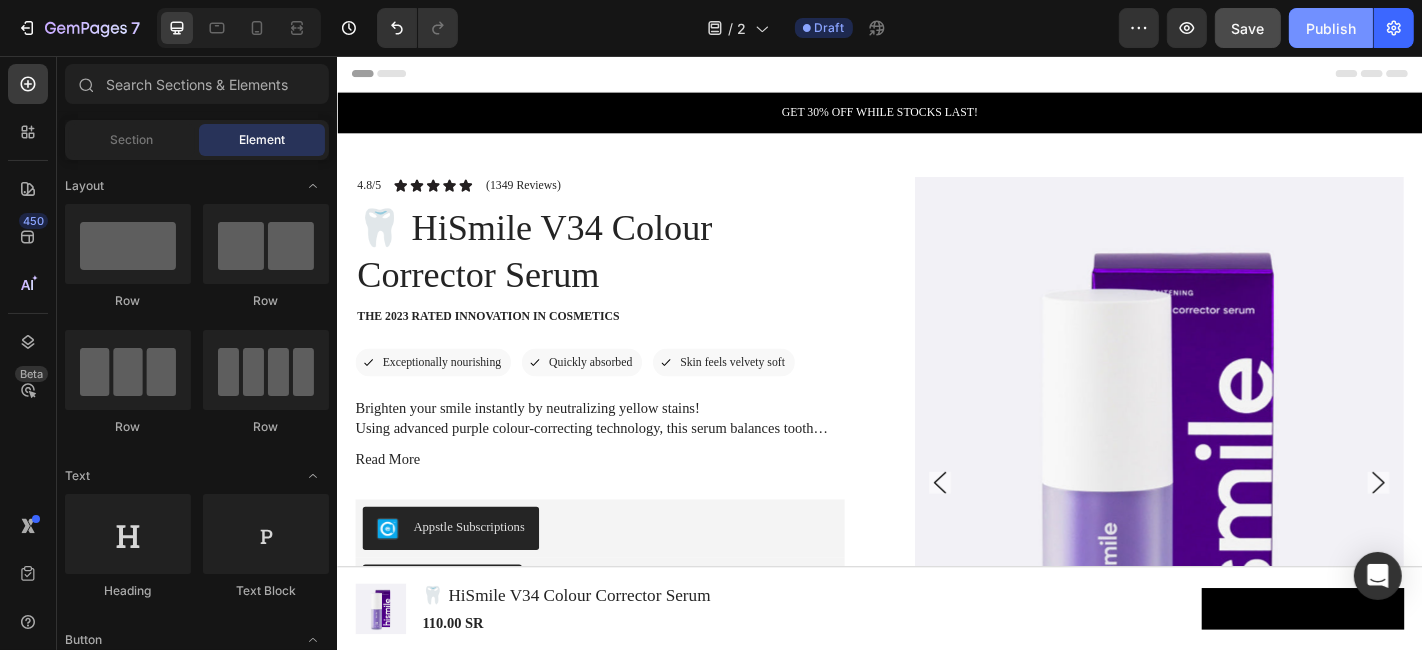 click on "Publish" 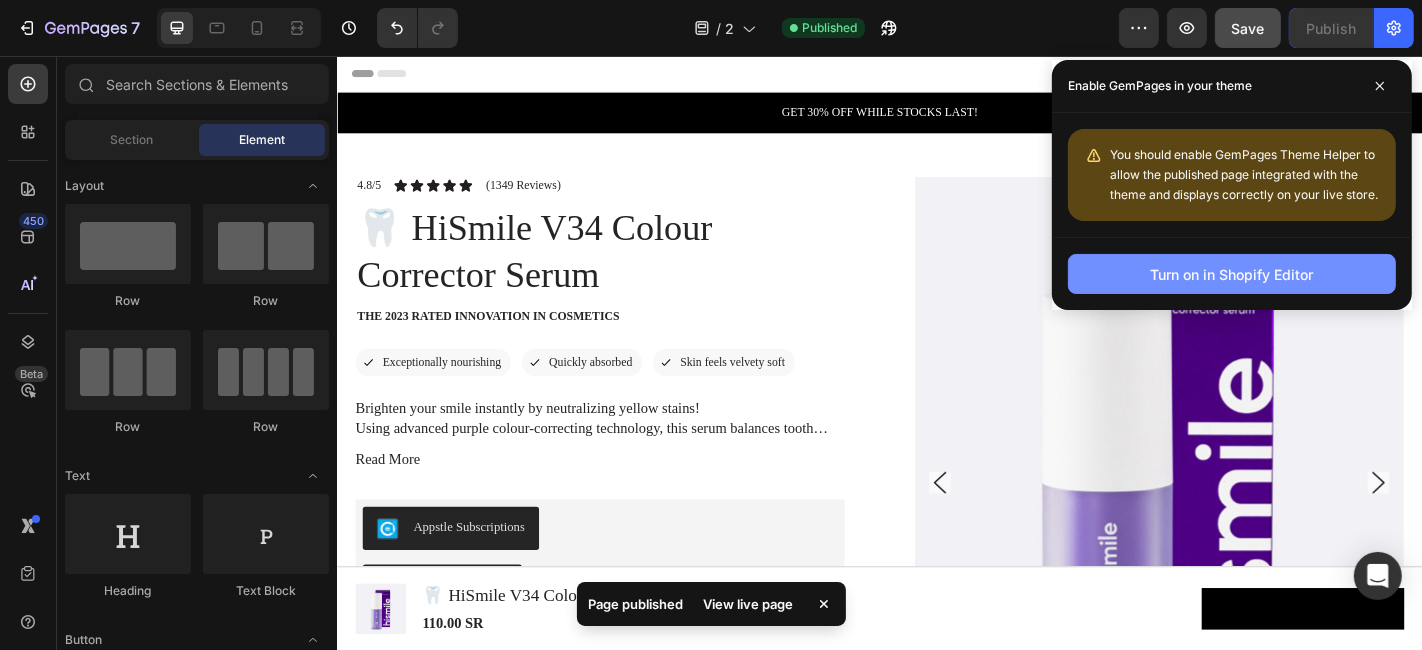 click on "Turn on in Shopify Editor" at bounding box center (1232, 274) 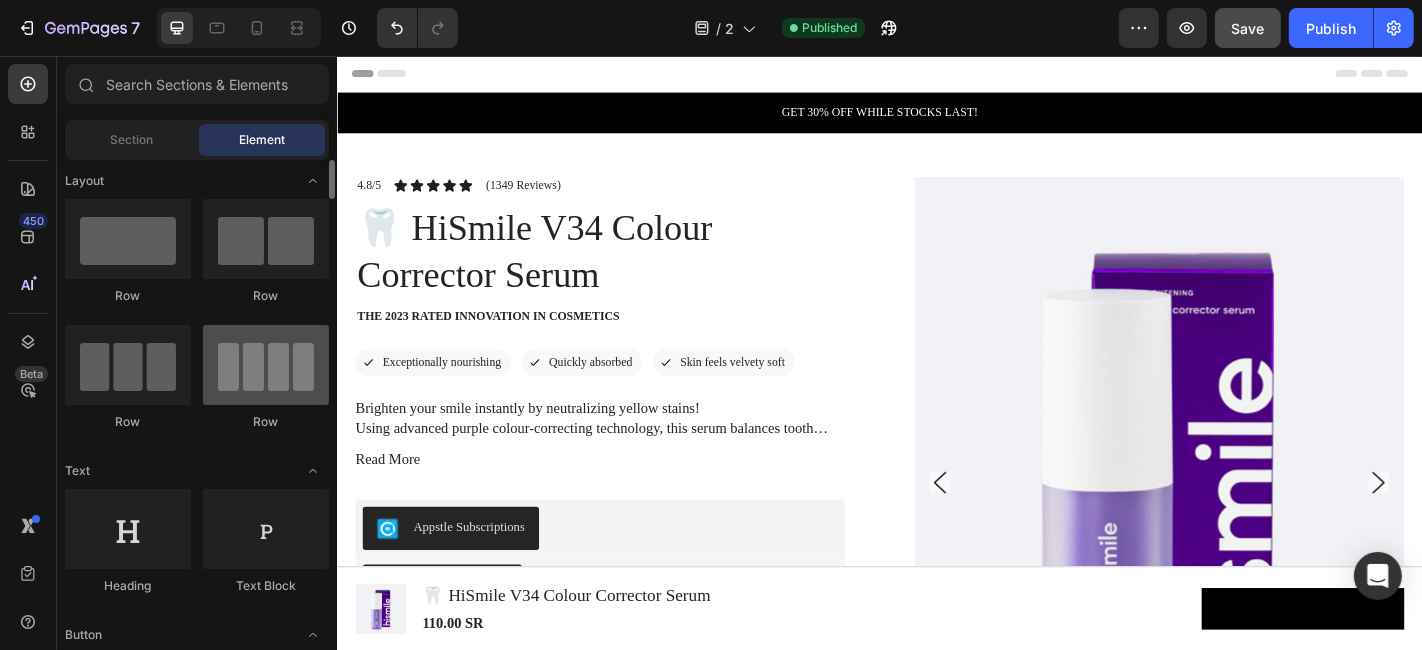 scroll, scrollTop: 6, scrollLeft: 0, axis: vertical 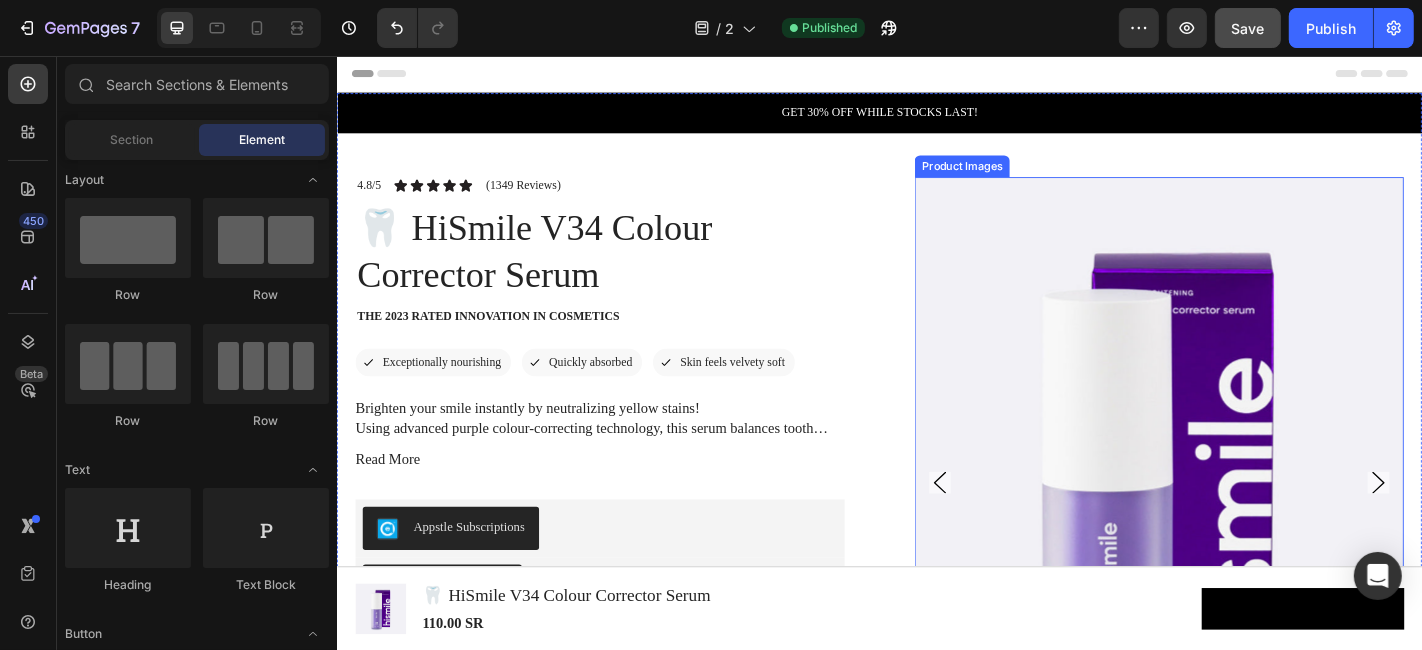 click at bounding box center [1245, 527] 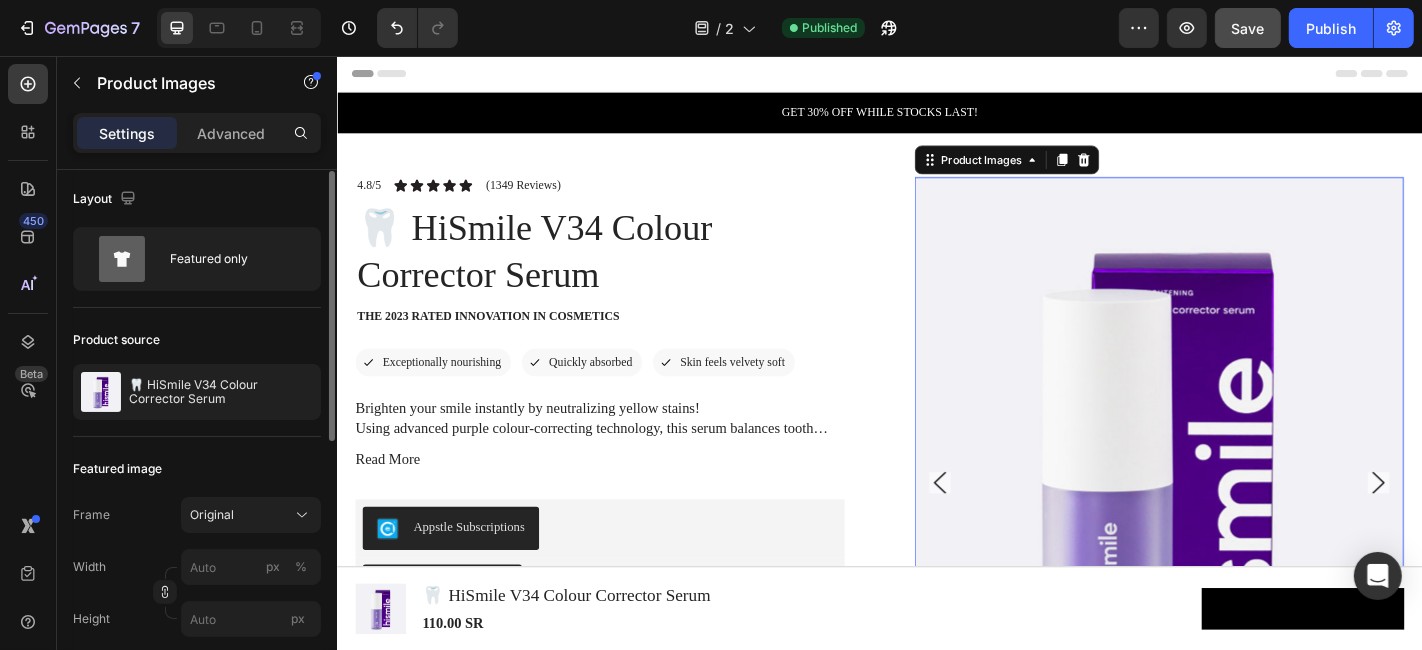 scroll, scrollTop: 0, scrollLeft: 0, axis: both 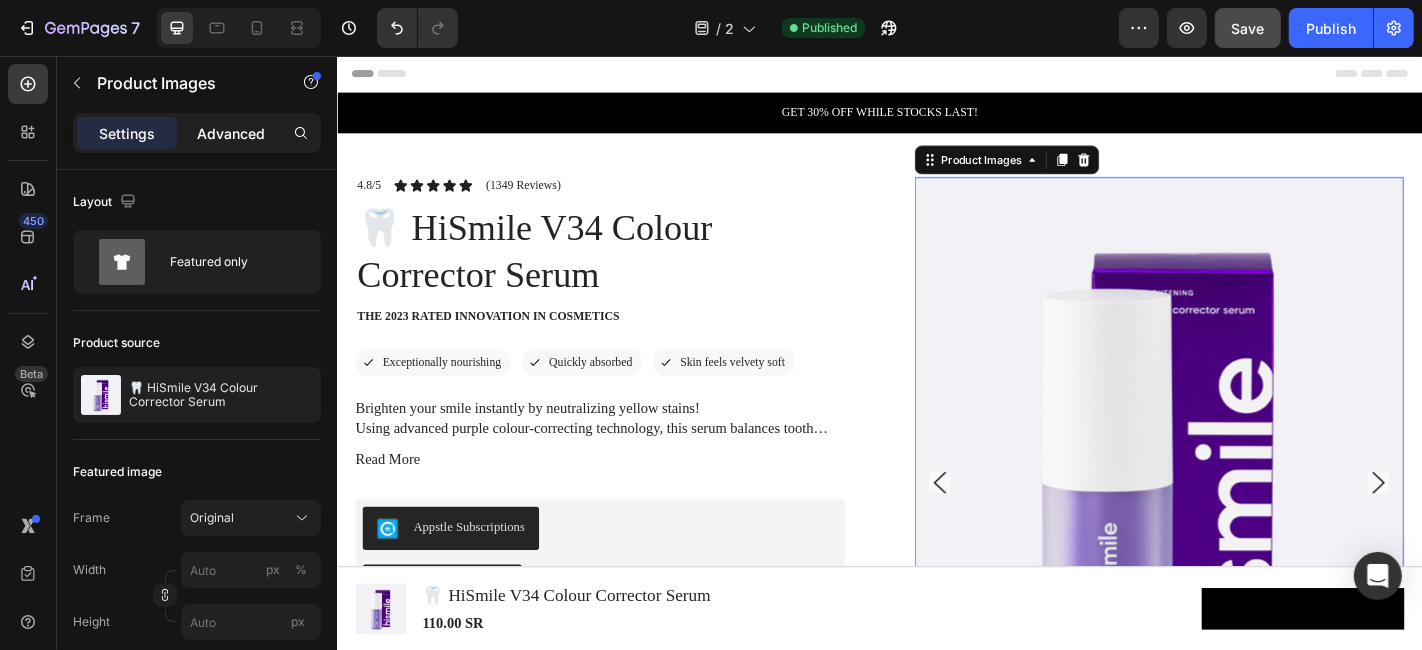 click on "Advanced" at bounding box center (231, 133) 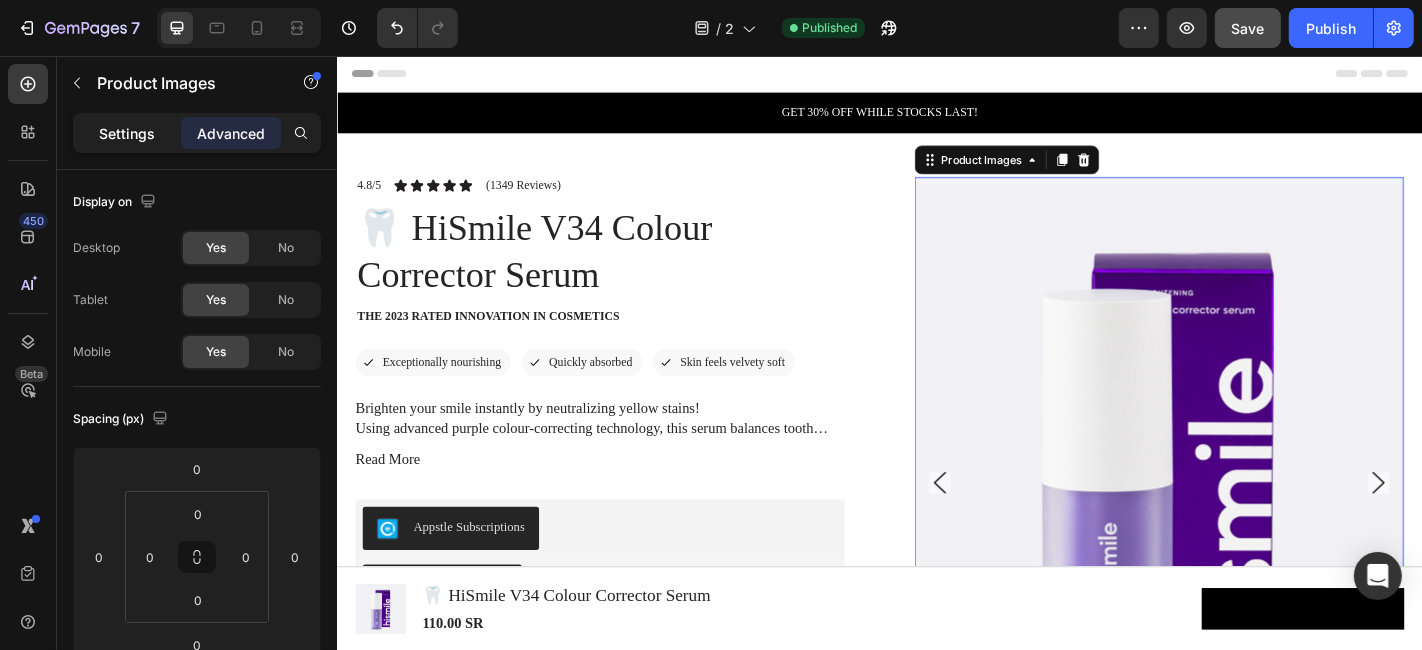 click on "Settings" at bounding box center (127, 133) 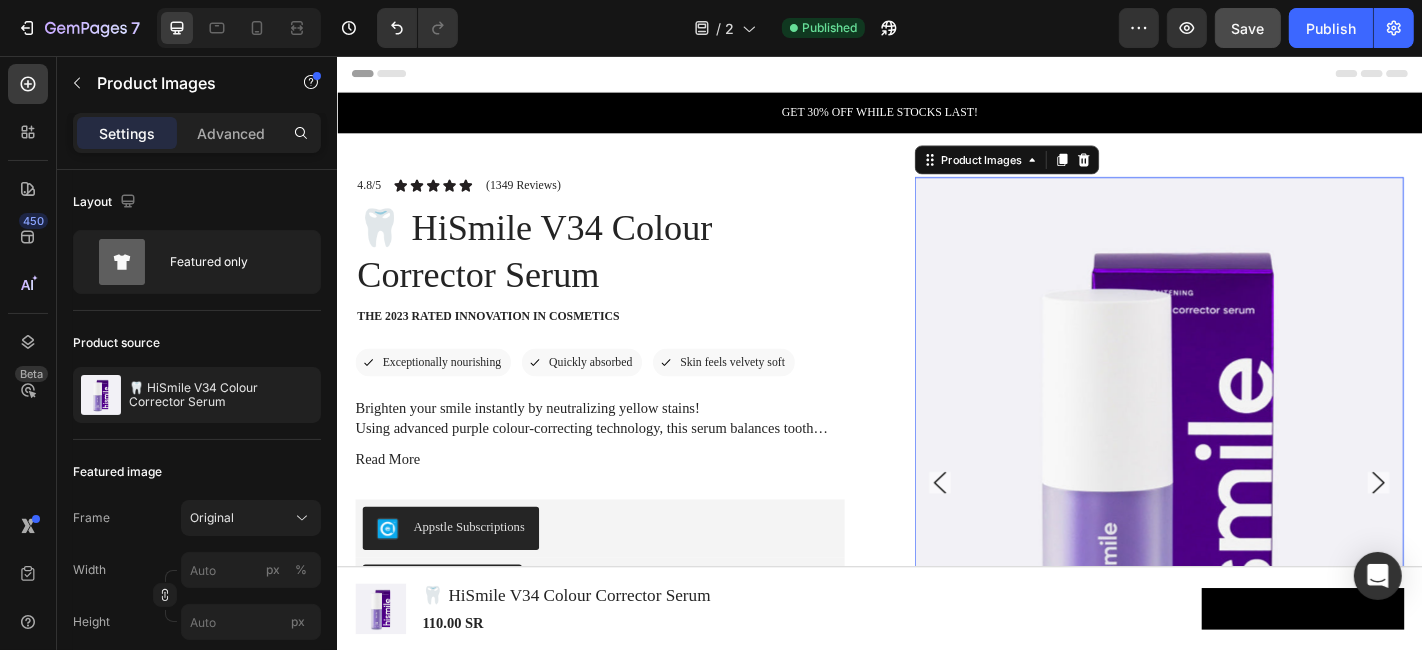 click 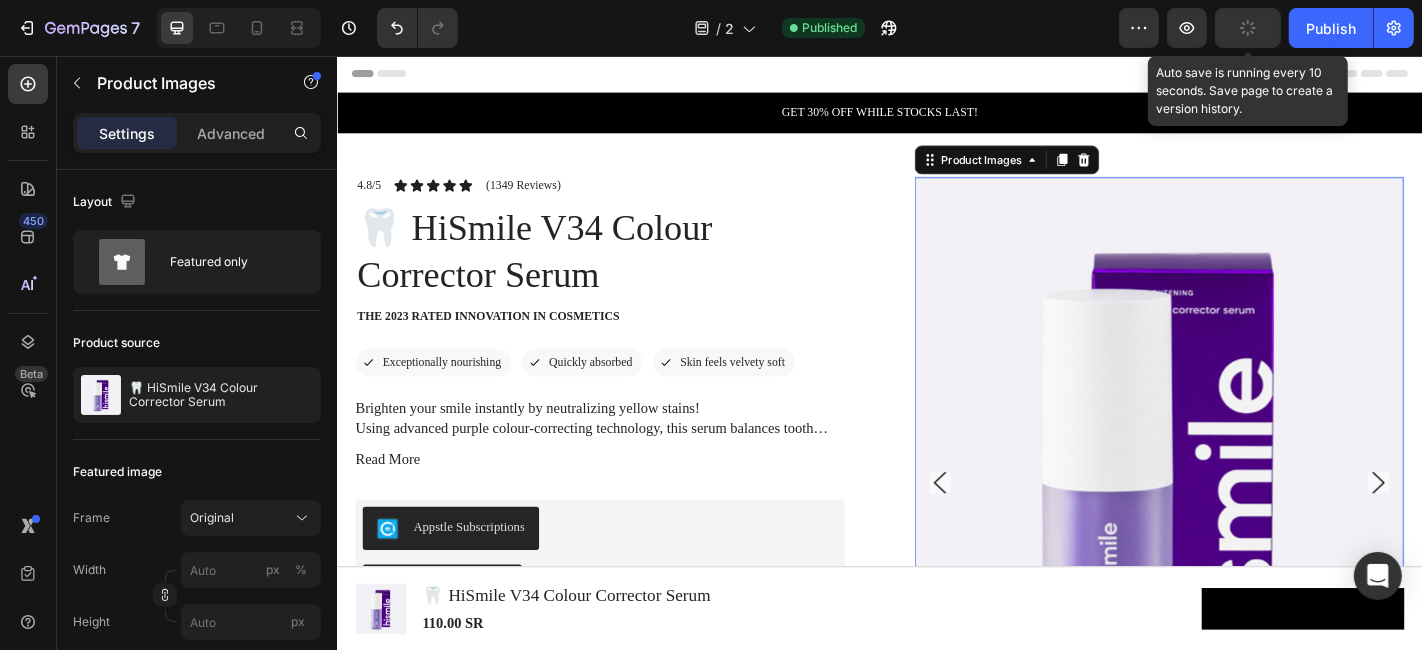 click 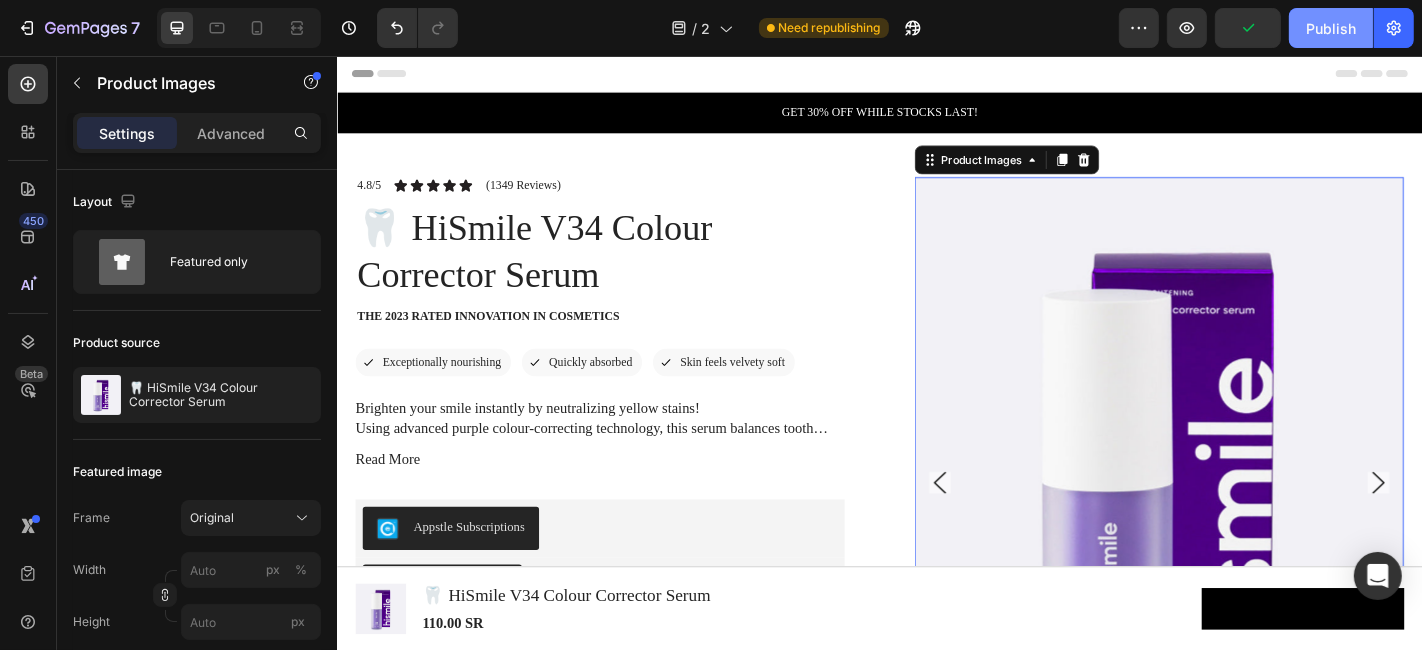 click on "Publish" at bounding box center (1331, 28) 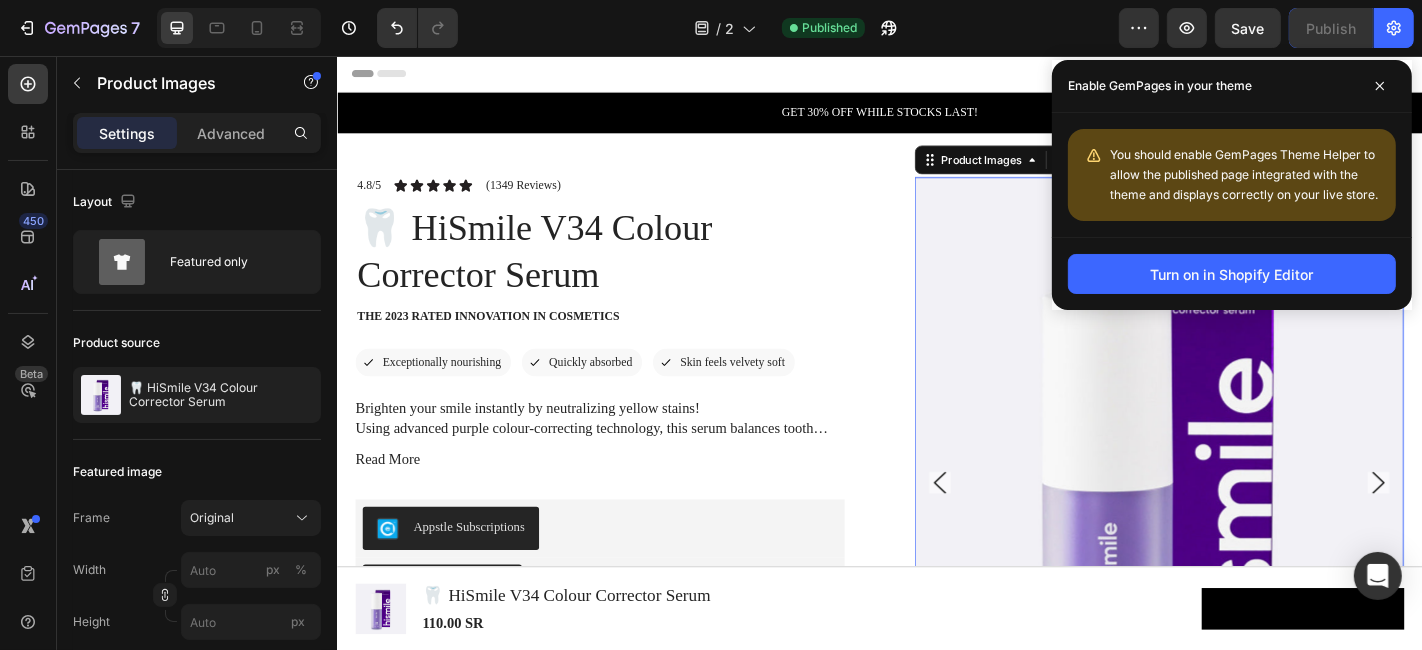 drag, startPoint x: 83, startPoint y: 137, endPoint x: 62, endPoint y: 157, distance: 29 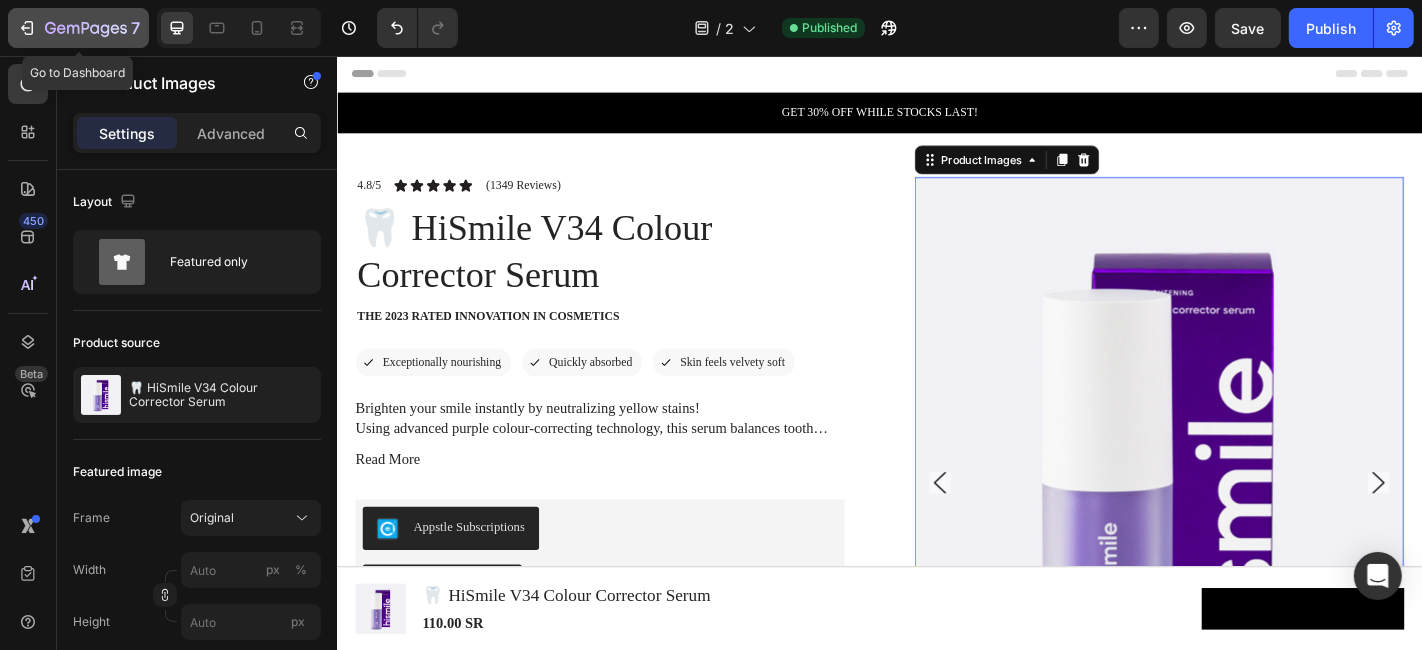 click on "7" 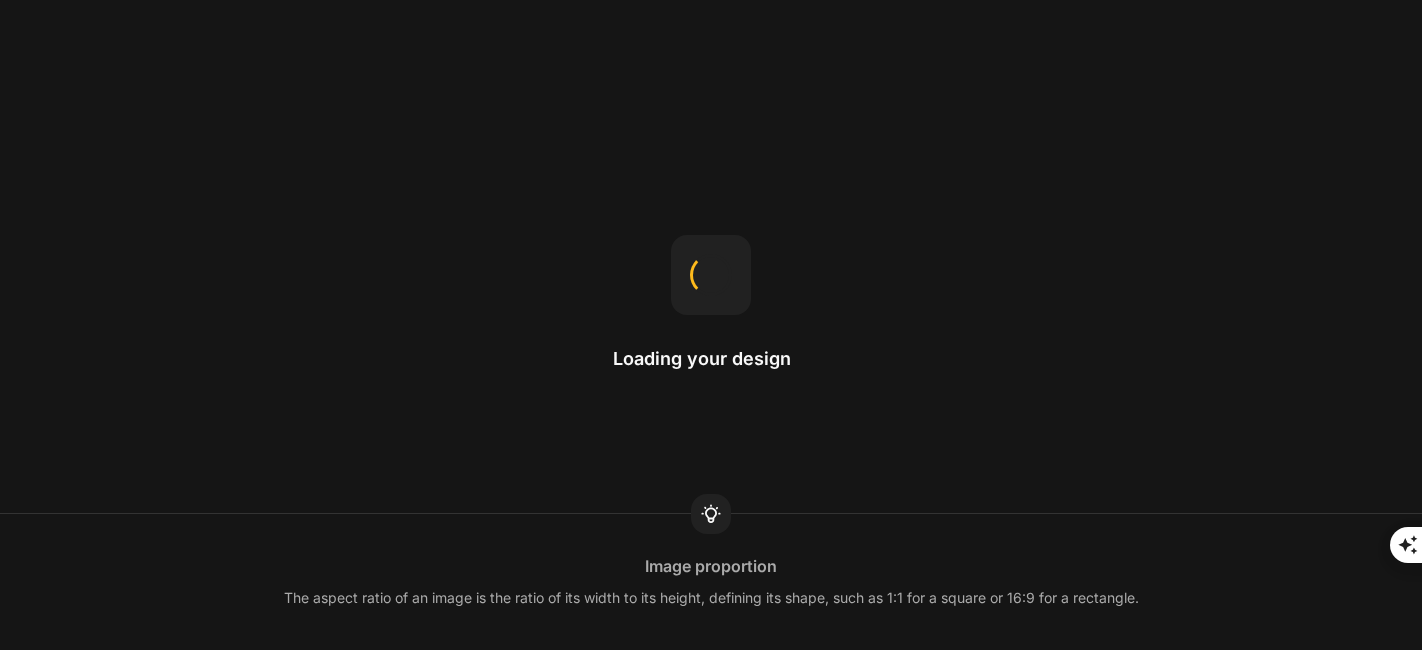 scroll, scrollTop: 0, scrollLeft: 0, axis: both 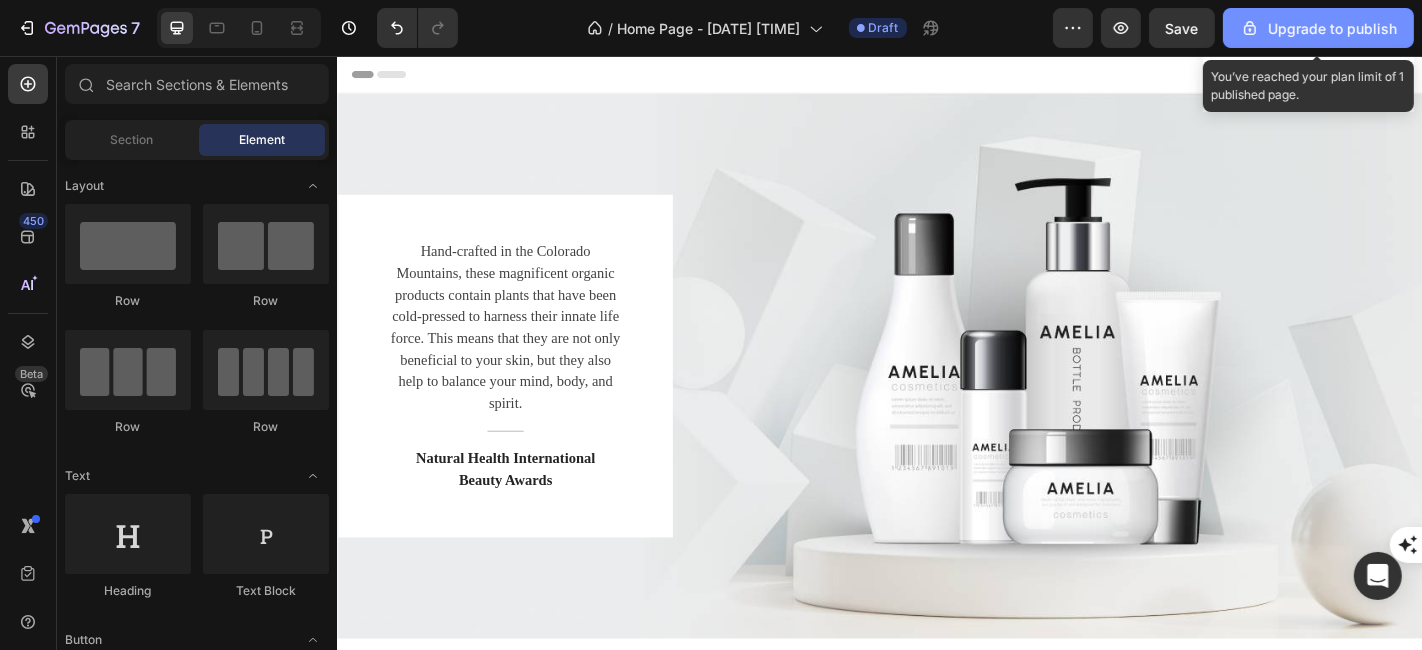 click on "Upgrade to publish" at bounding box center [1318, 28] 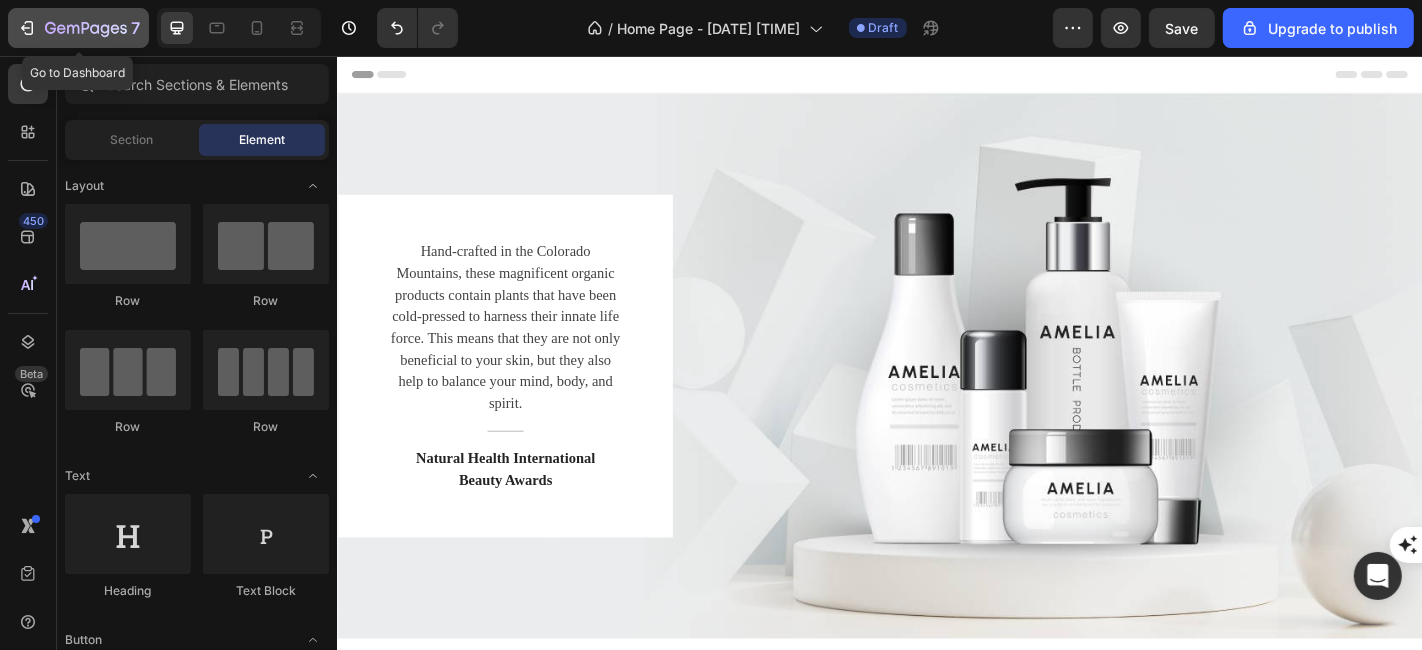 click 